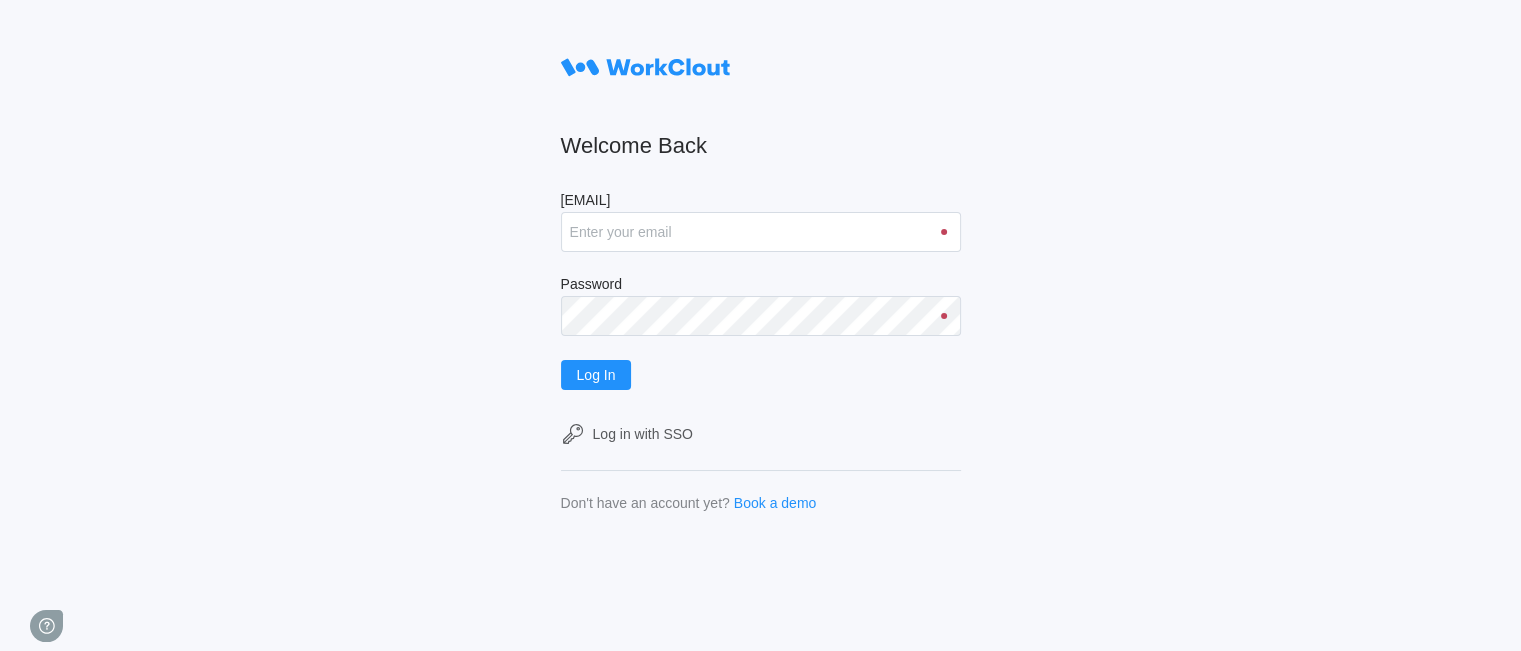 scroll, scrollTop: 0, scrollLeft: 0, axis: both 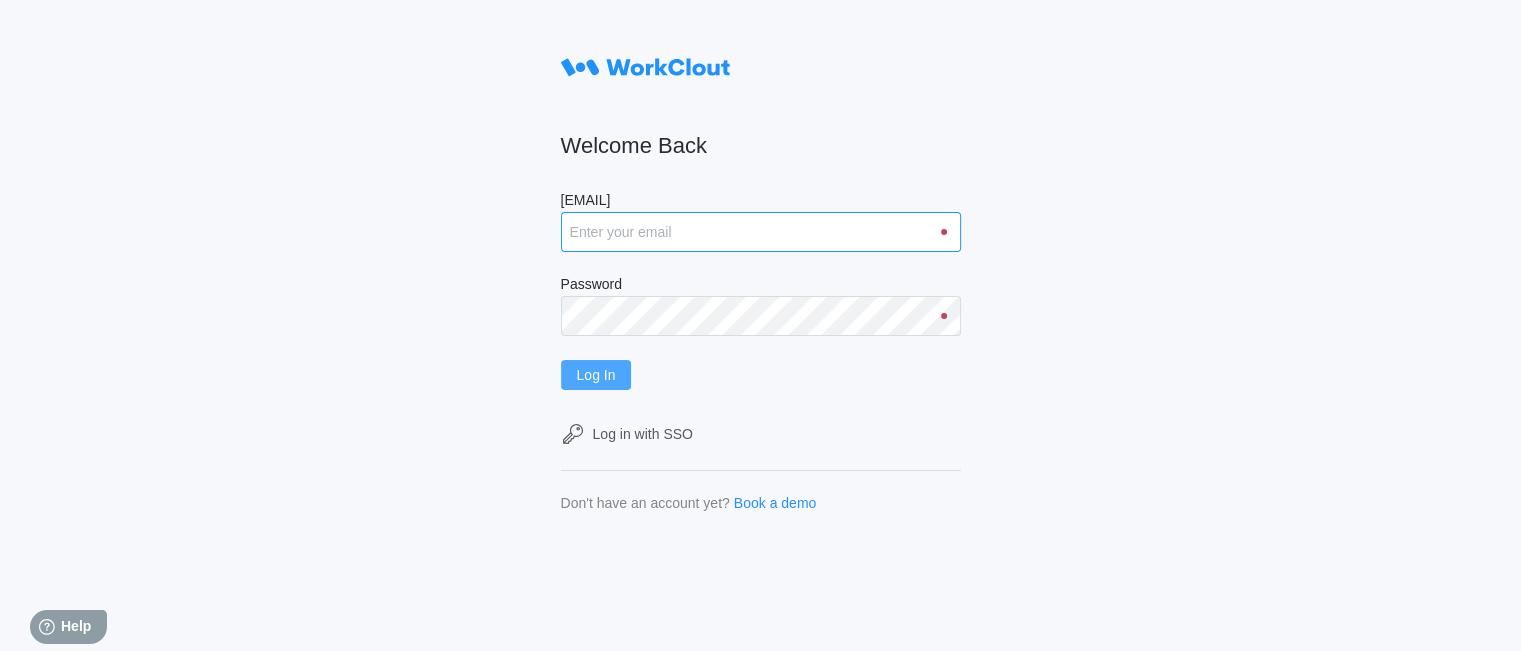 type on "[EMAIL]" 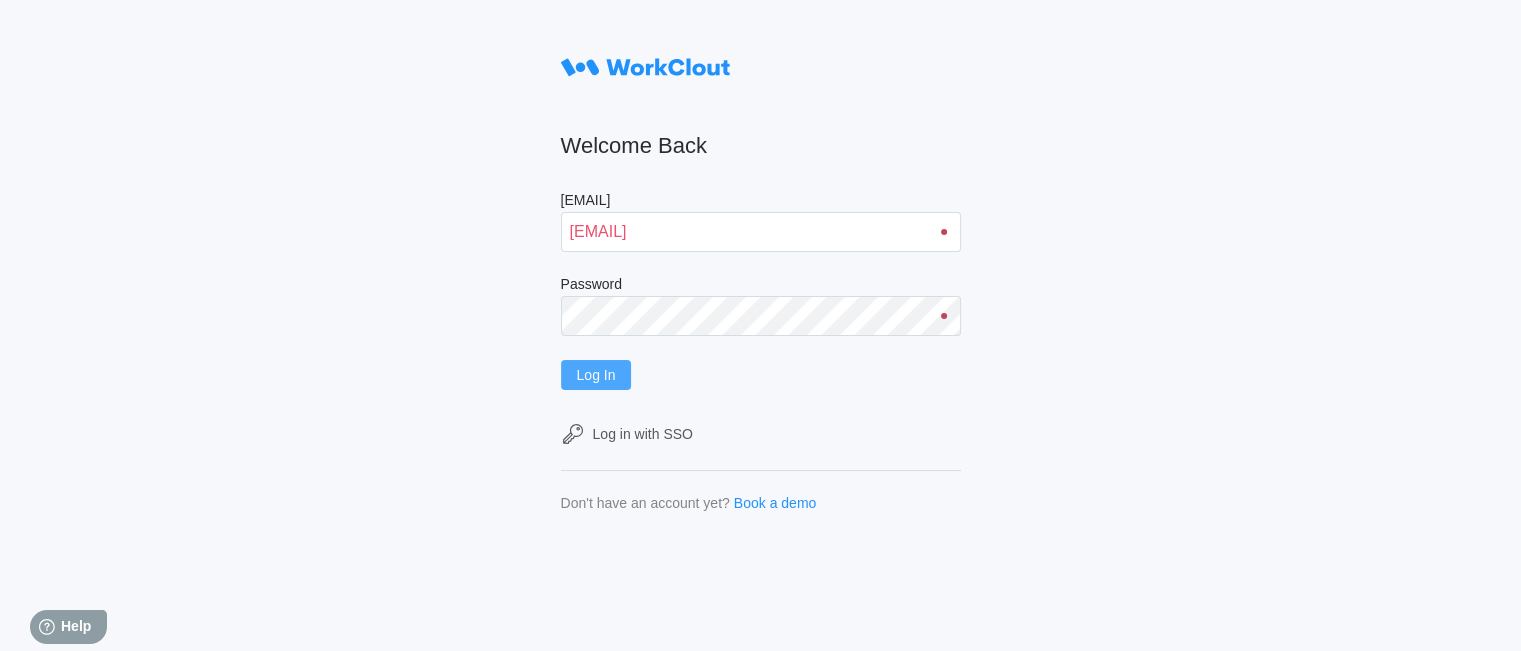 click on "Log In" at bounding box center [596, 375] 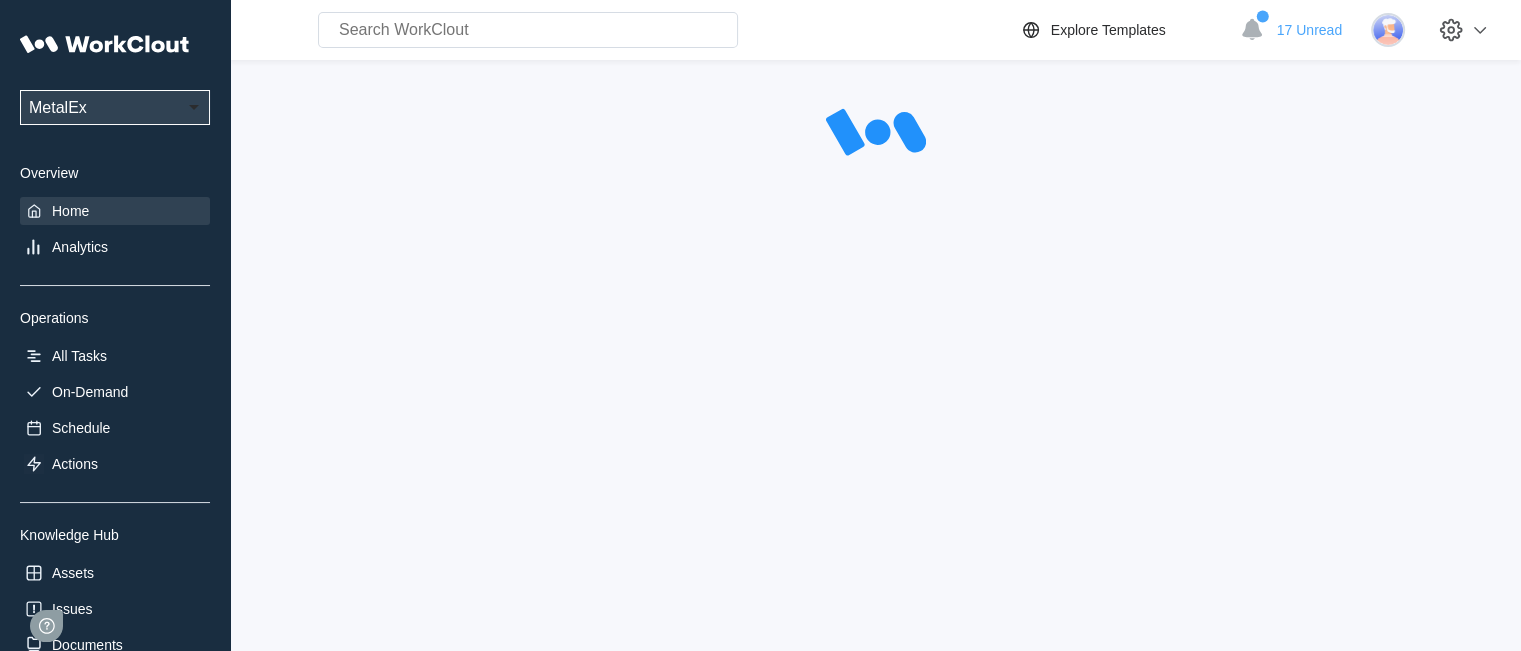 scroll, scrollTop: 0, scrollLeft: 0, axis: both 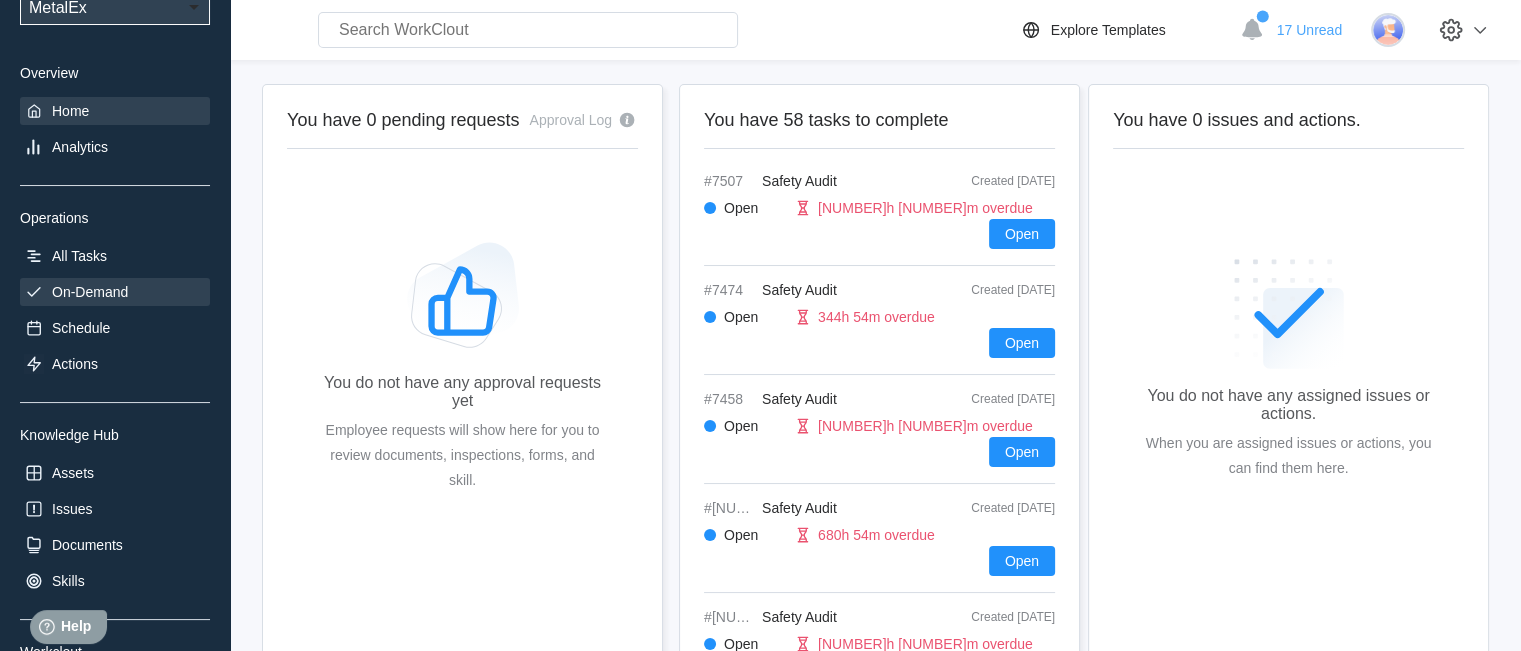 click on "On-Demand" at bounding box center (115, 292) 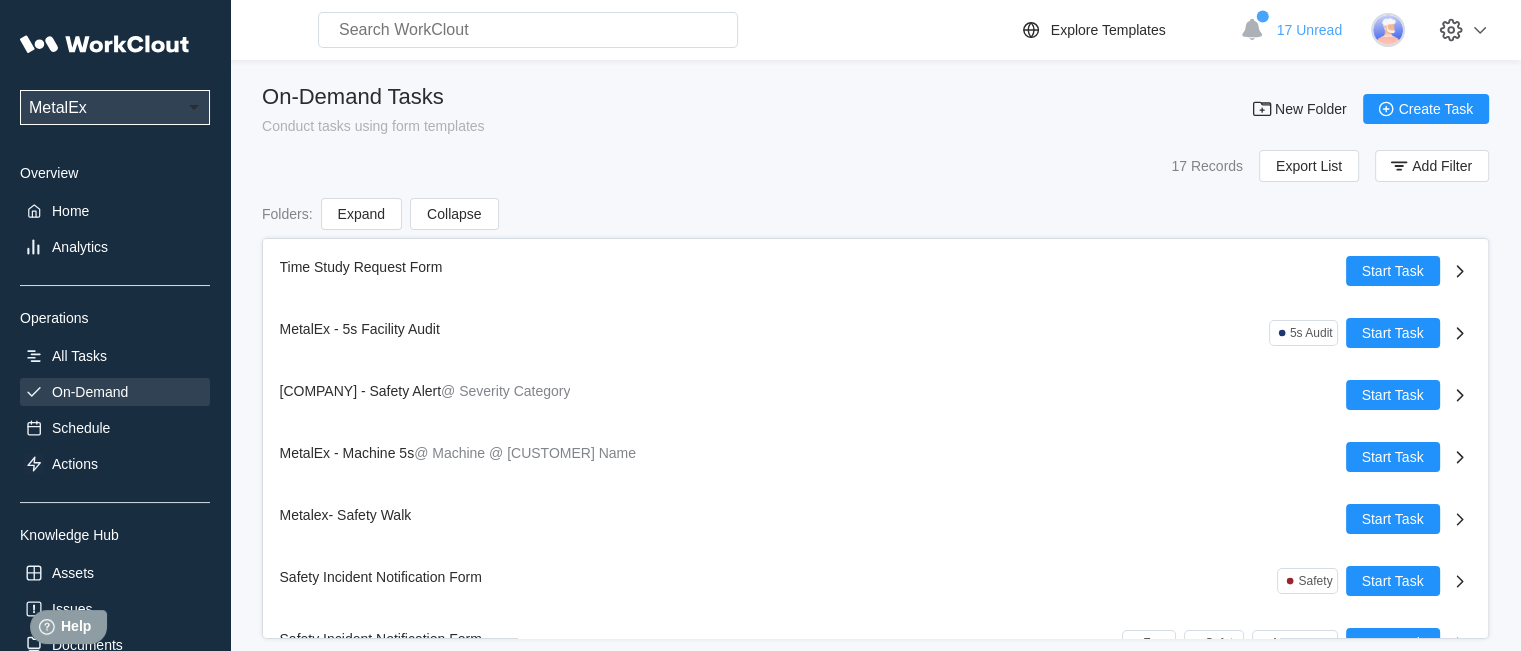 scroll, scrollTop: 650, scrollLeft: 0, axis: vertical 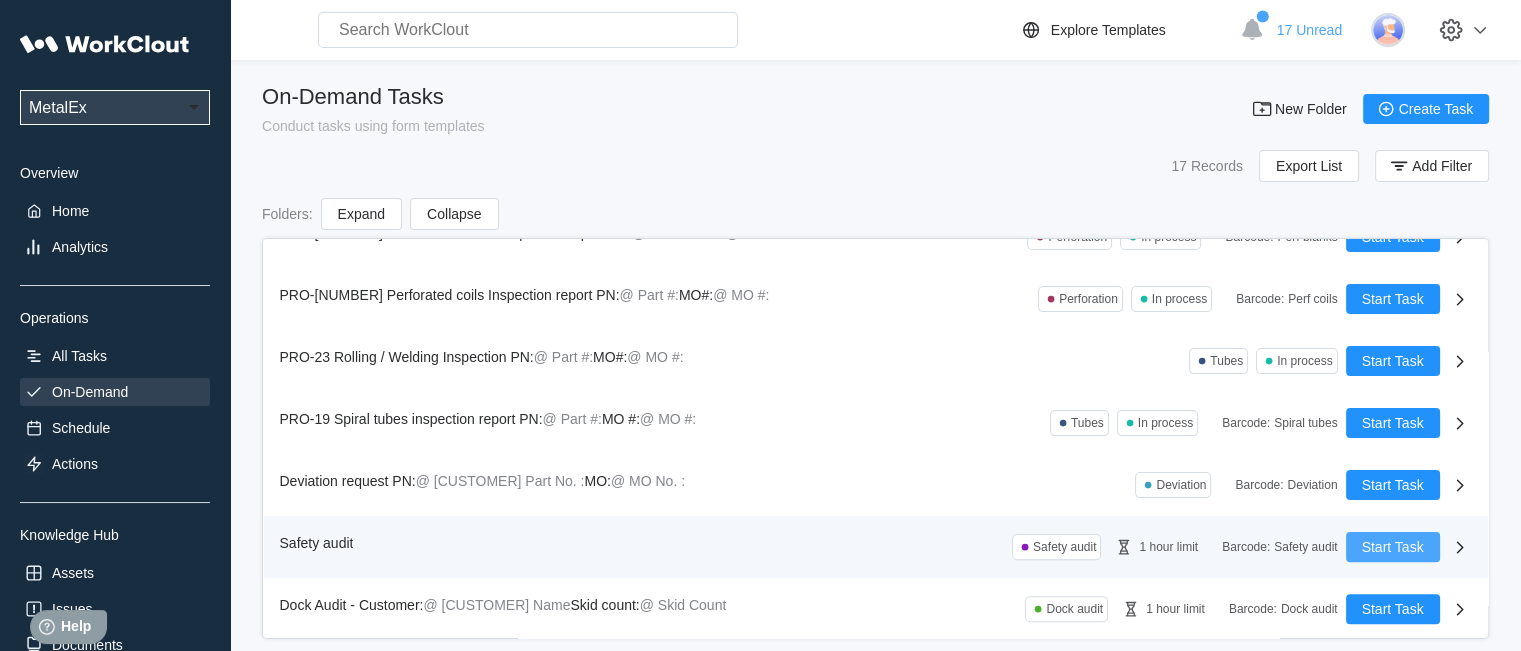 click on "Start Task" at bounding box center [1393, 547] 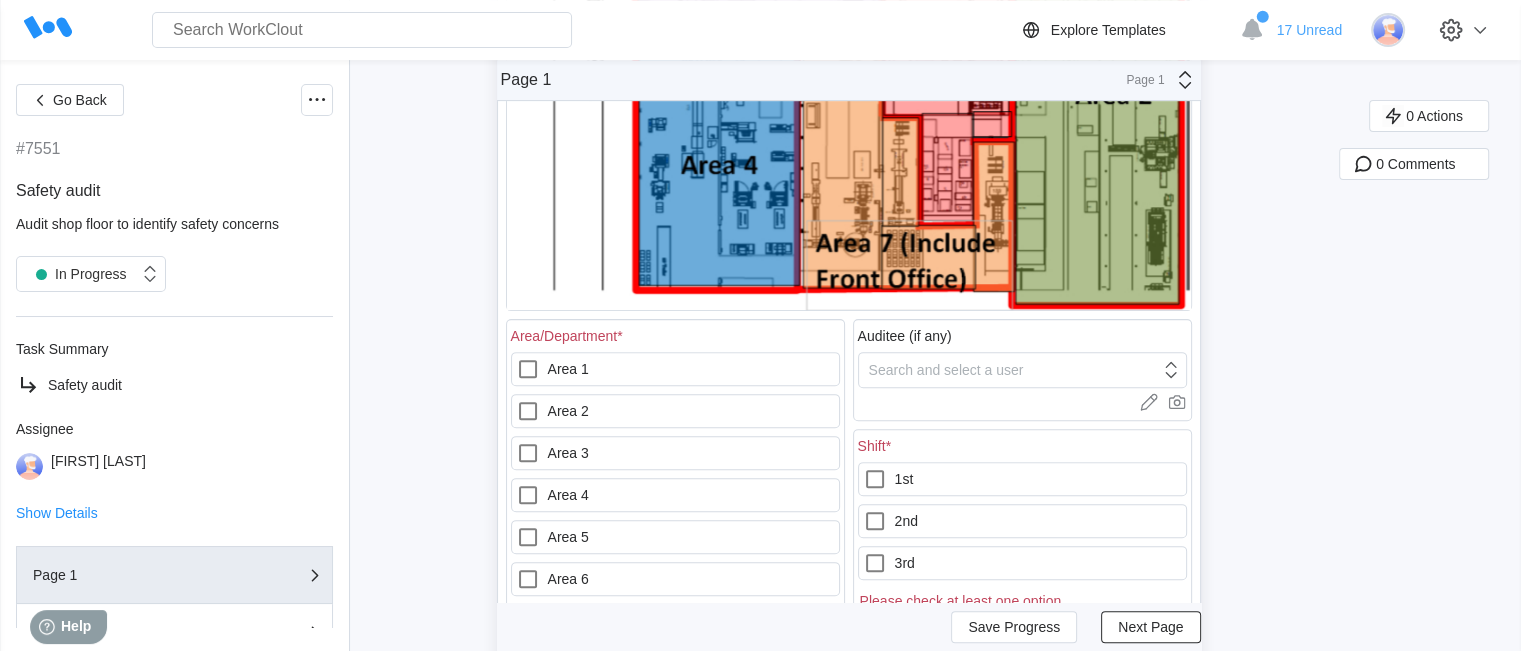 scroll, scrollTop: 700, scrollLeft: 0, axis: vertical 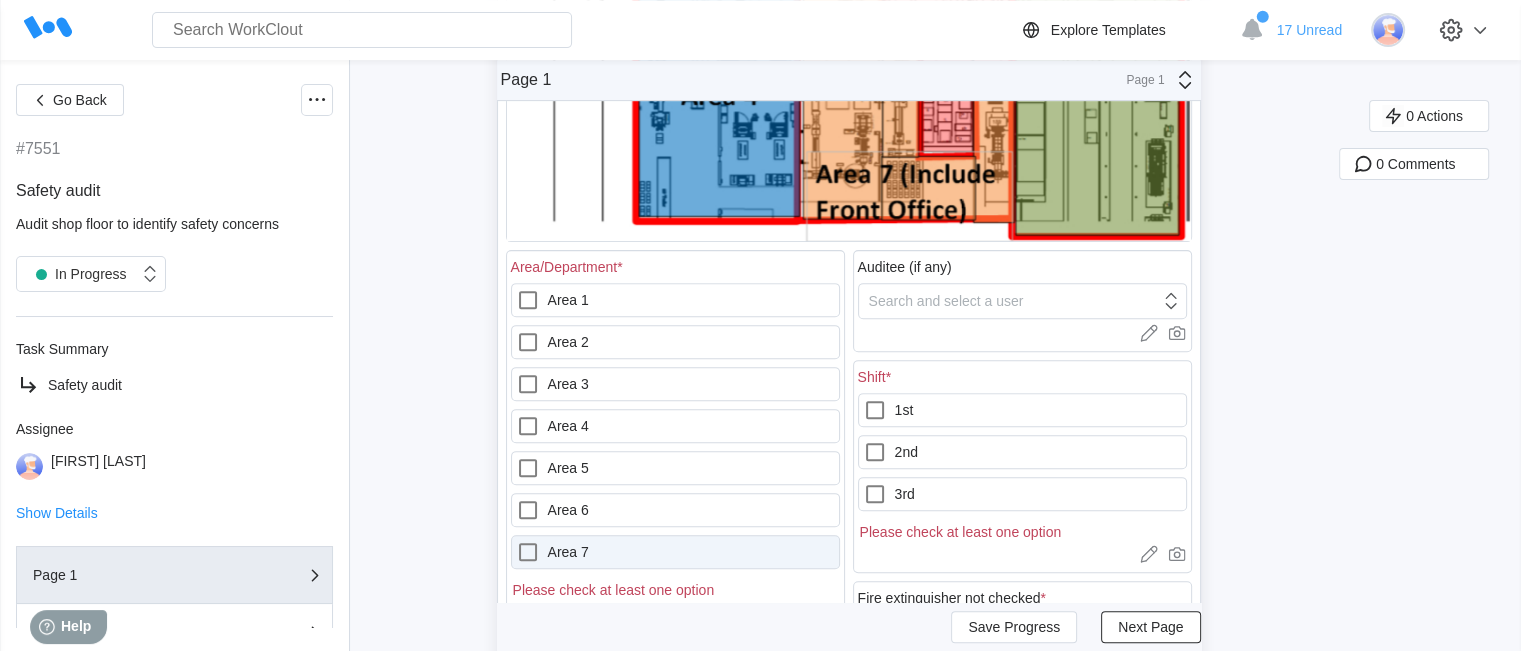 click on "Area 7" at bounding box center (675, 552) 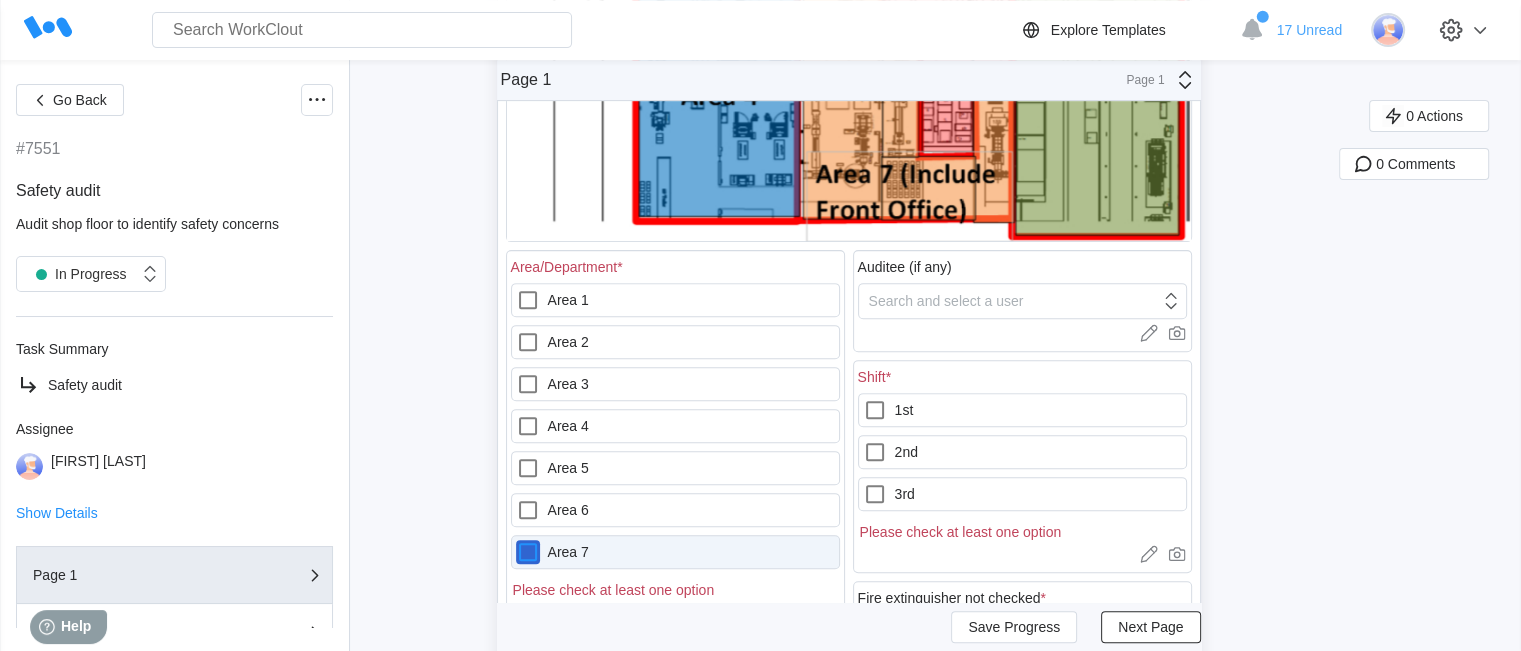 click on "Area 7" at bounding box center [516, 540] 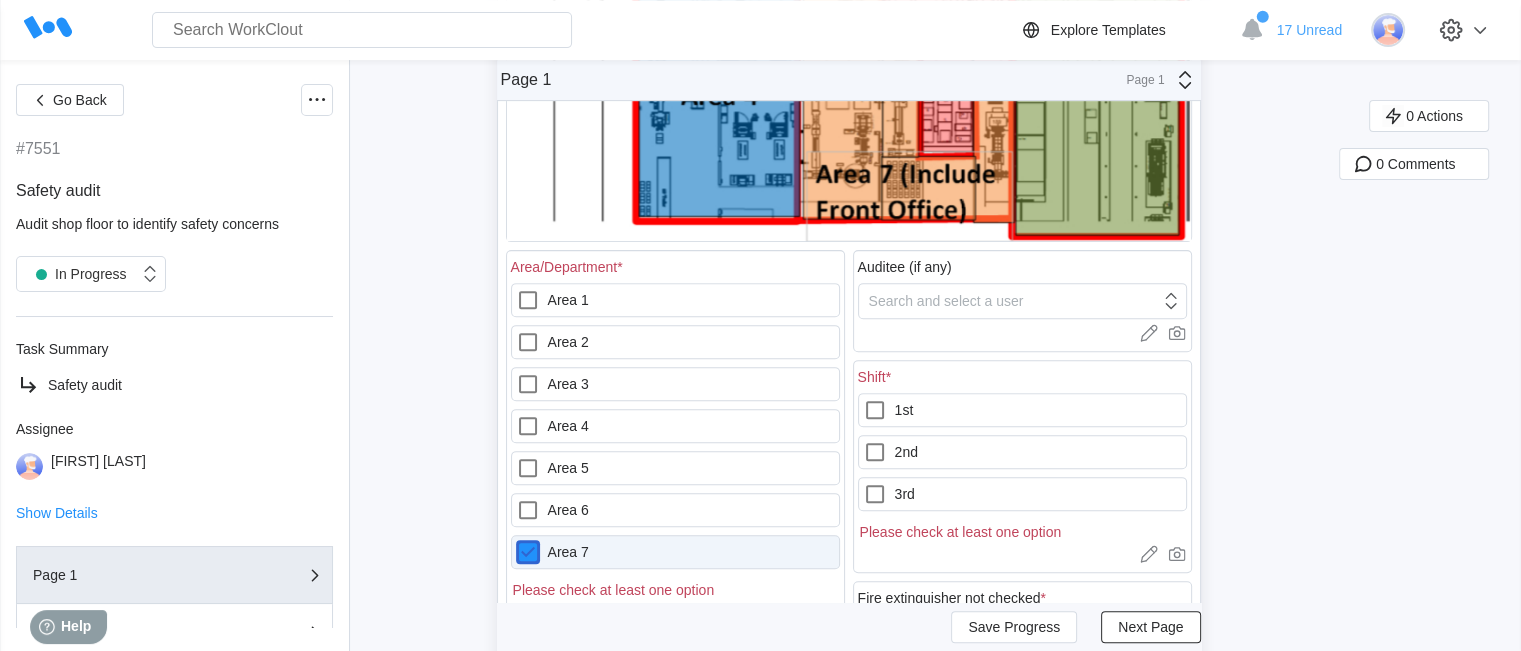 checkbox on "true" 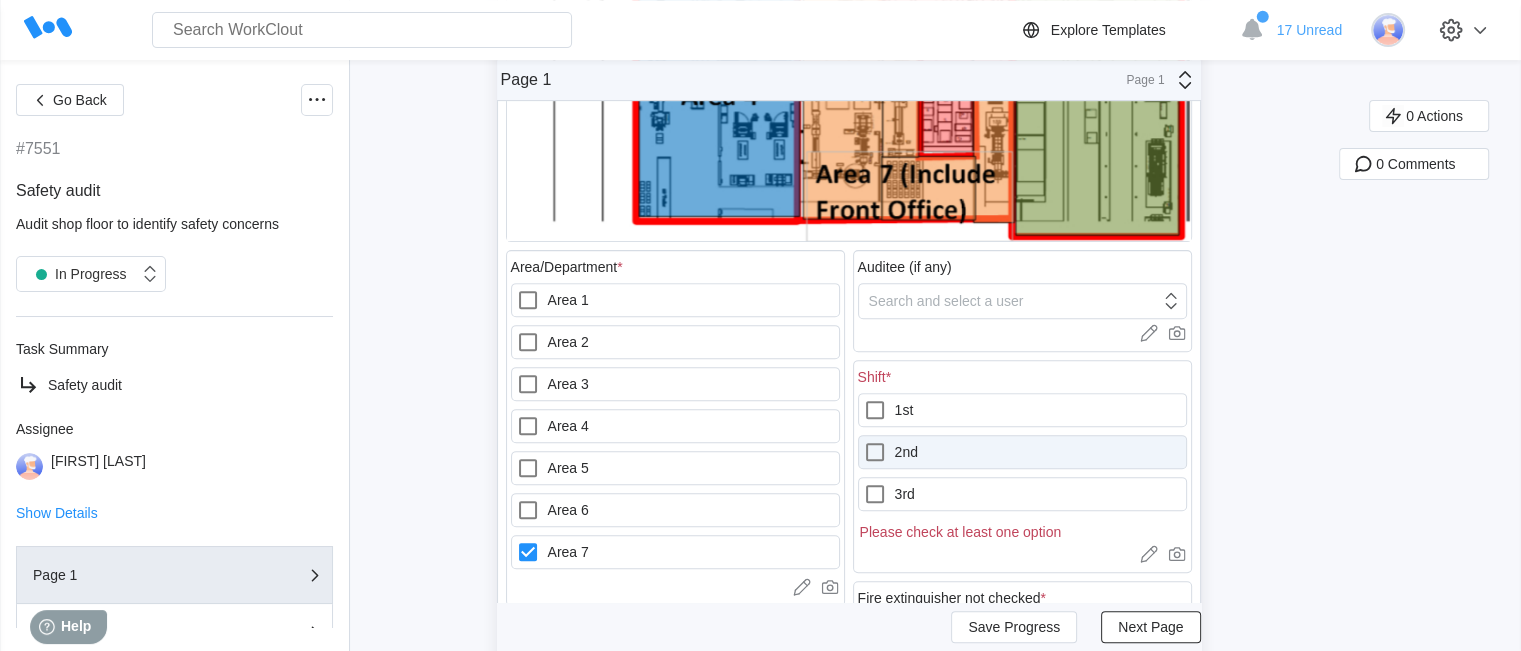 click on "2nd" at bounding box center [1022, 452] 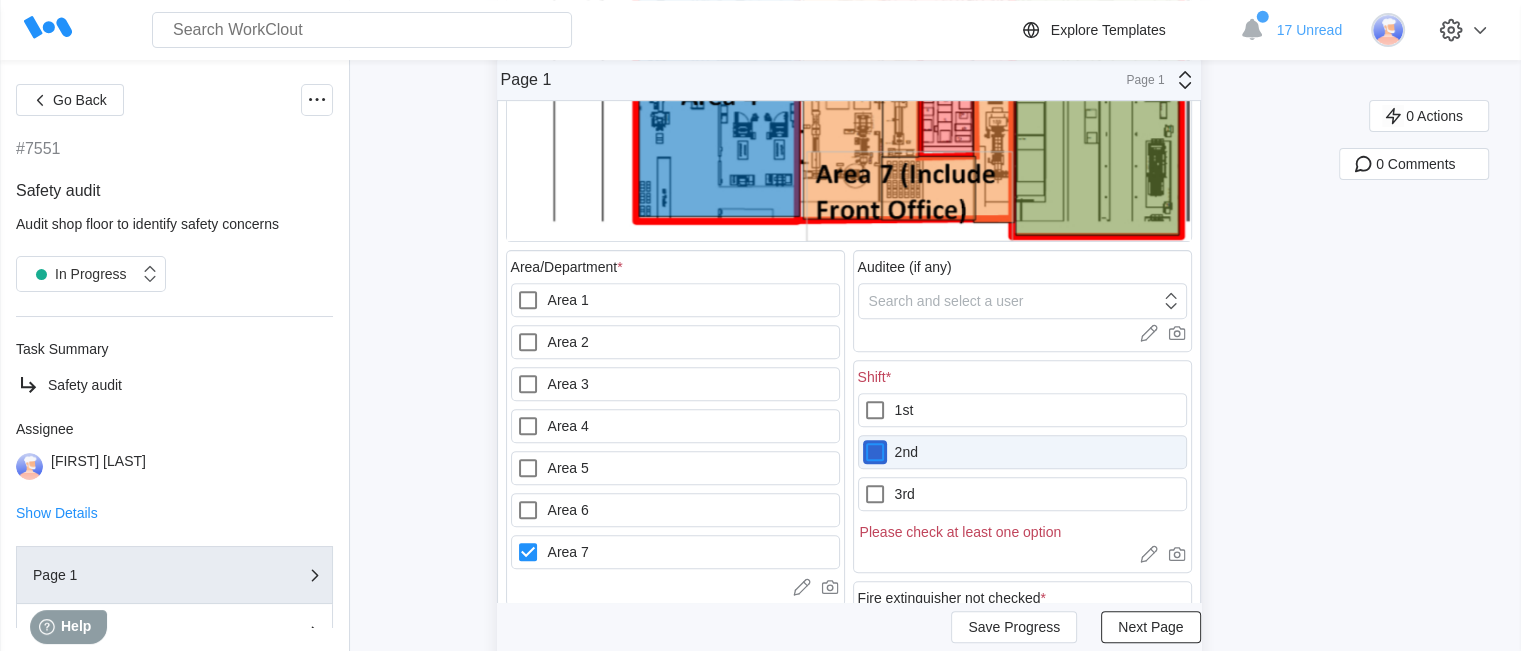 click on "2nd" at bounding box center (863, 440) 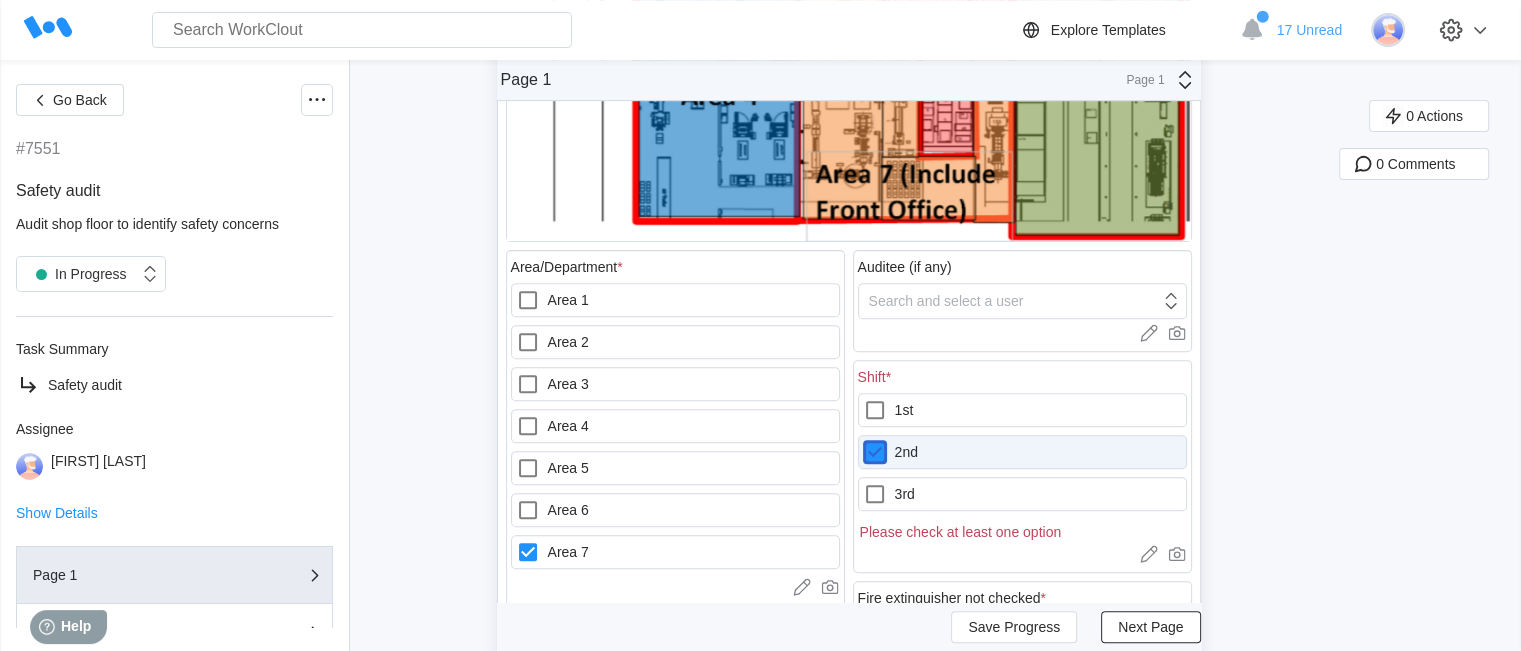 checkbox on "true" 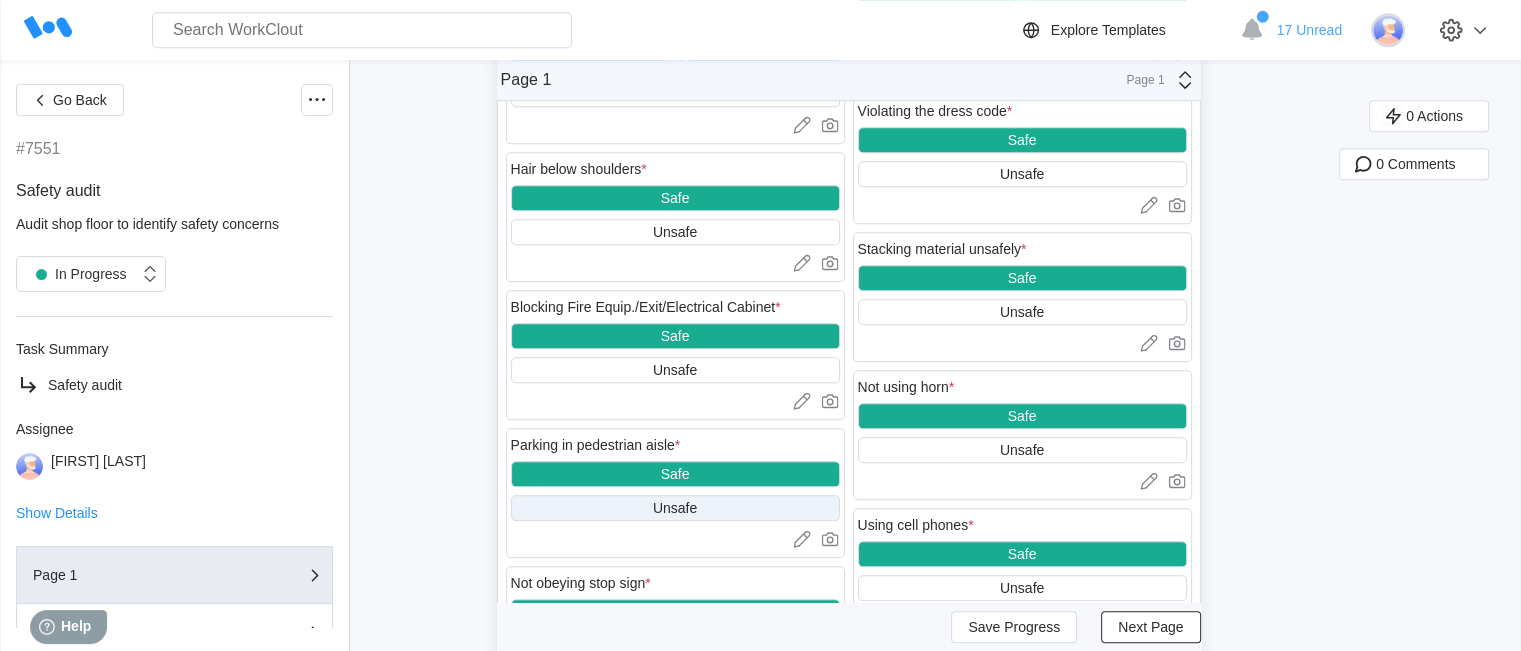 scroll, scrollTop: 1400, scrollLeft: 0, axis: vertical 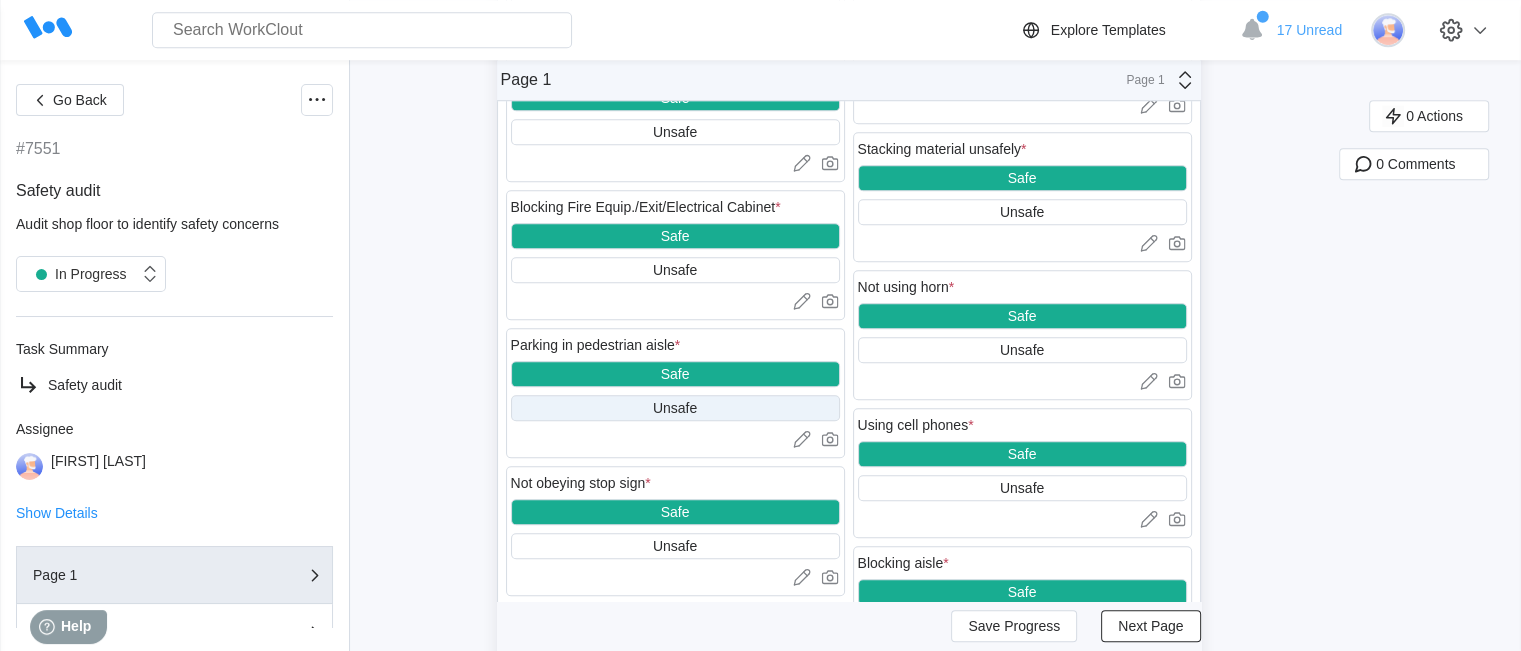 click on "Unsafe" at bounding box center [675, 408] 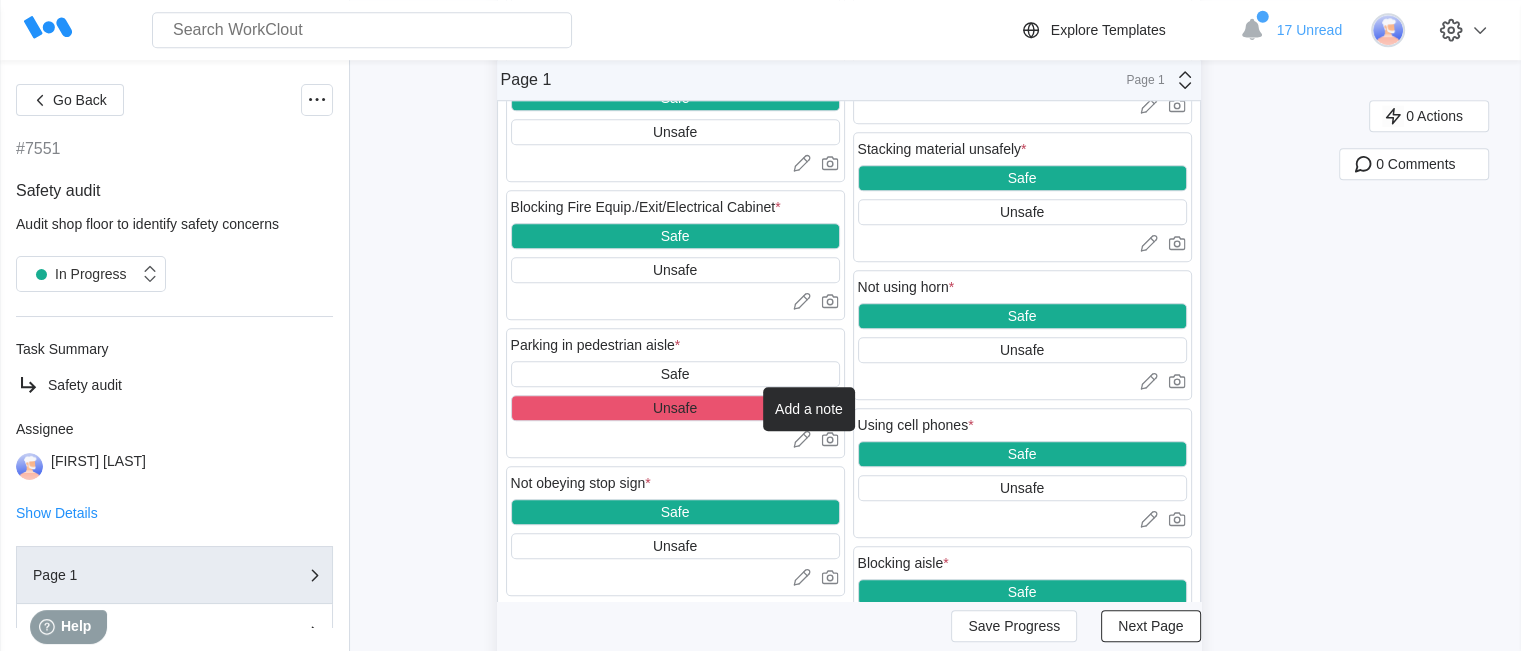 click 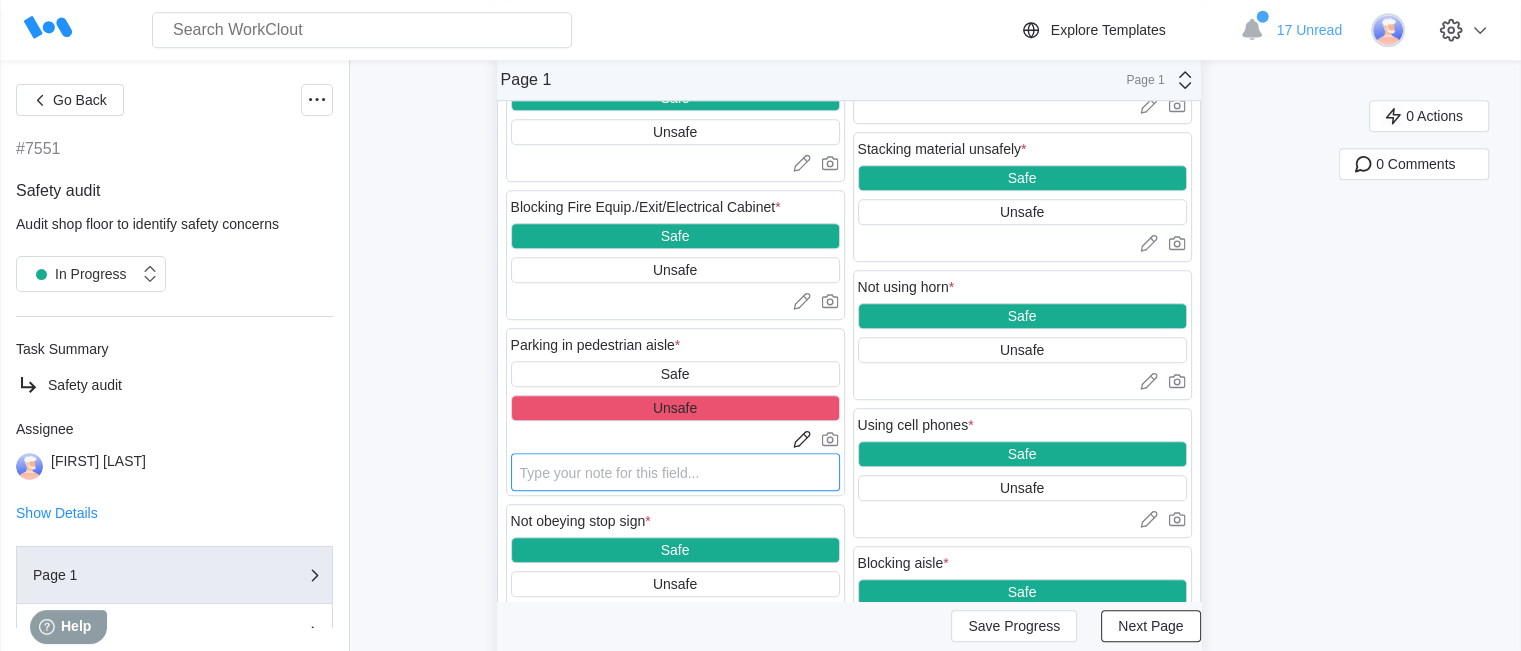 click at bounding box center [675, 472] 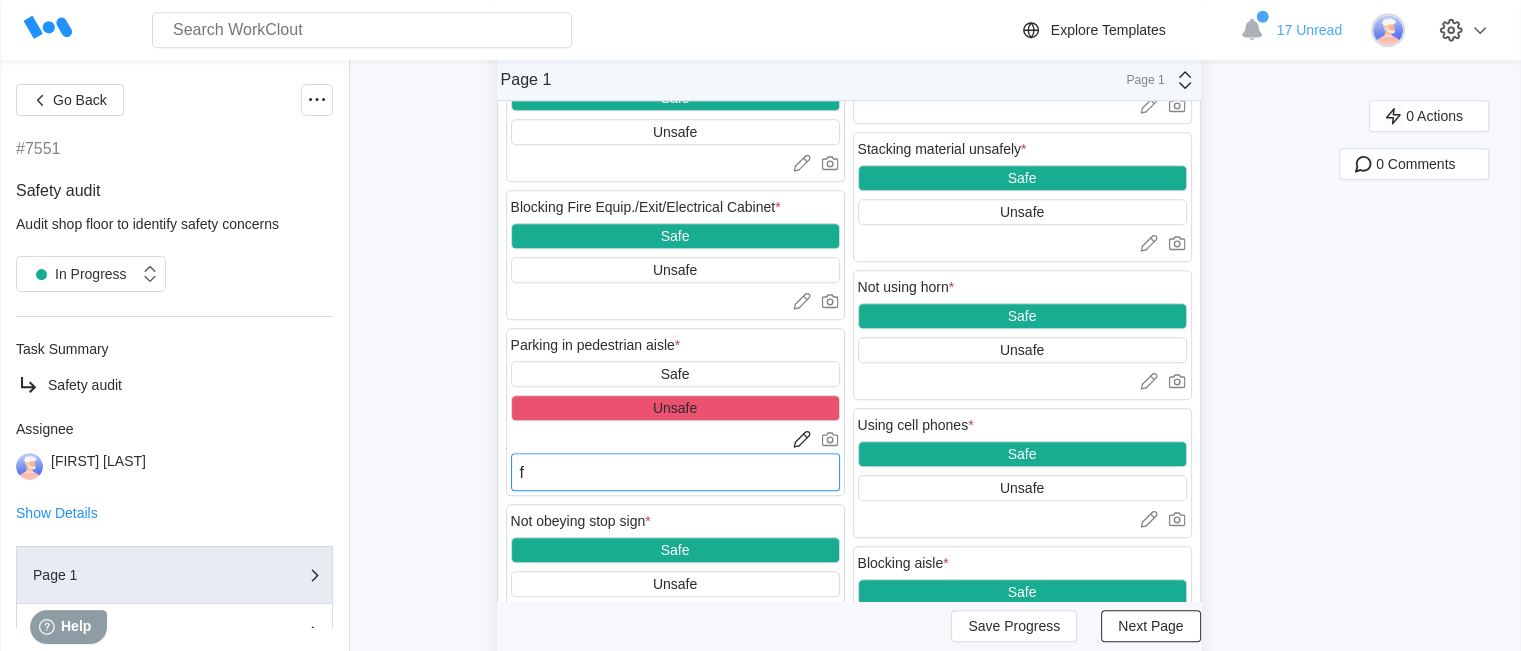 type on "x" 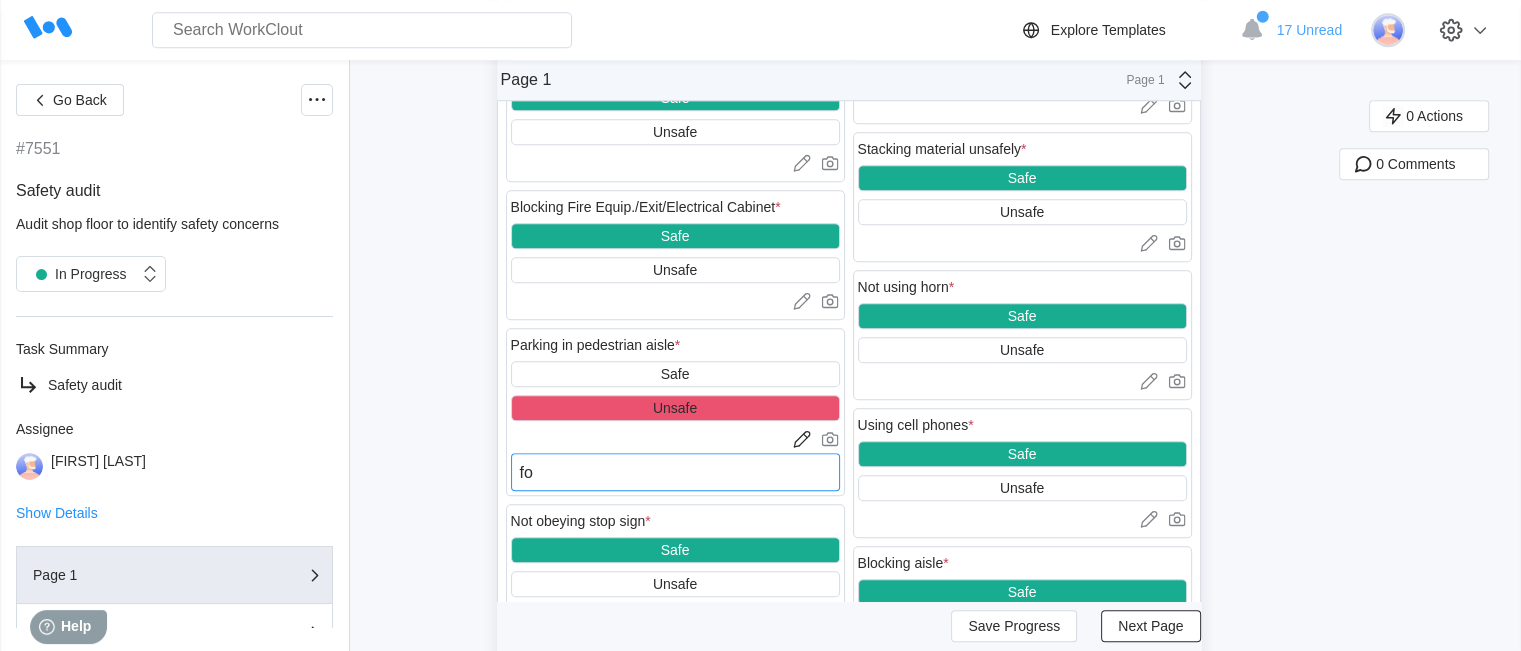 type on "fou" 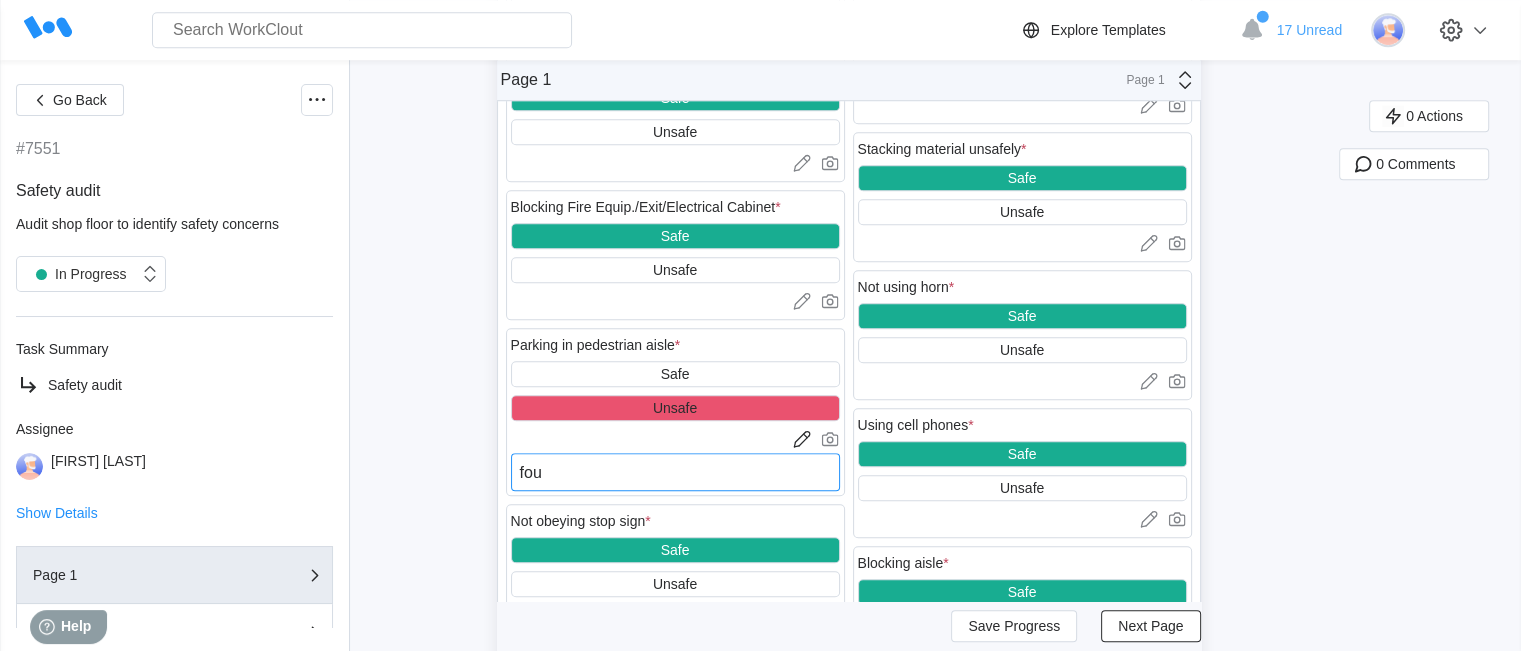 type on "foun" 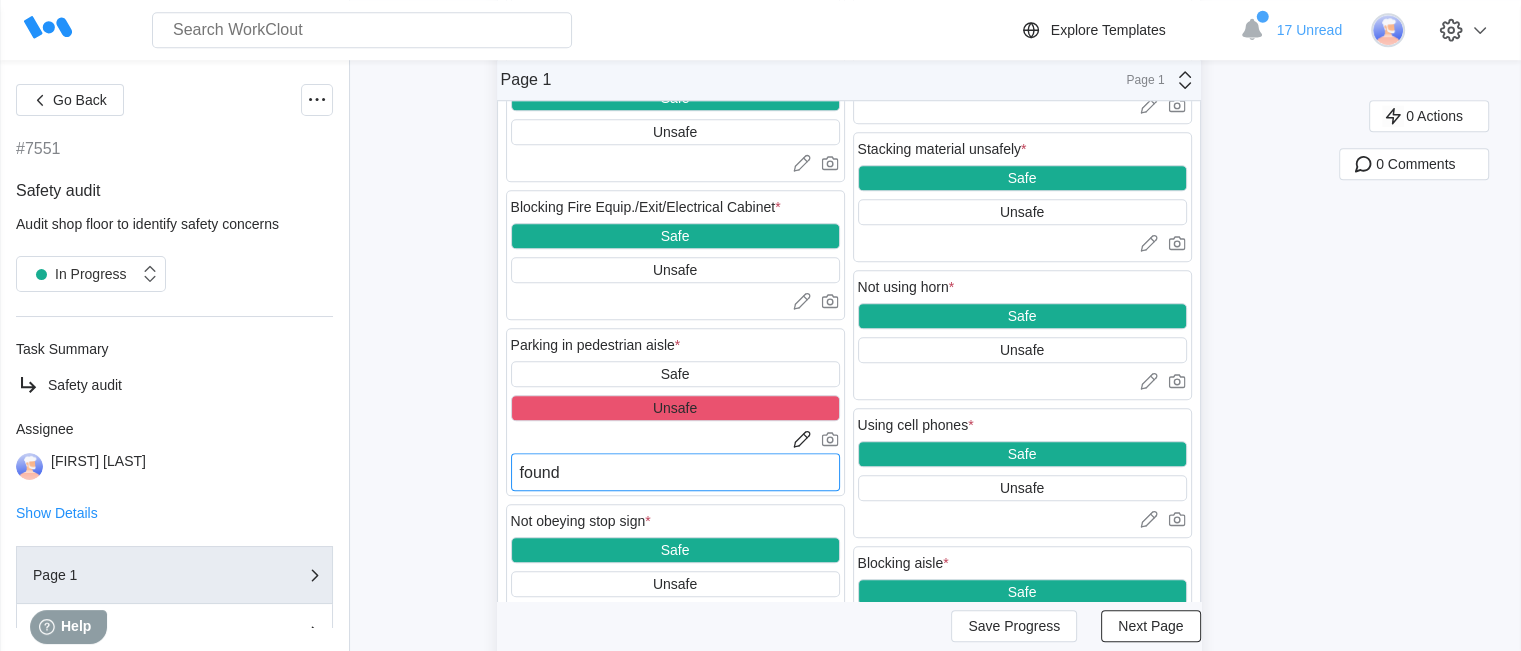 type on "found" 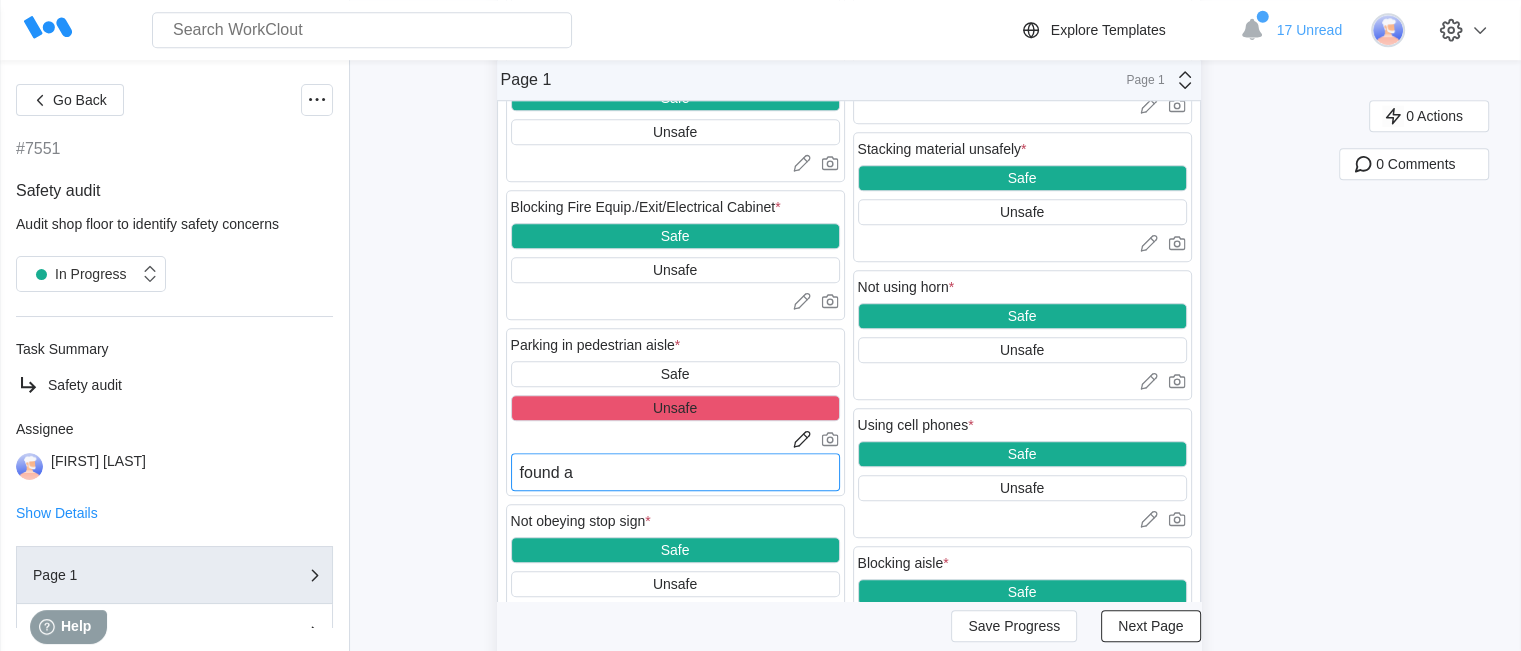 type on "found a" 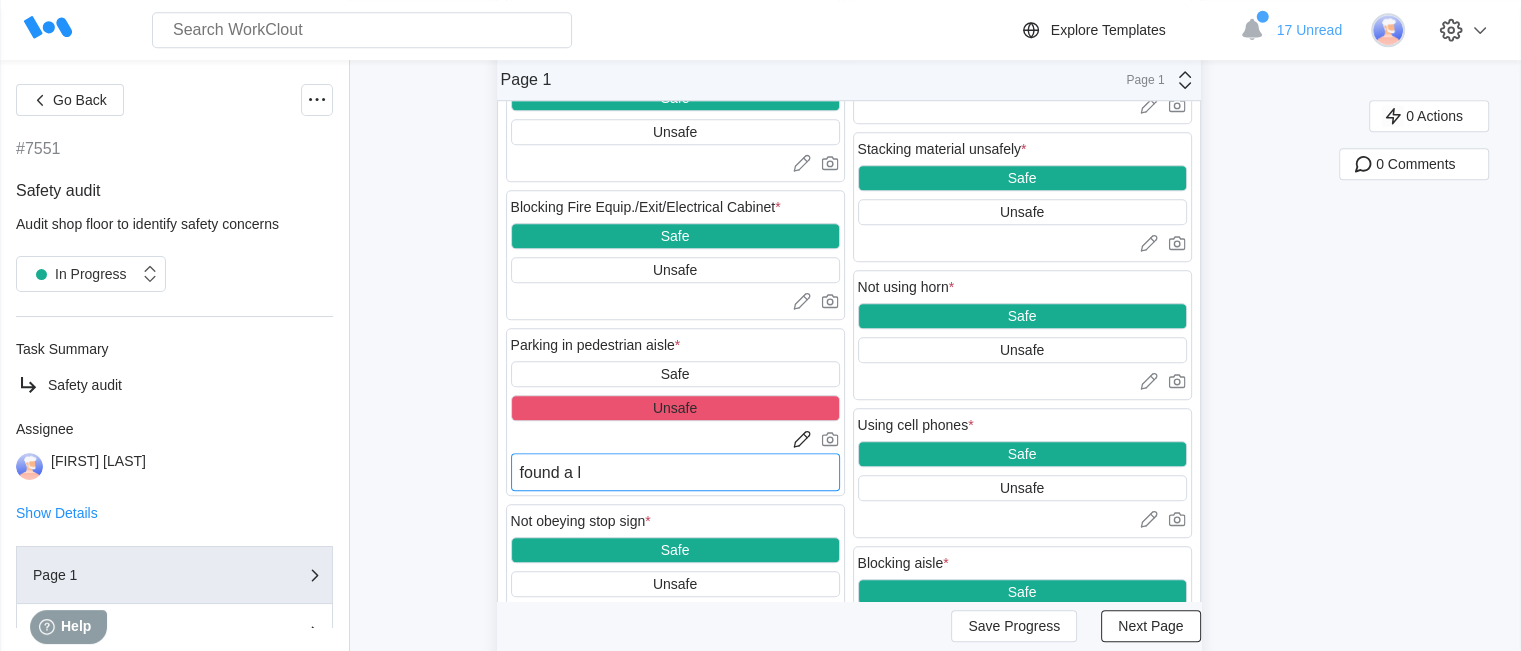 type on "found a le" 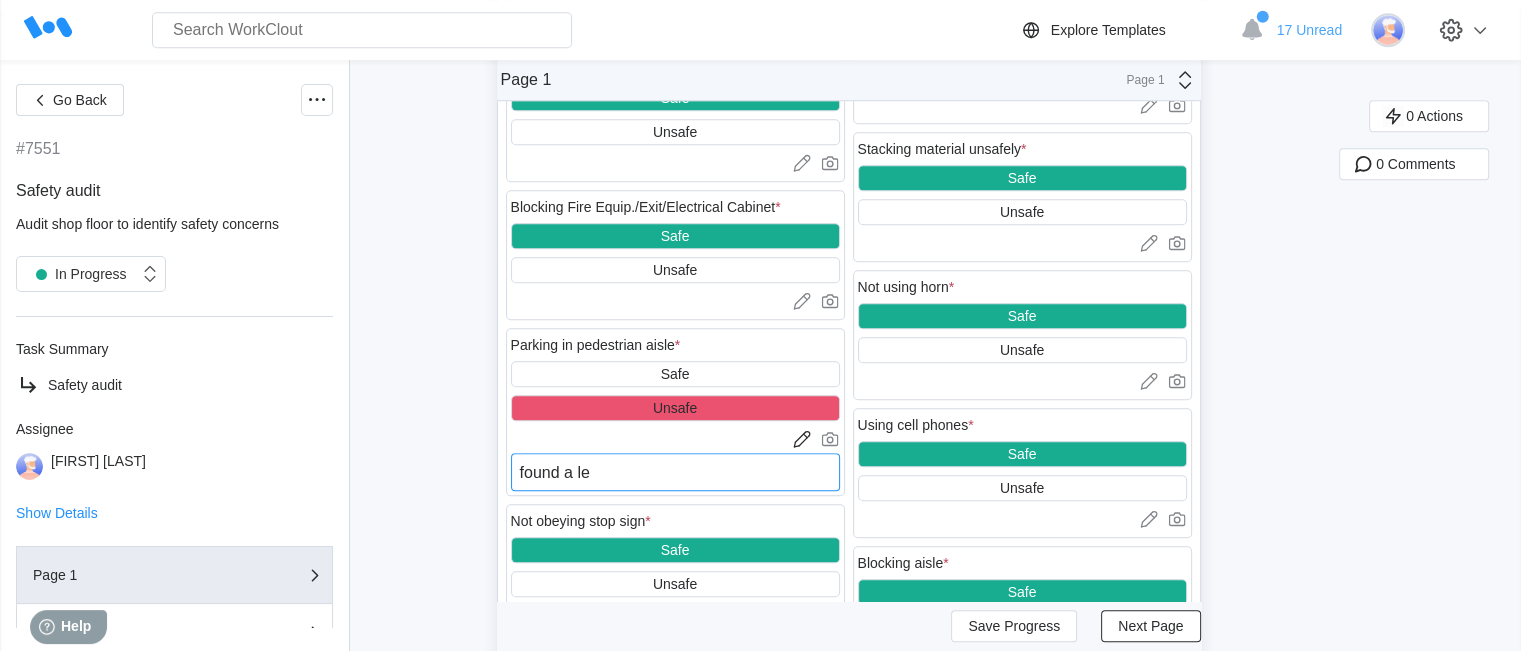 type on "found a lef" 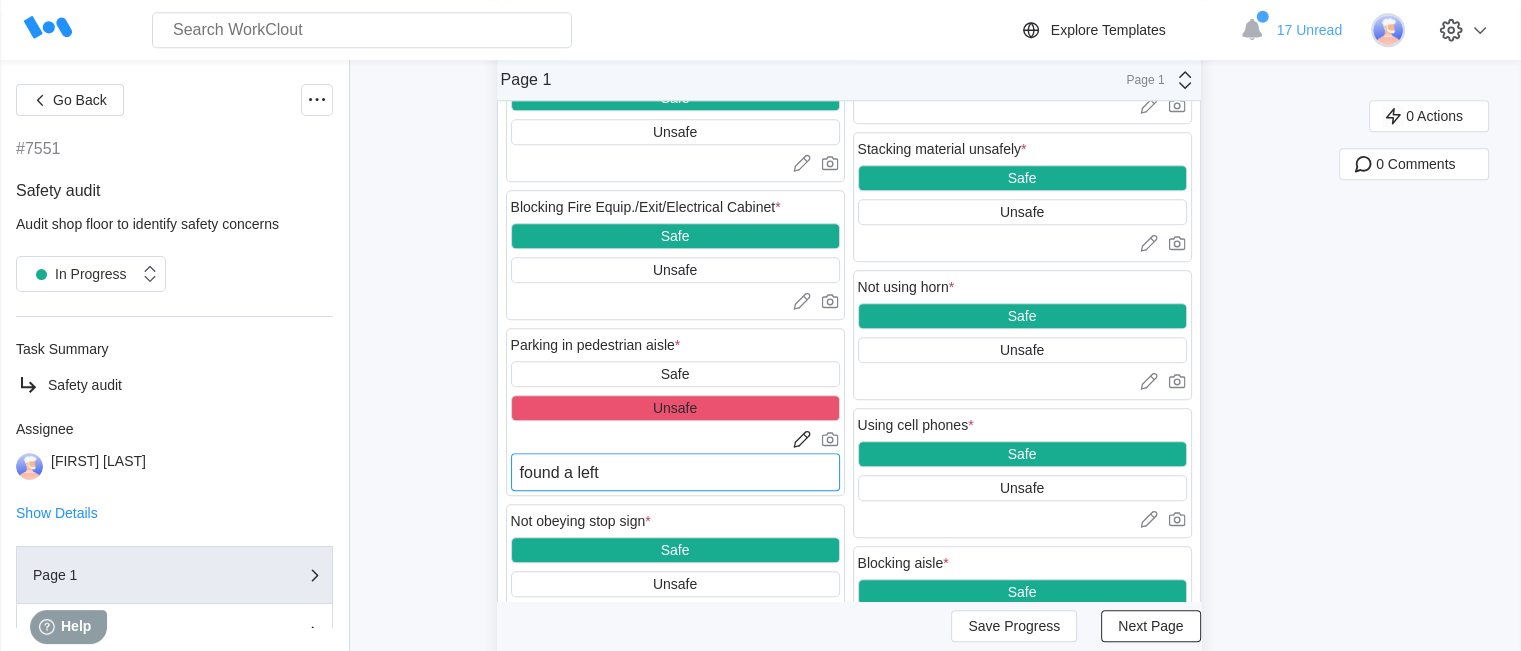 type on "found a left" 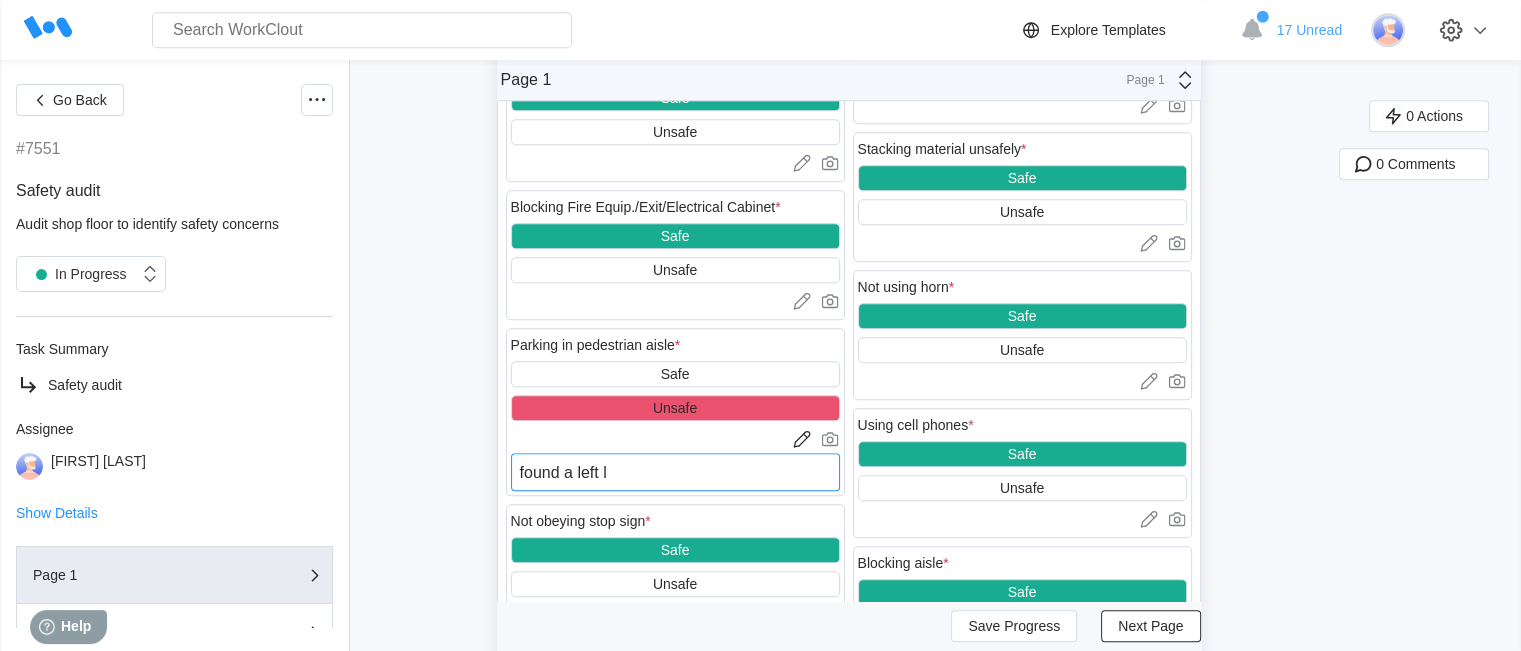 type on "x" 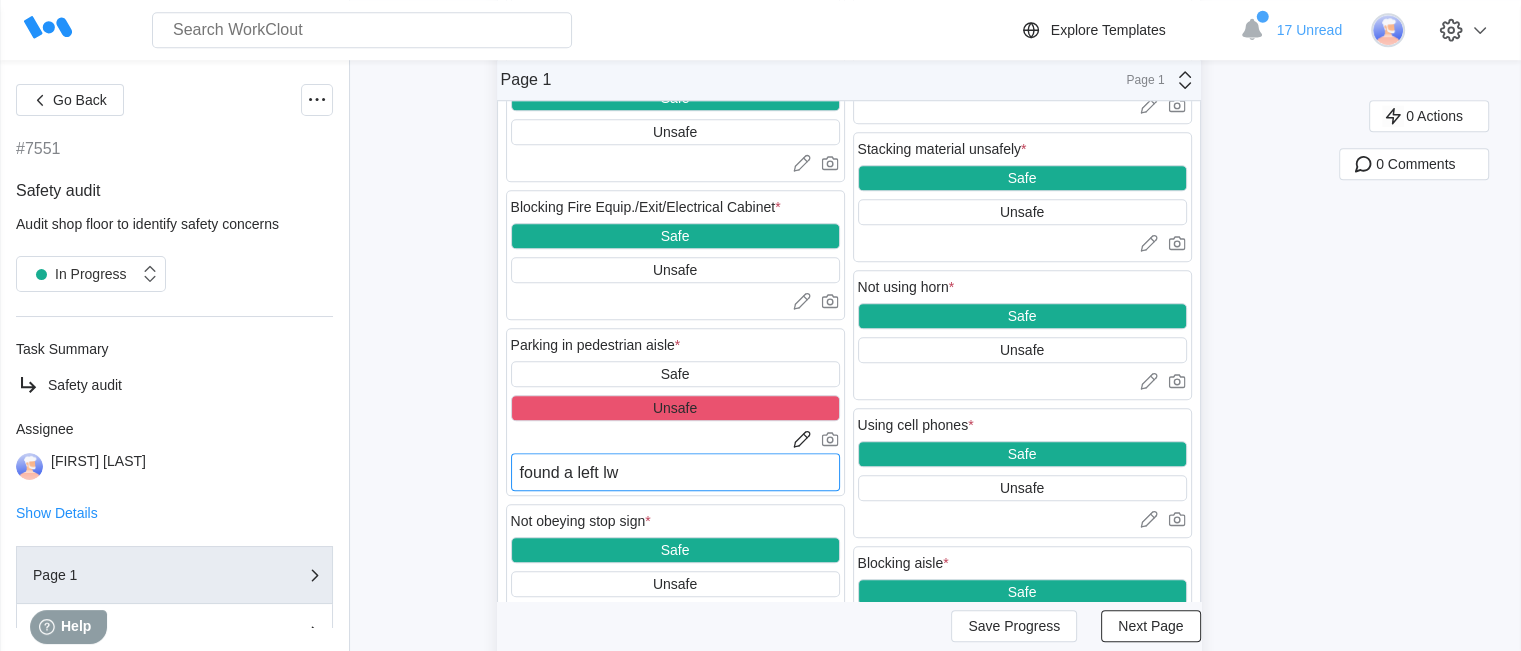 type on "found a left lwe" 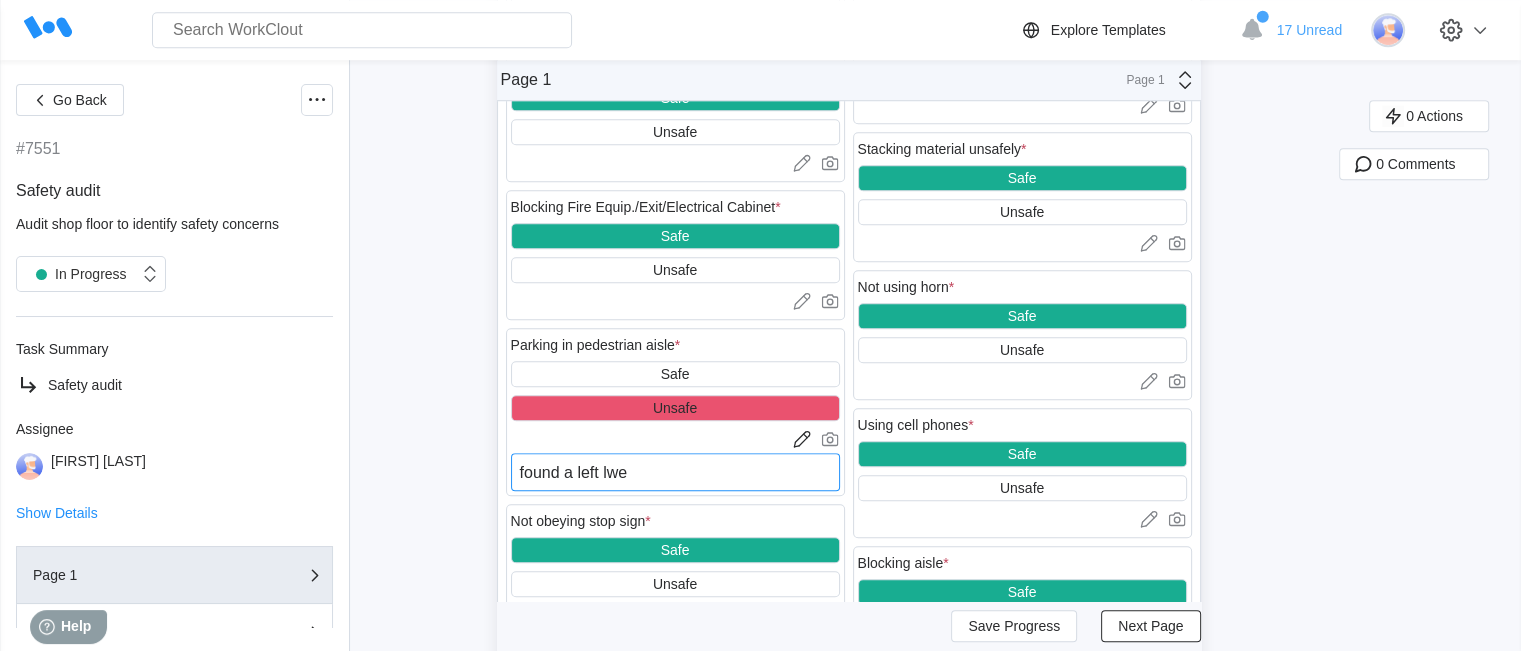type on "x" 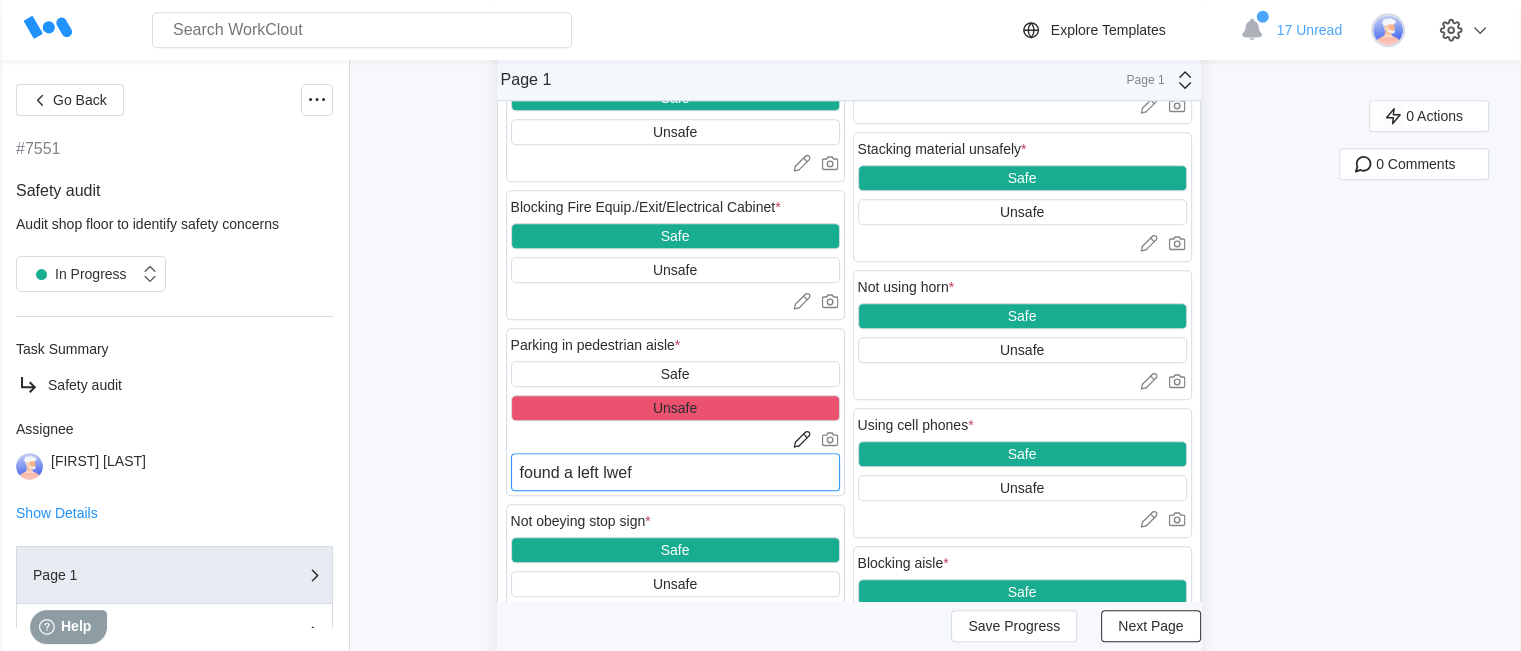 type on "found a left lwe" 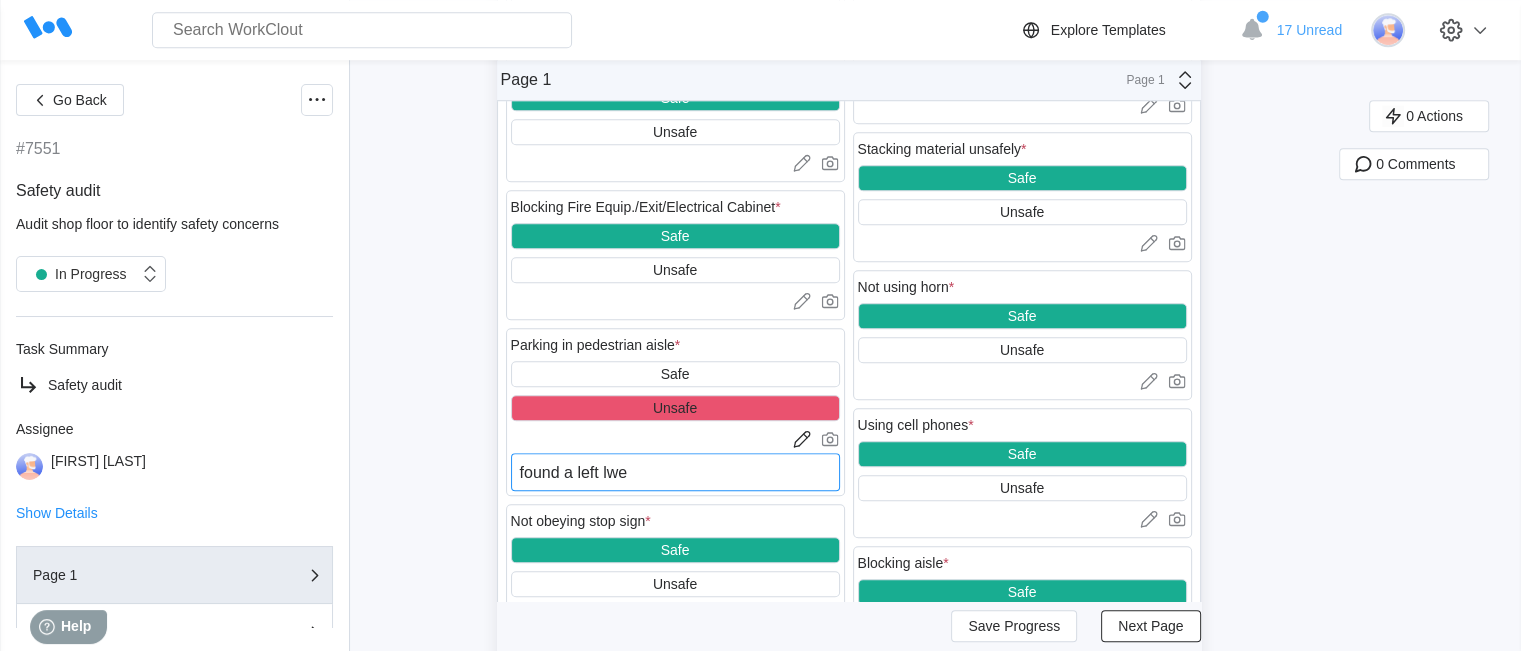 type on "found a left lw" 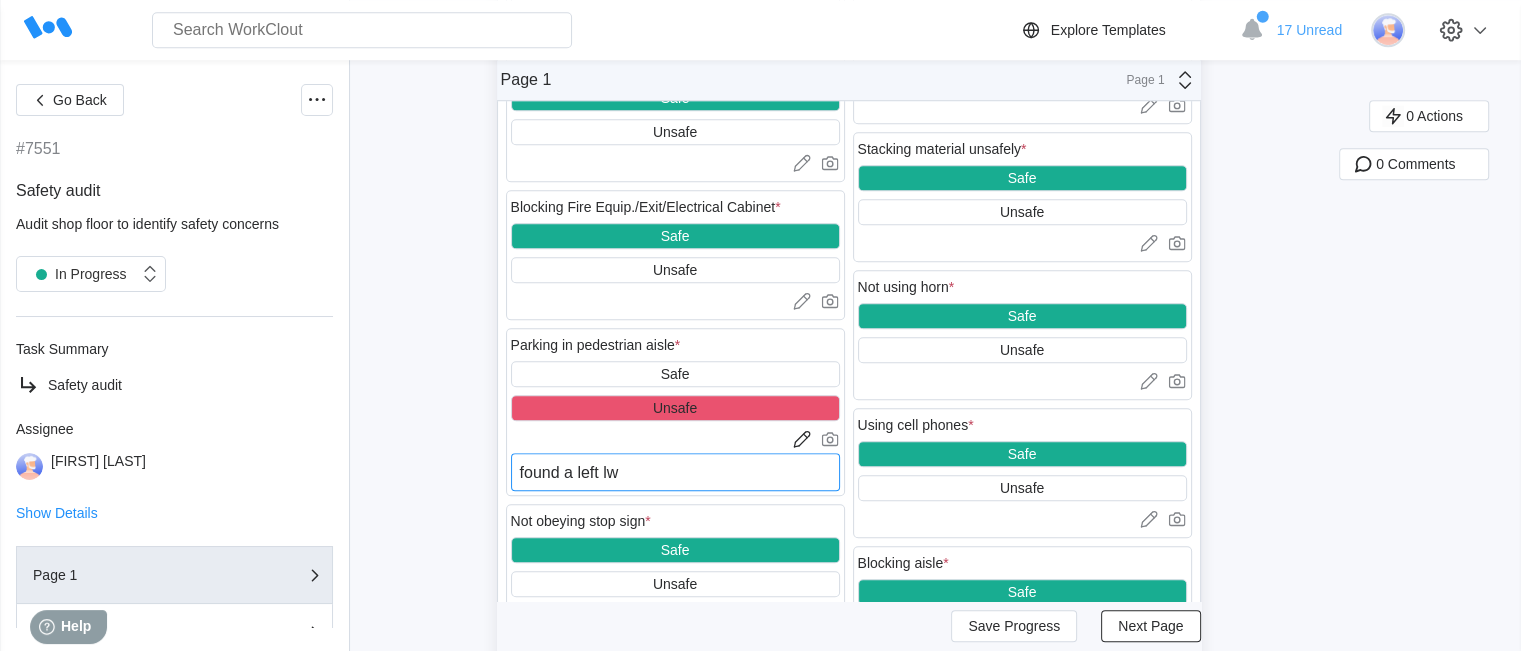 type on "x" 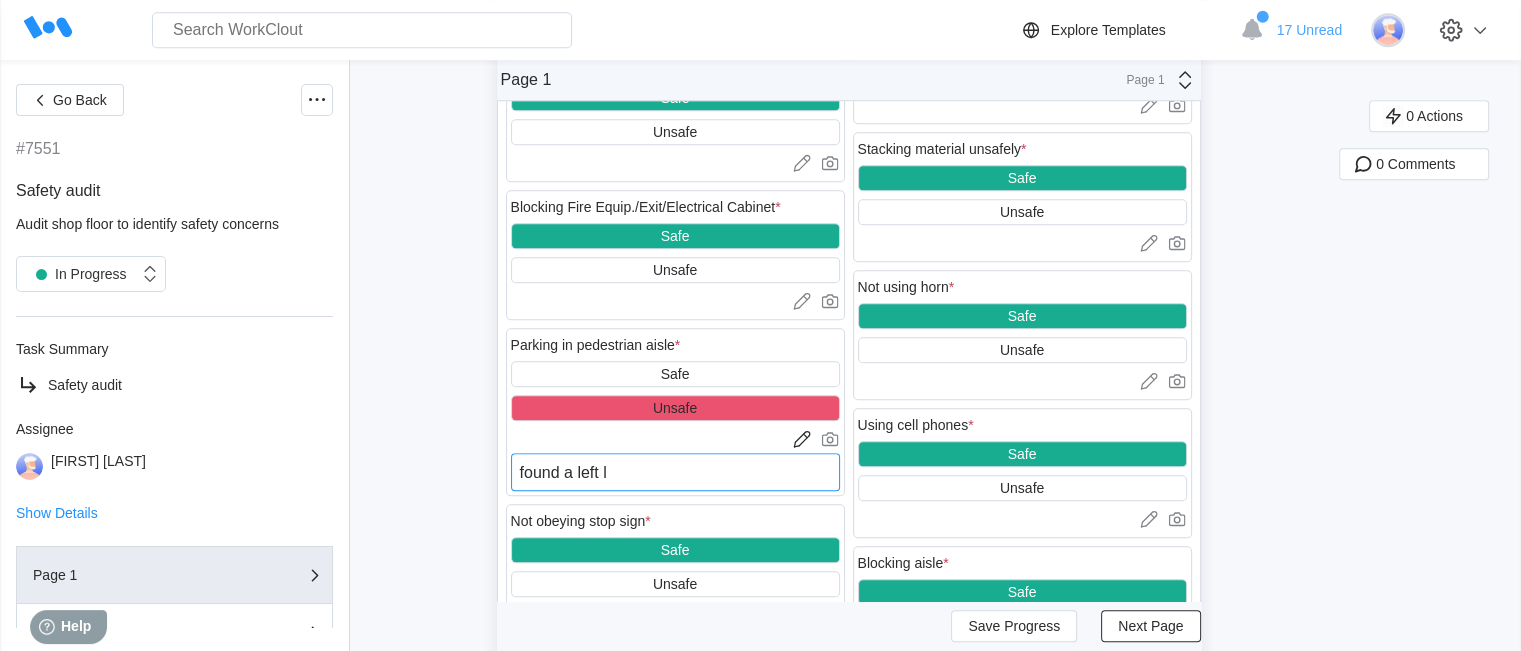 type on "found a left le" 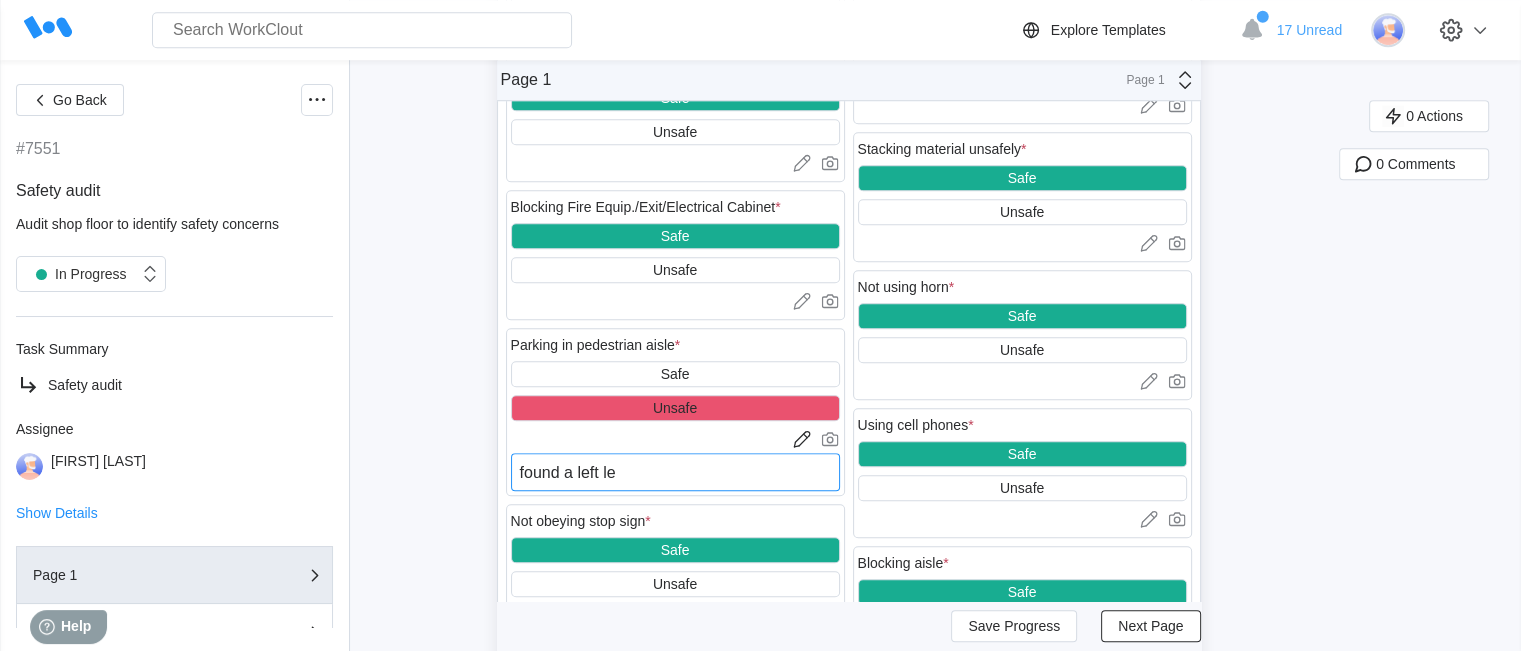 type on "found a left lef" 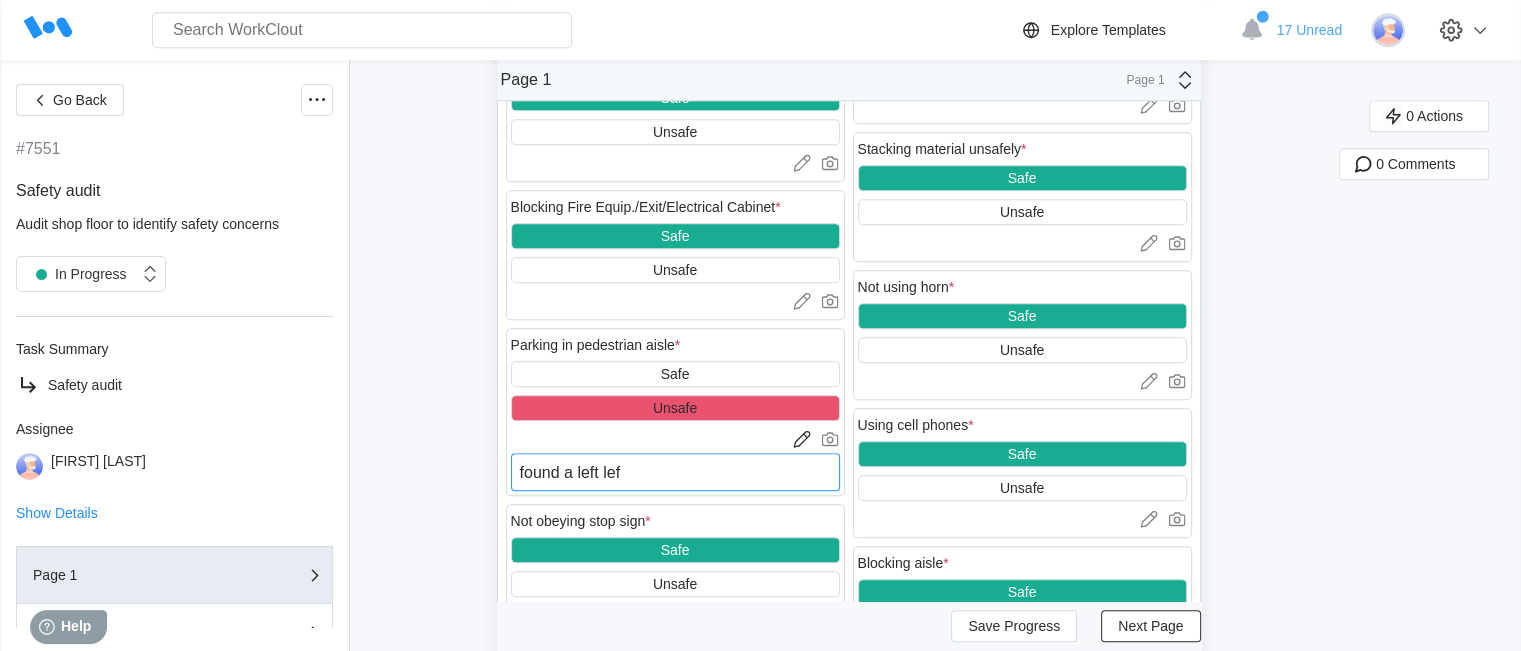 type on "found a left left" 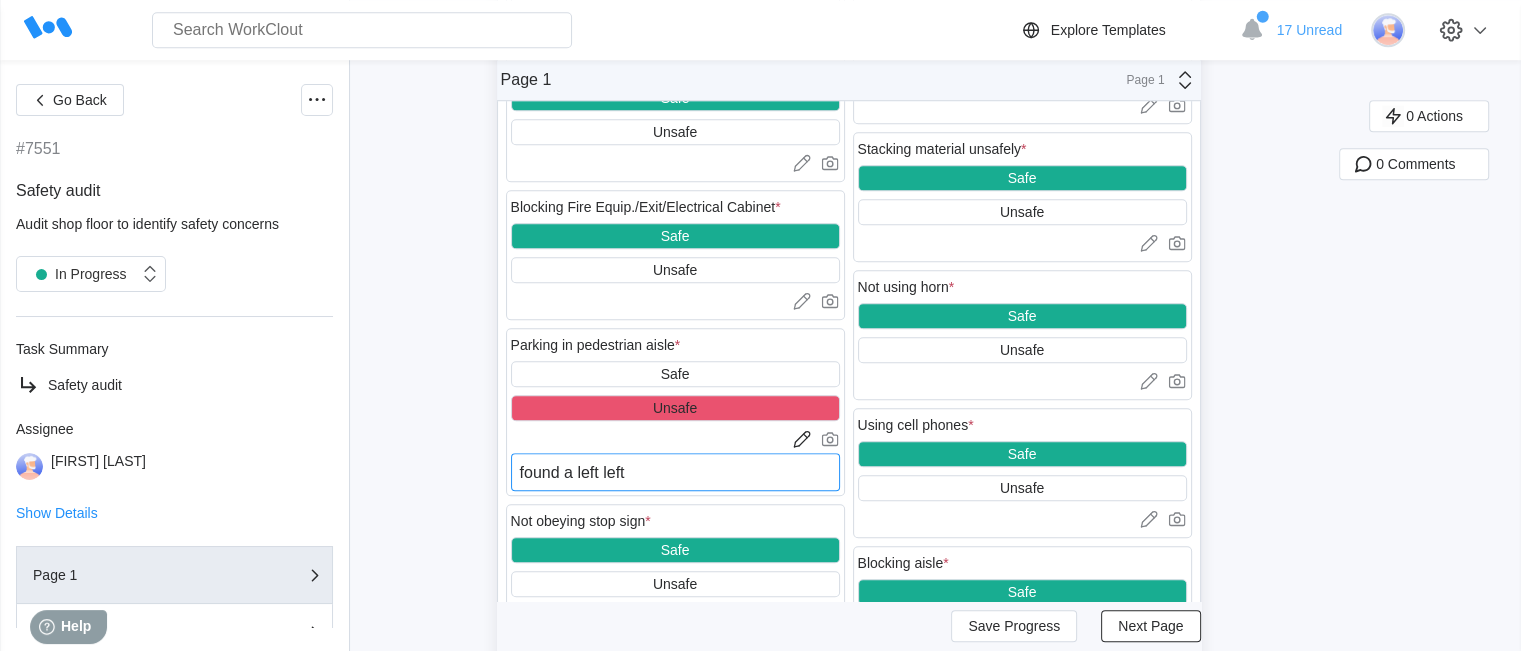 type on "found a left left" 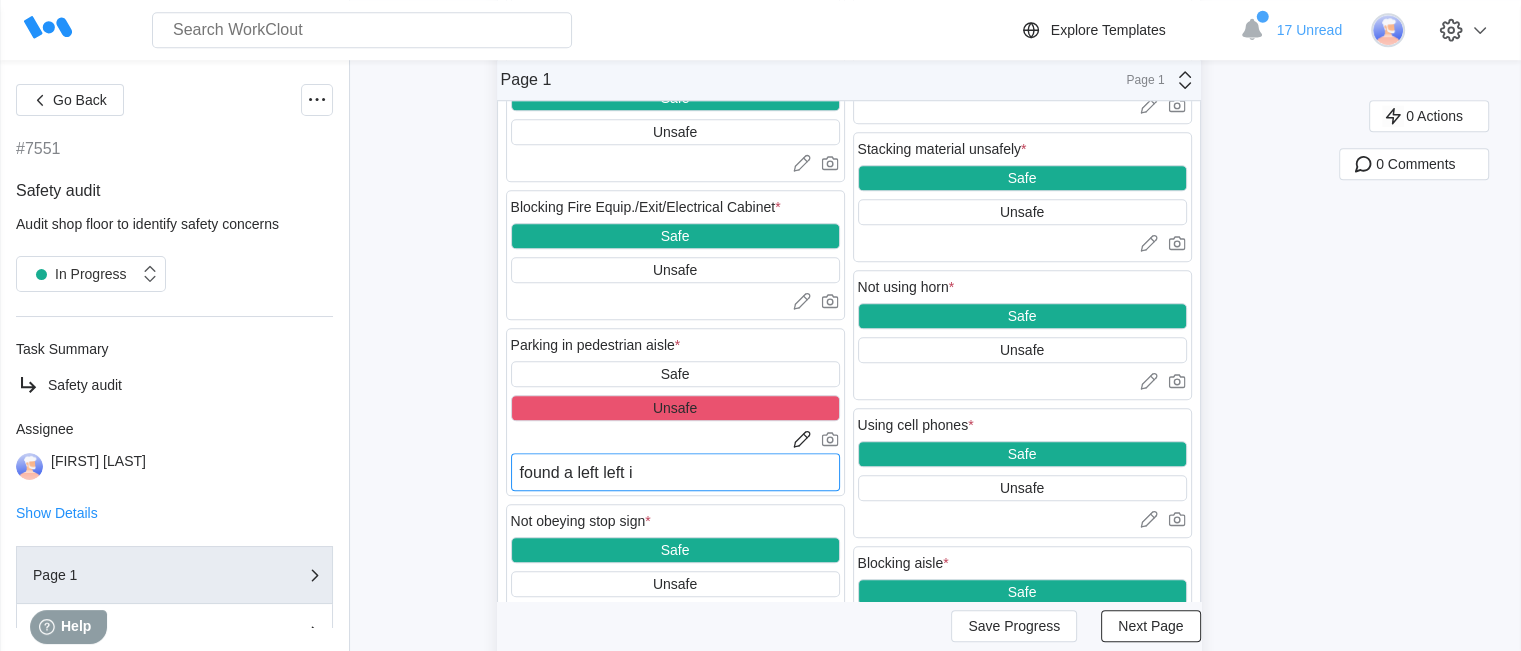 type on "found a left left in" 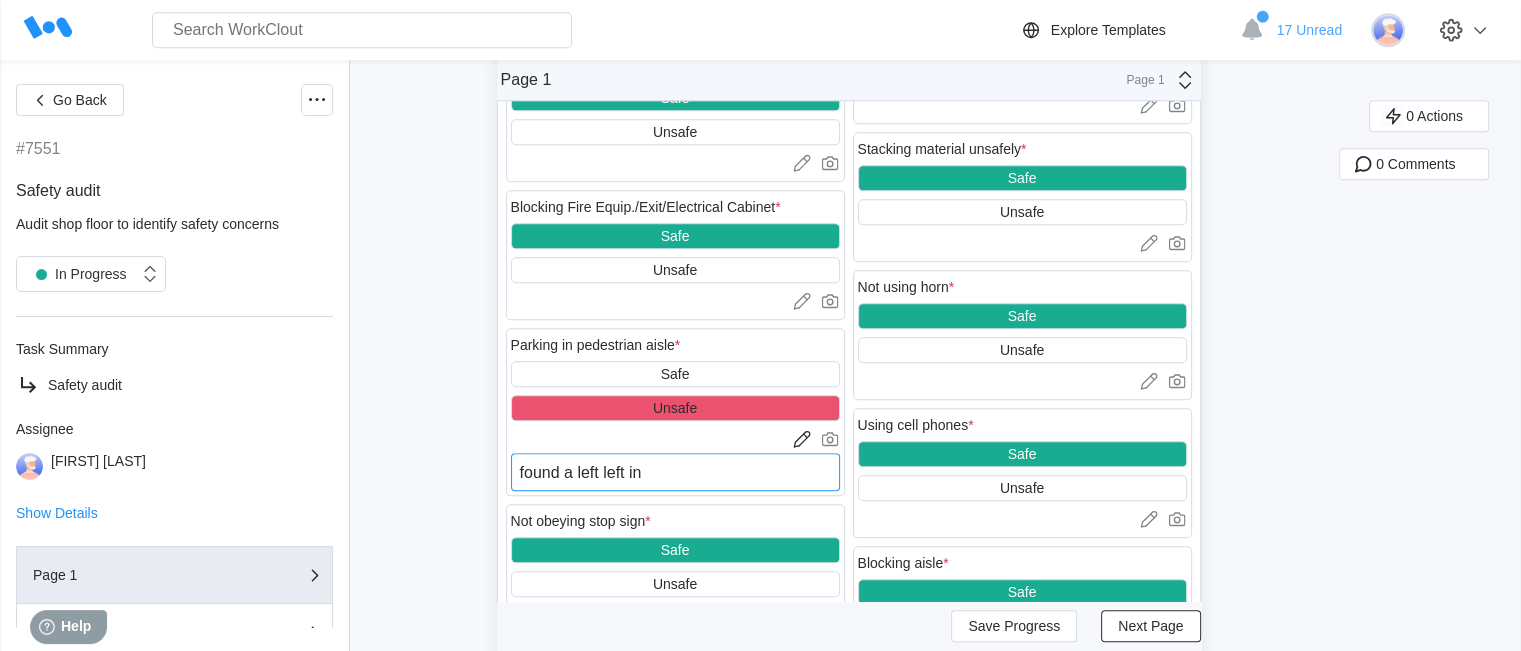 type on "found a left left in" 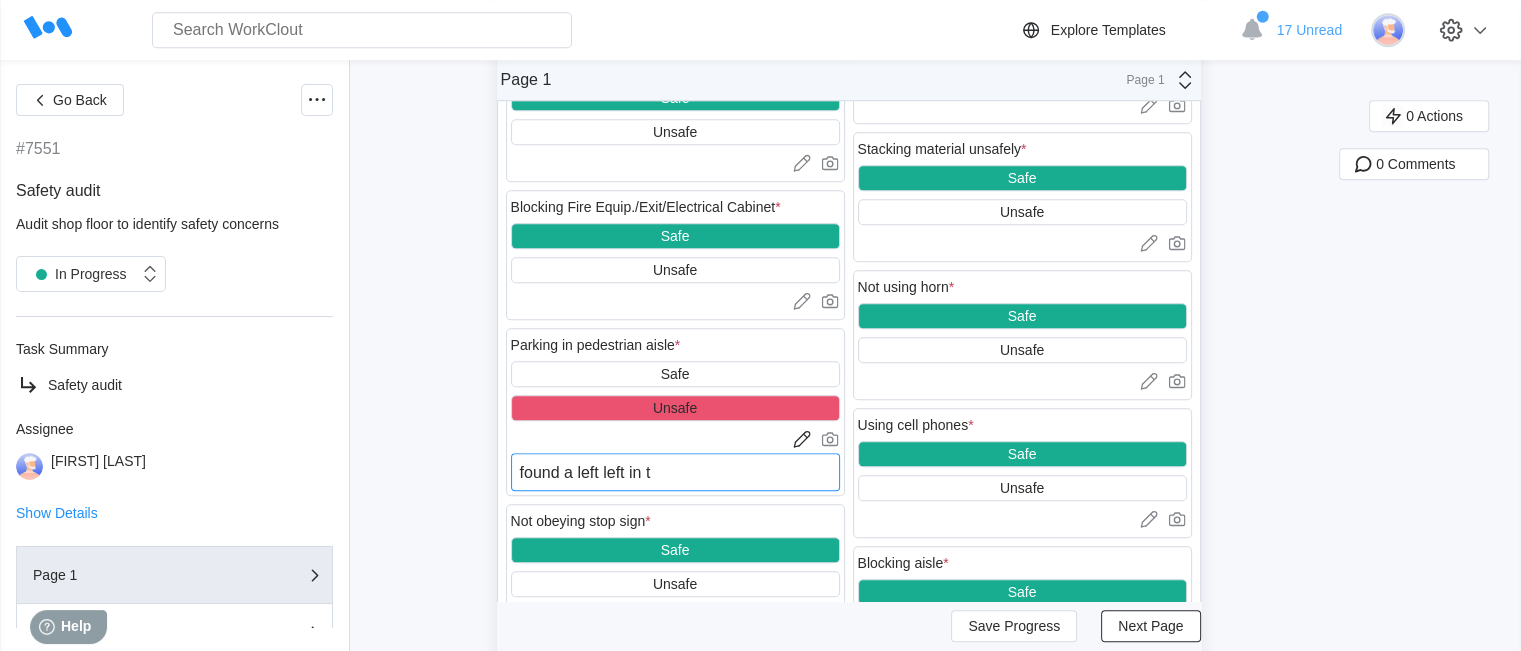 type on "found a left left in th" 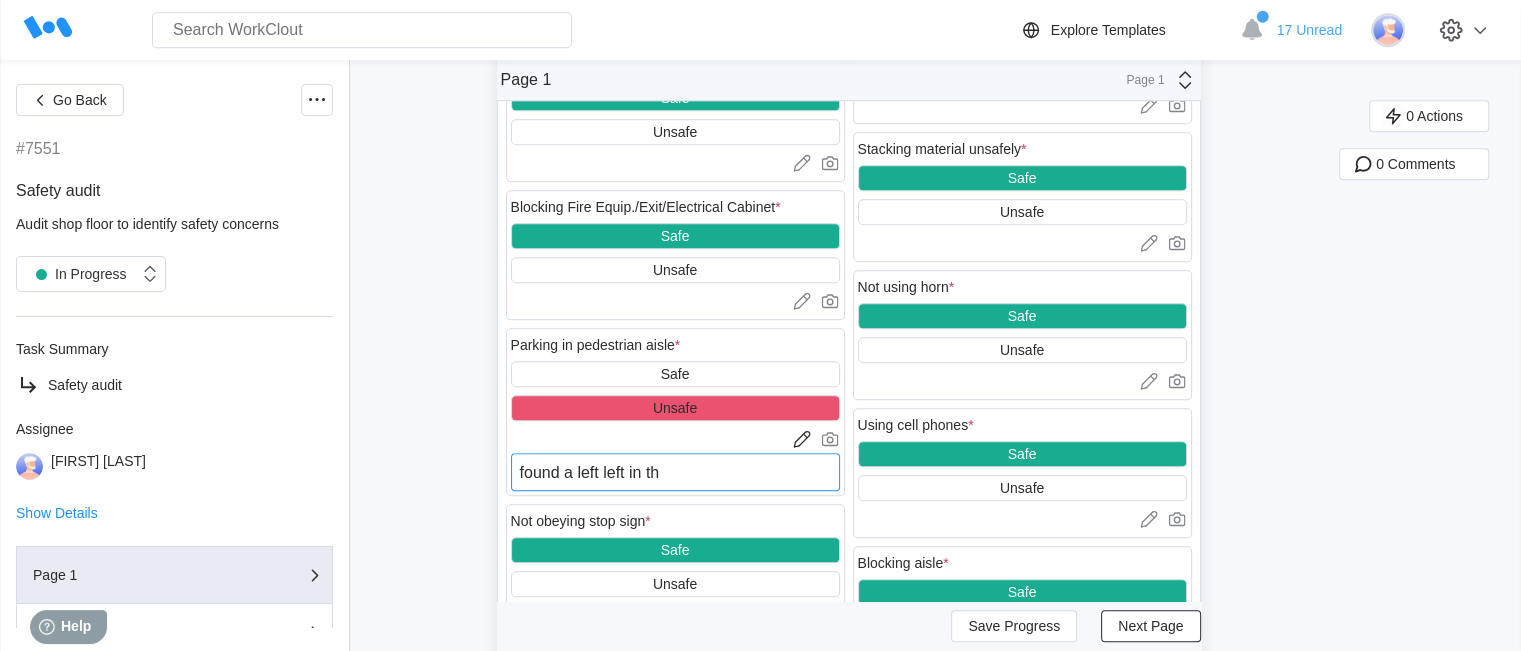 type on "found a left left in the" 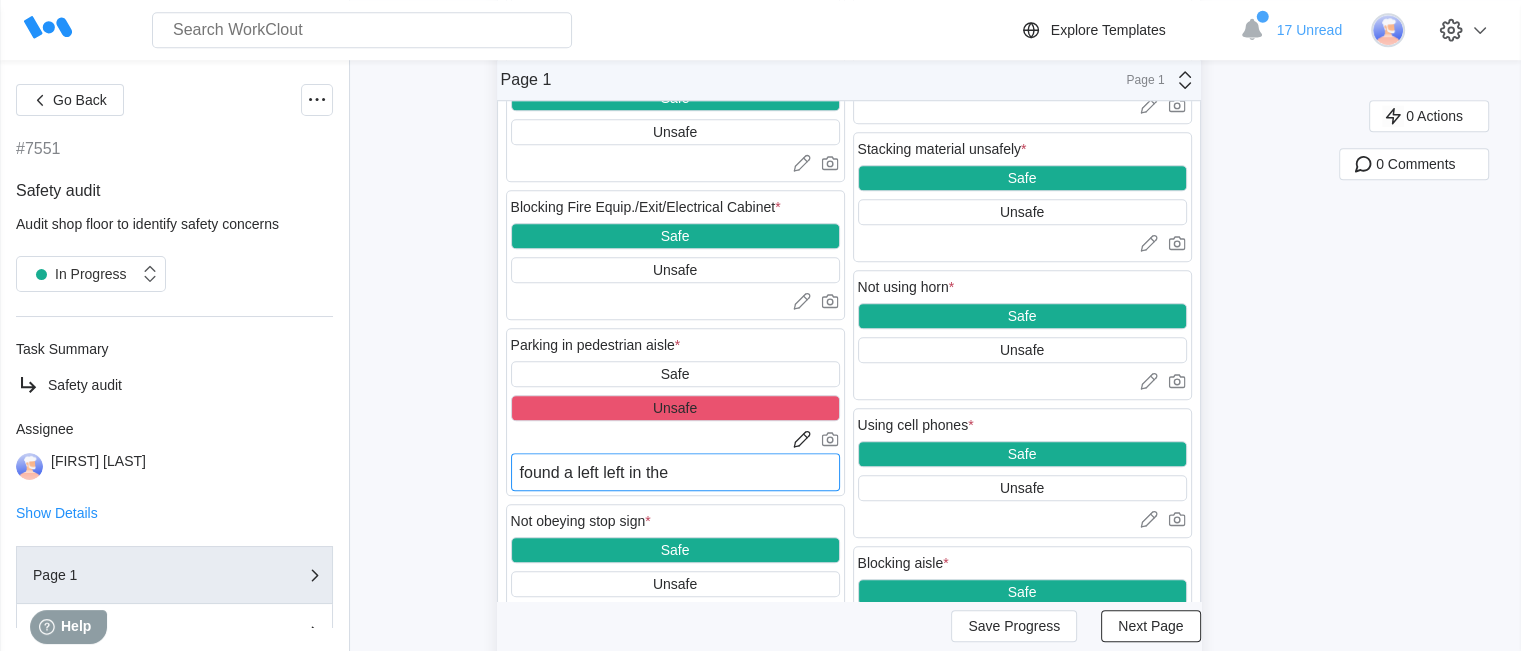 type on "found a left left in the" 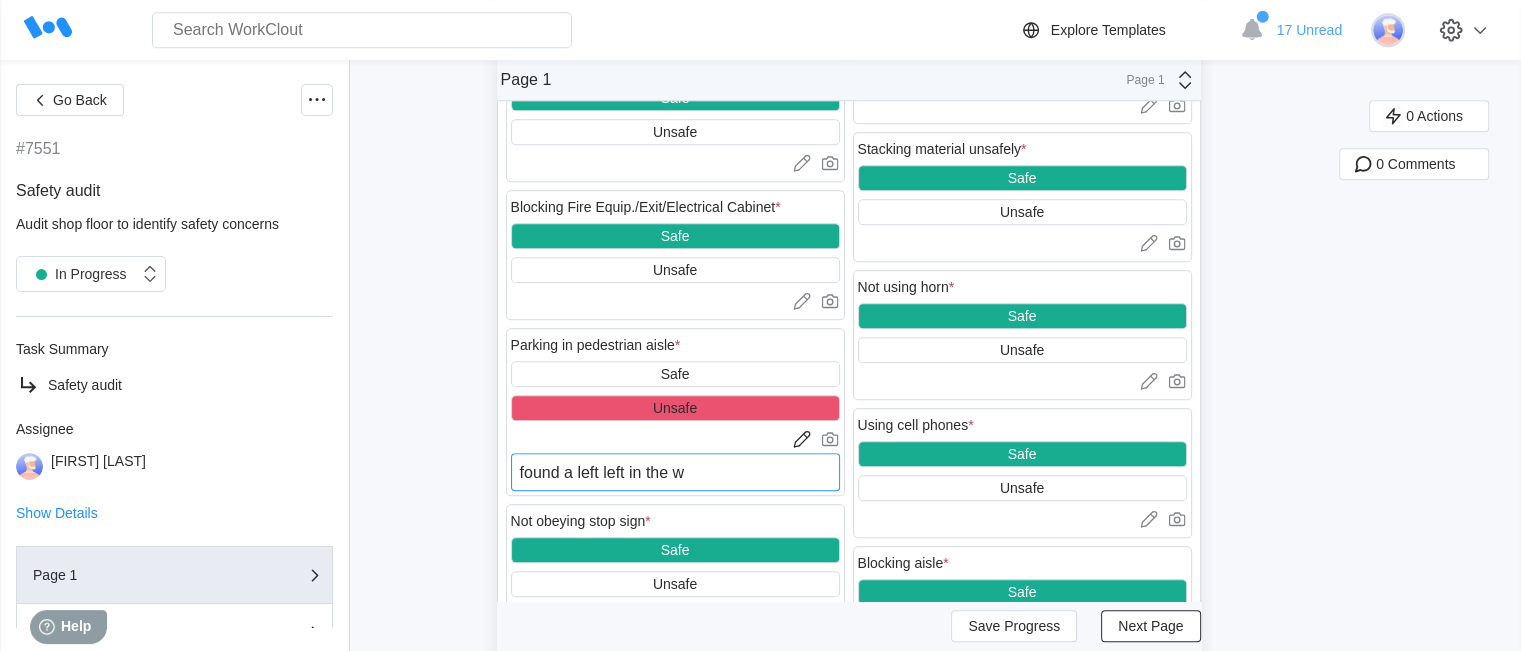 type on "found a left left in the wa" 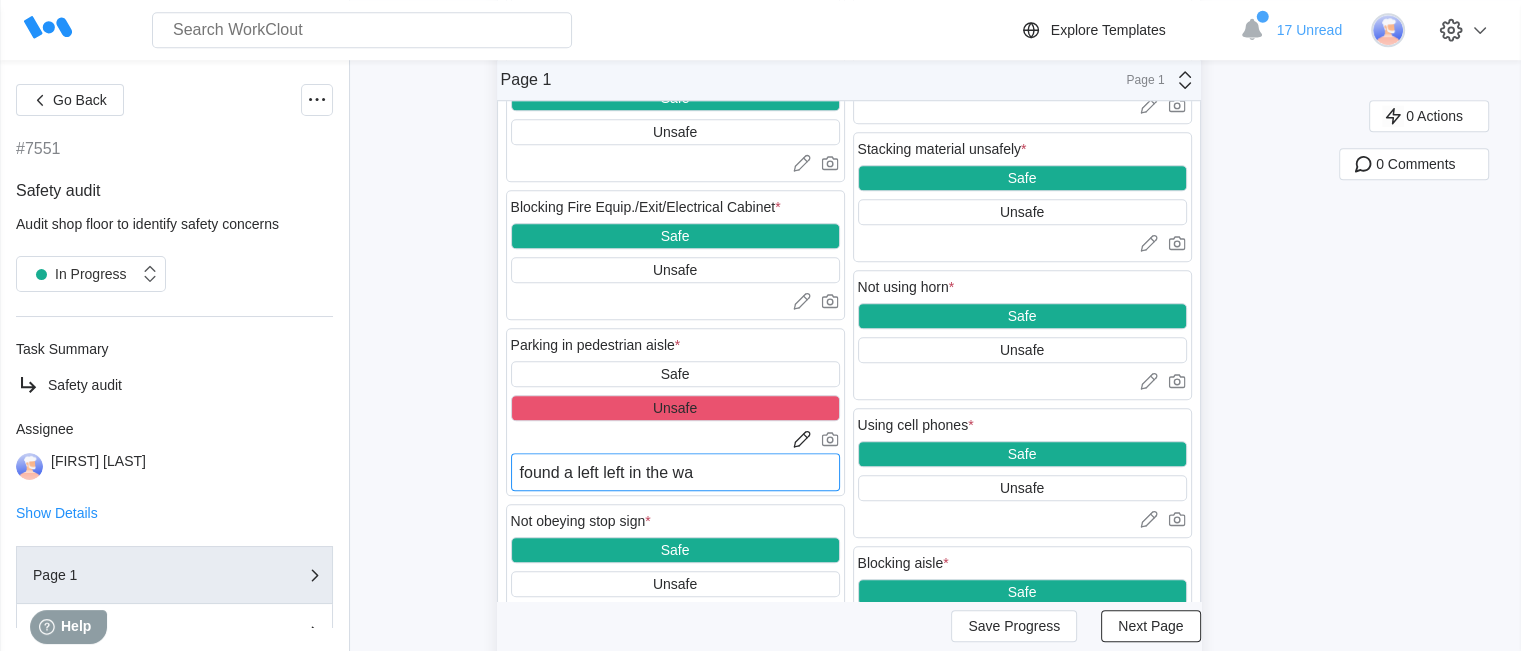 type on "found a left left in the wal" 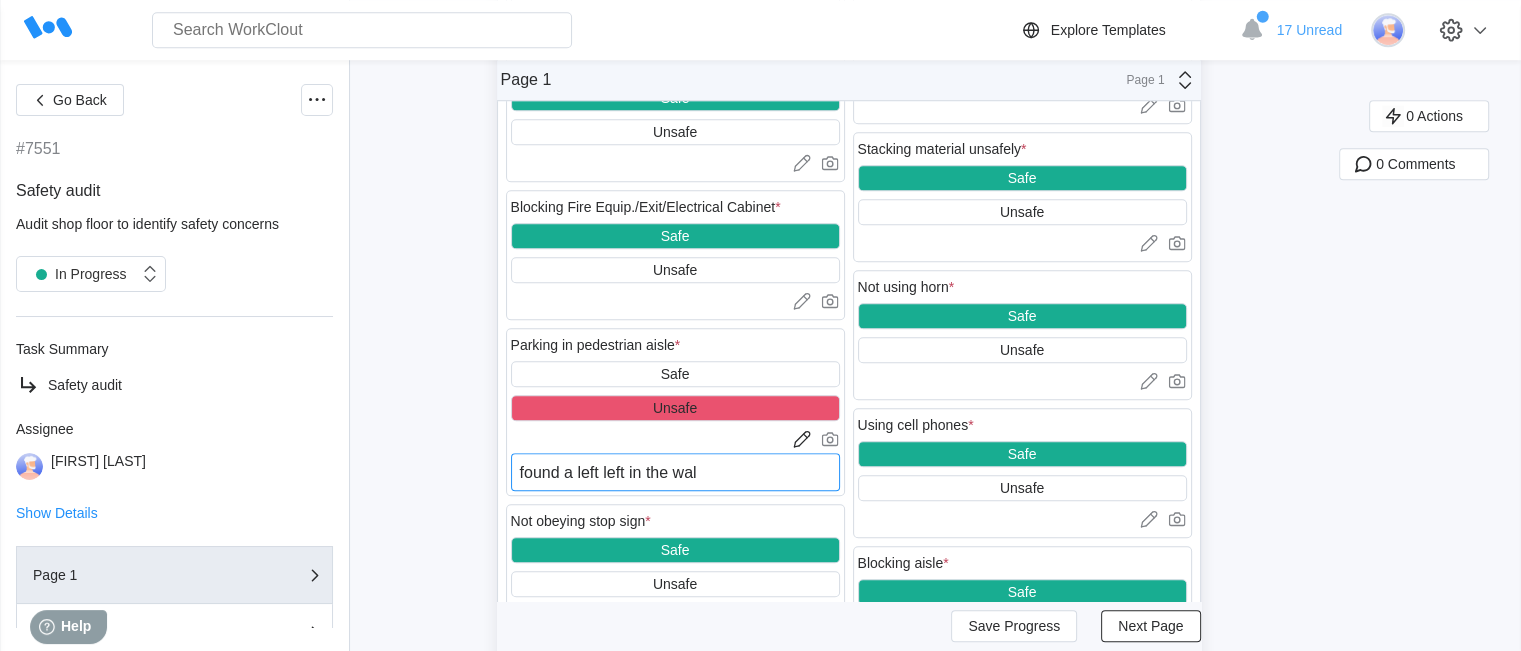 type on "found a left left in the walk" 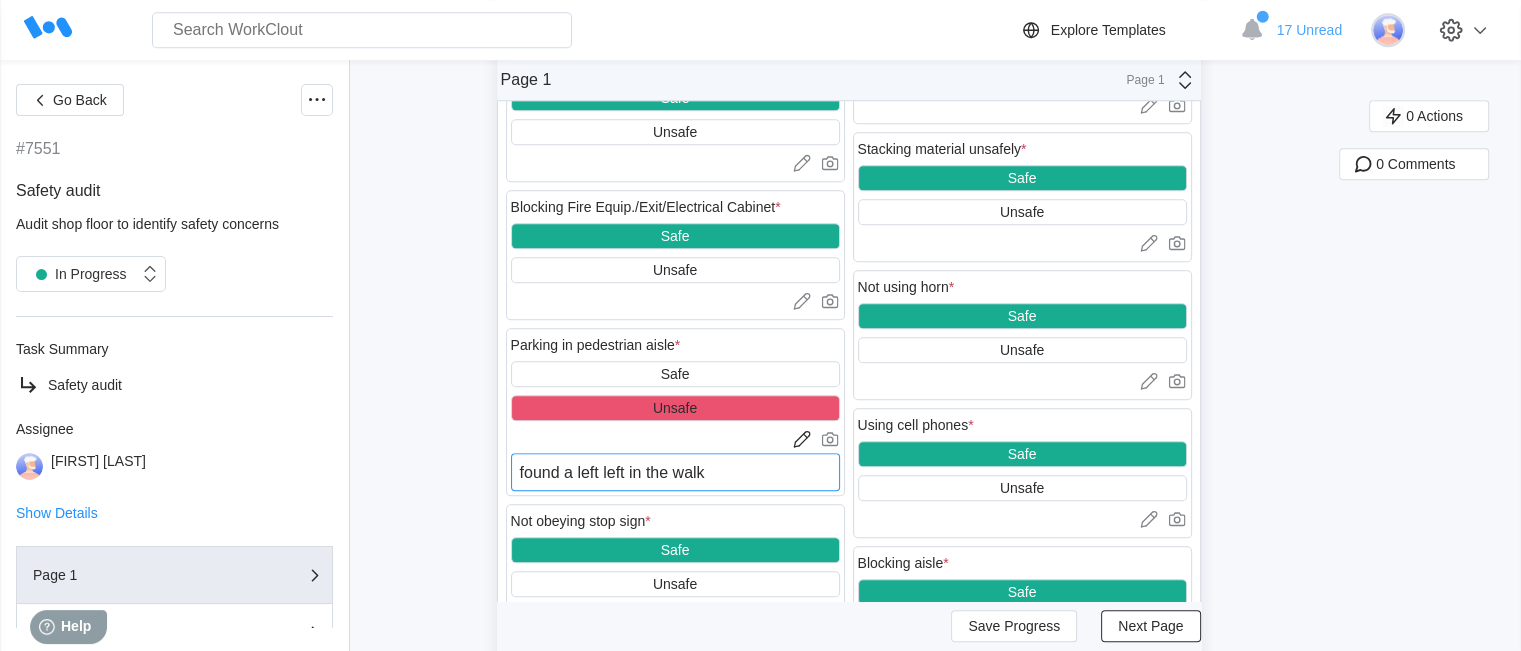 type on "found a left left in the walk" 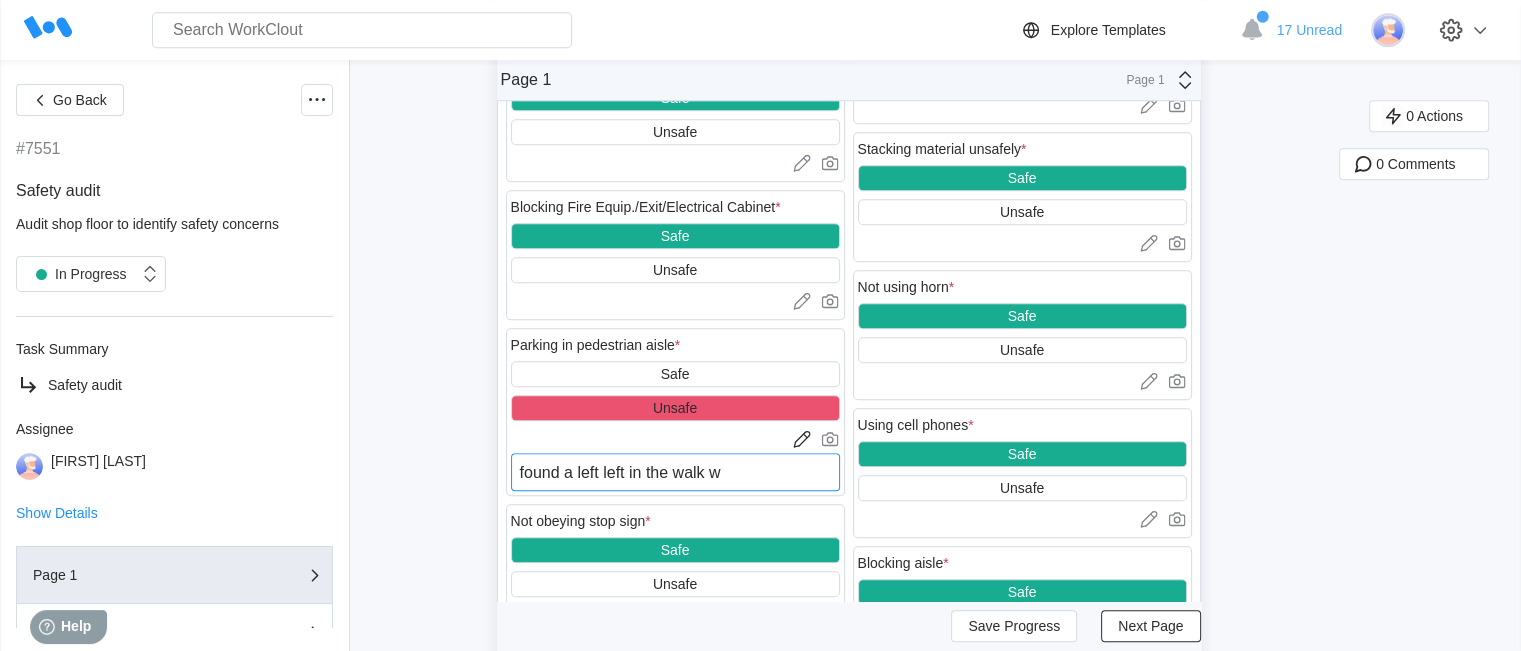 type on "found a left left in the walk wa" 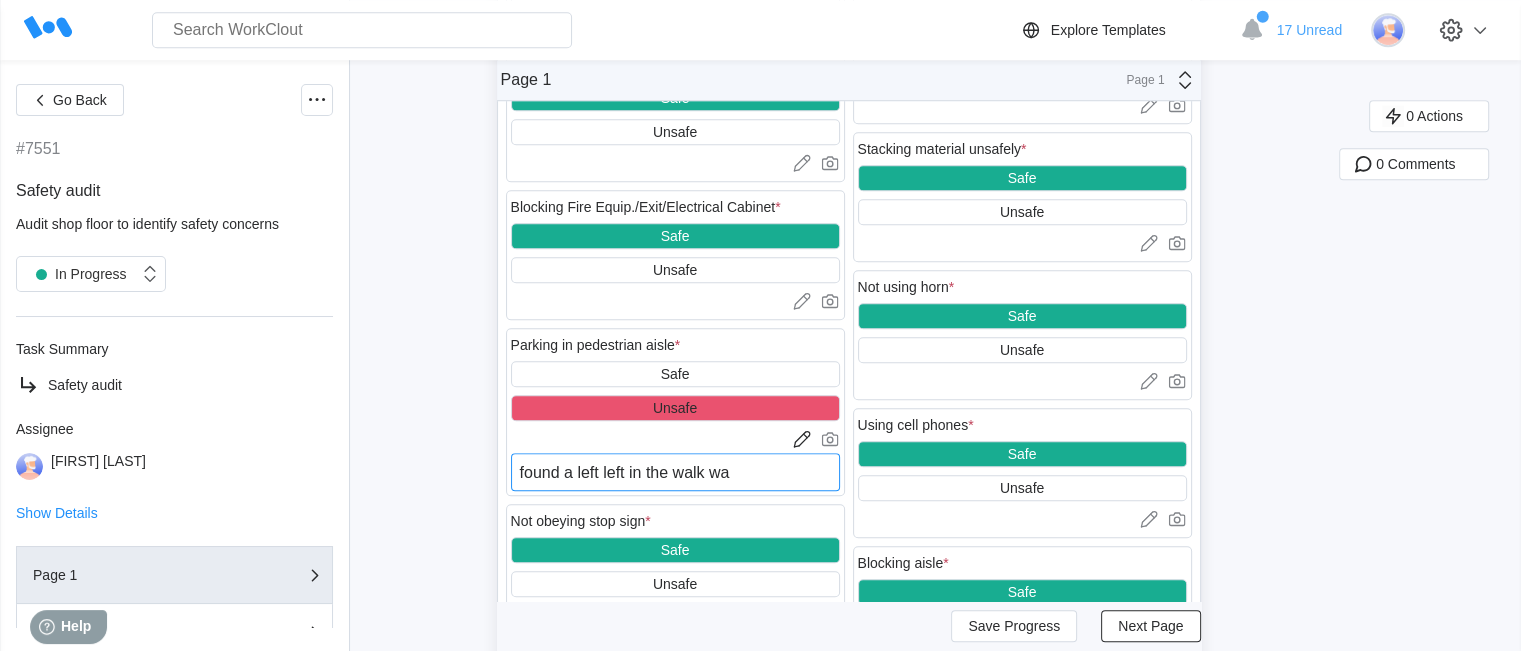 type on "found a left left in the walk way" 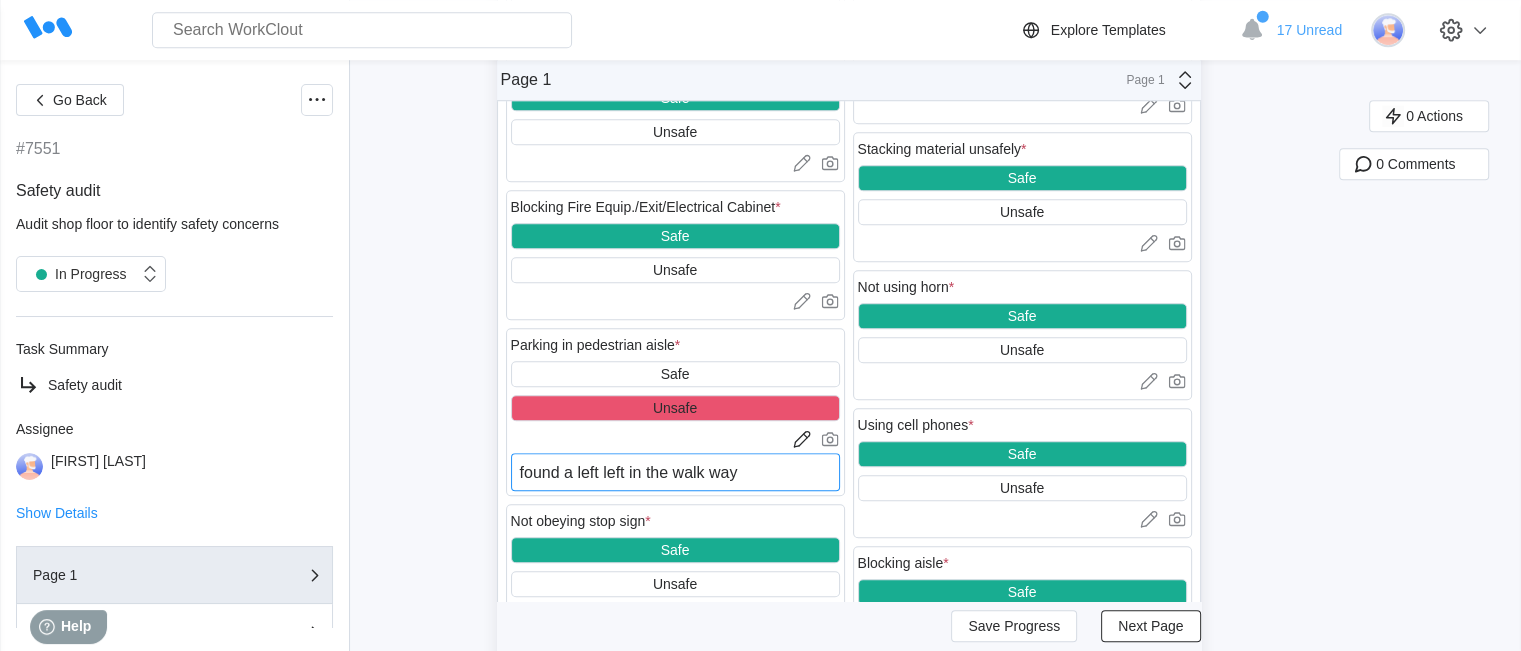 type on "found a left left in the walk way" 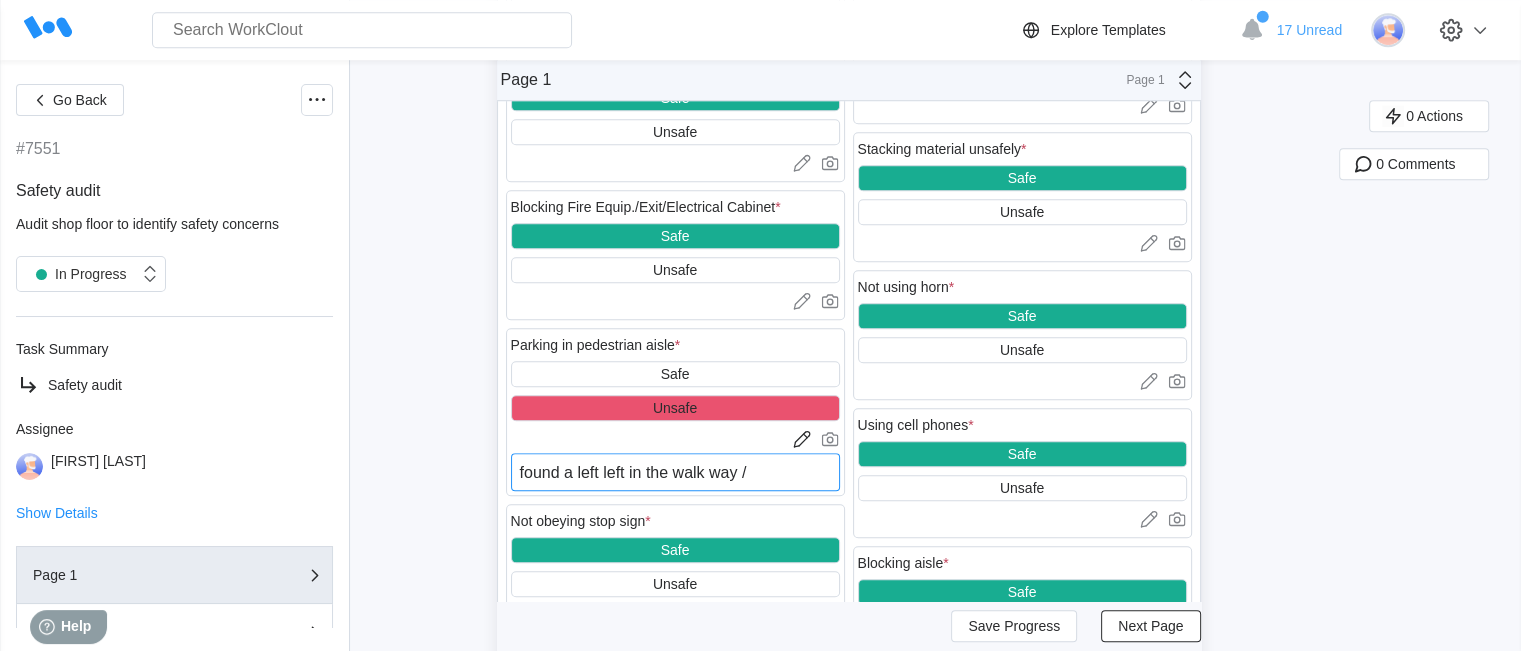 type on "found a left left in the walk way /" 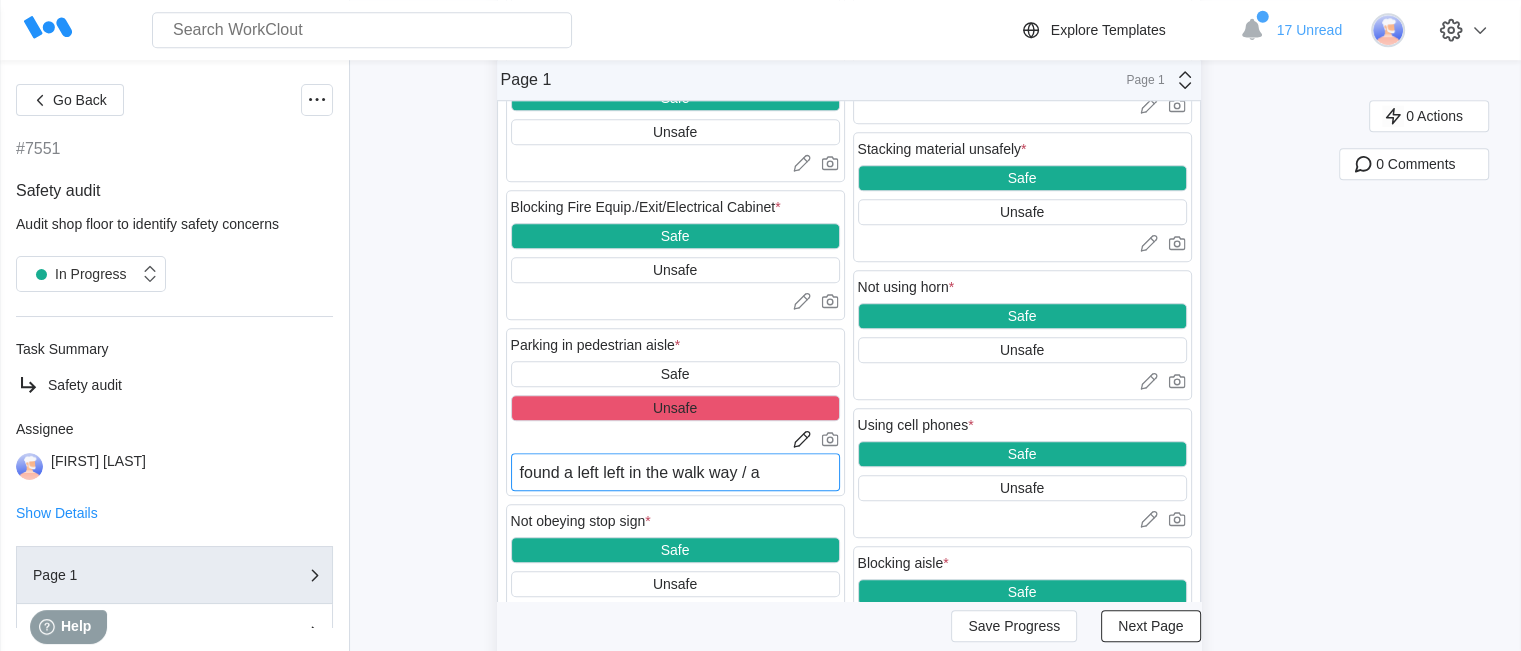type on "found a left left in the walk way / an" 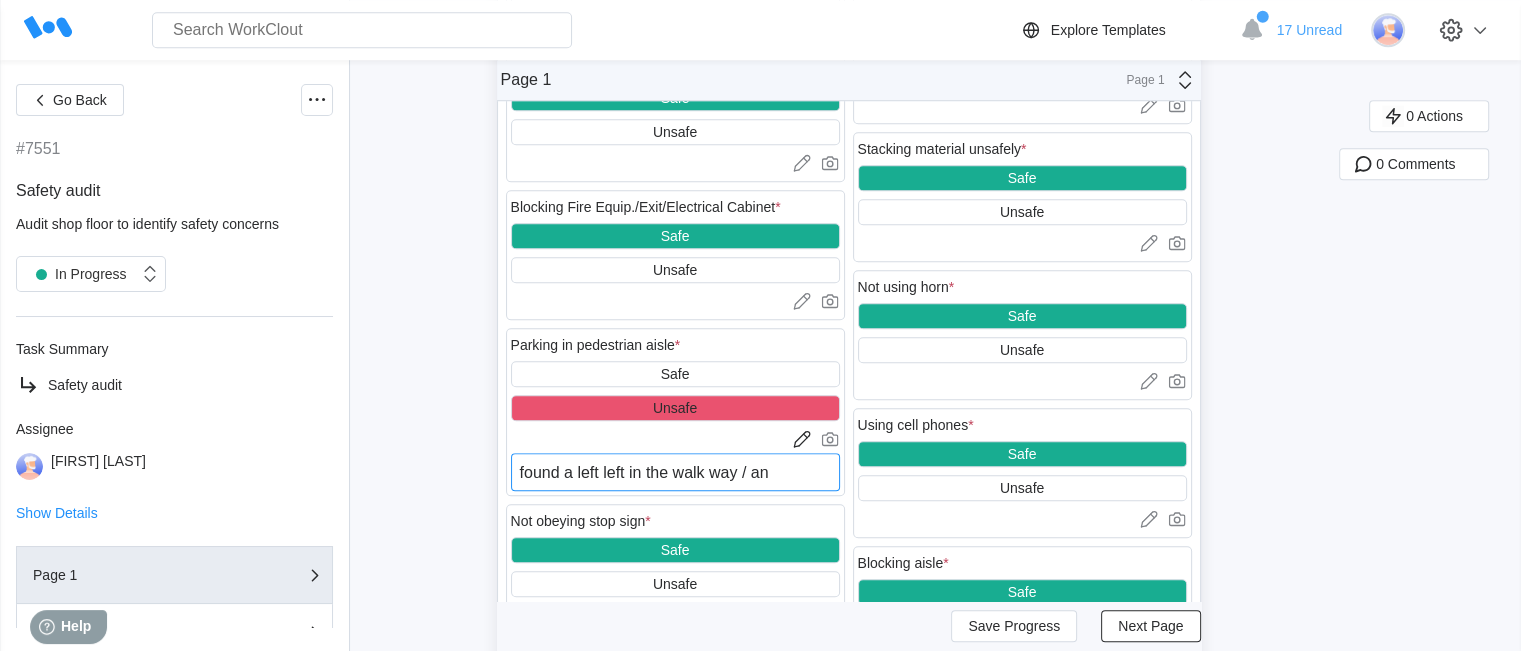 type on "found a left left in the walk way / and" 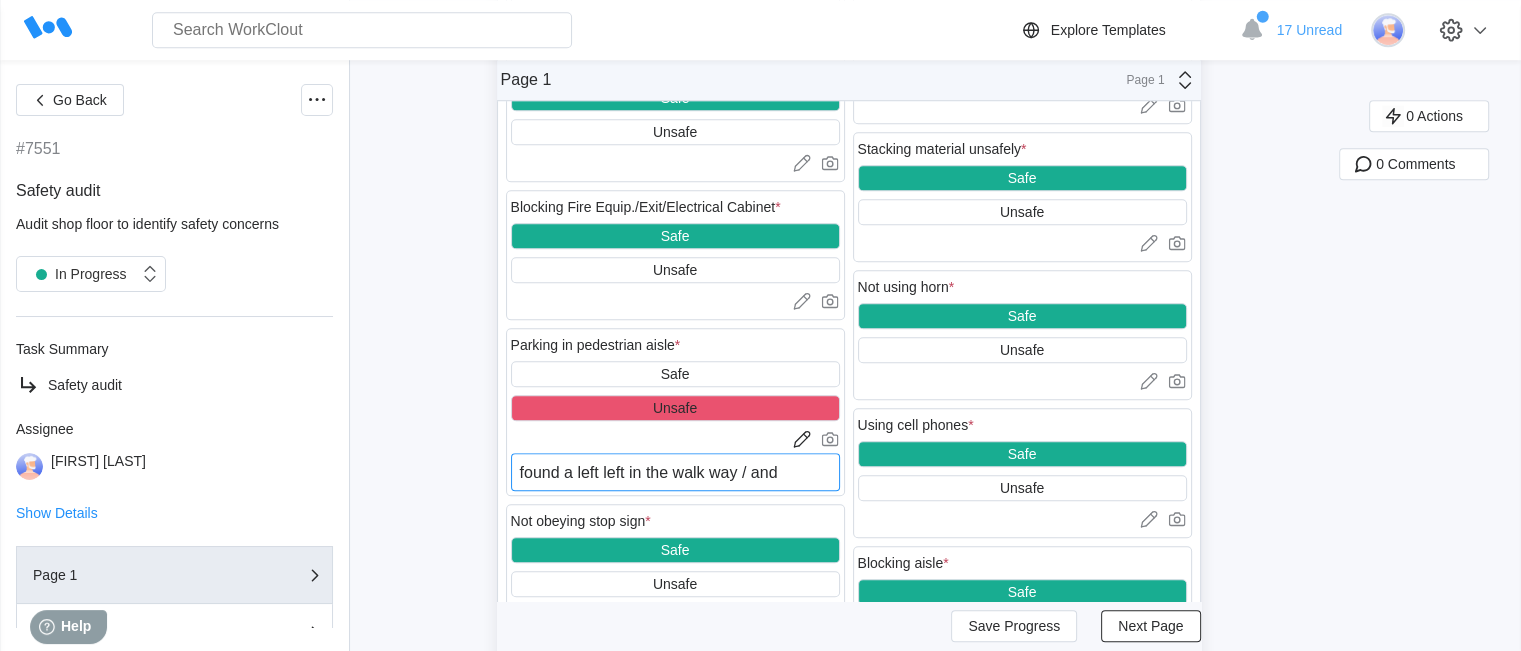 type on "found a left left in the walk way / and" 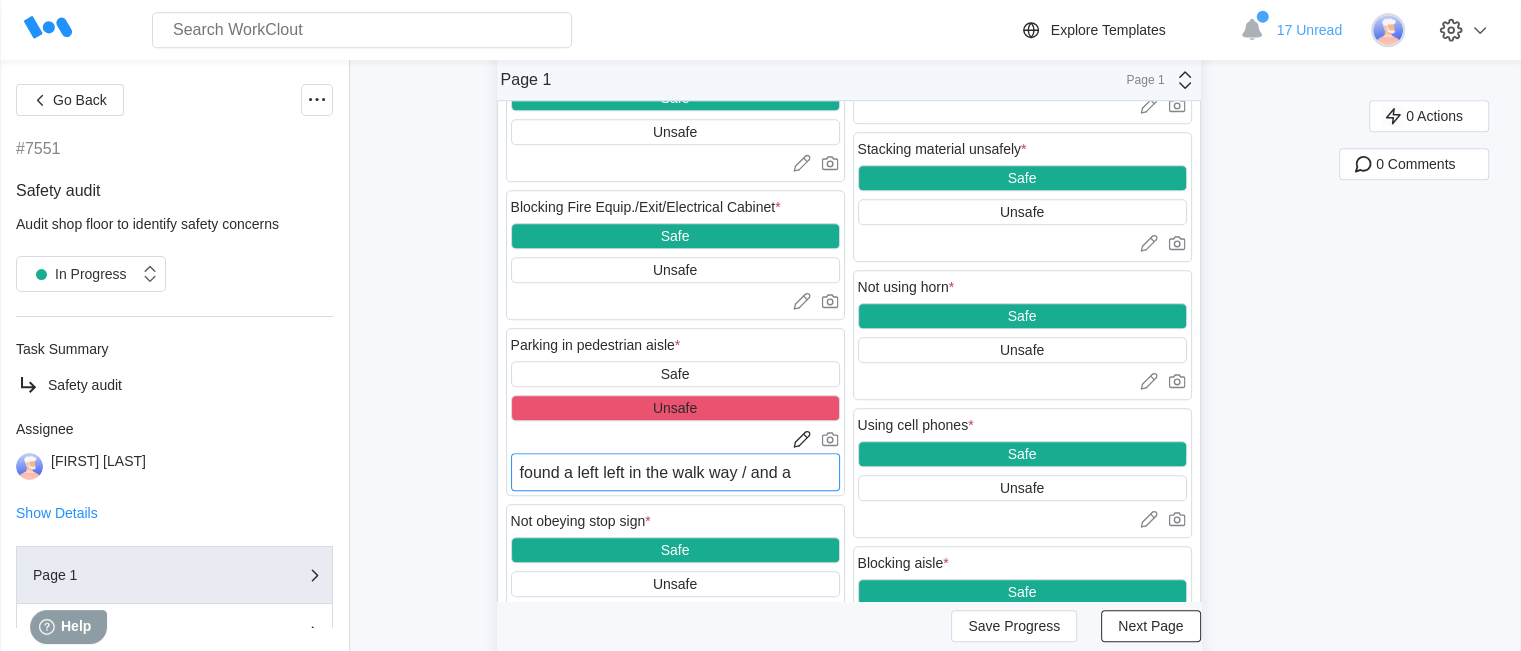 type on "found a left left in the walk way / and al" 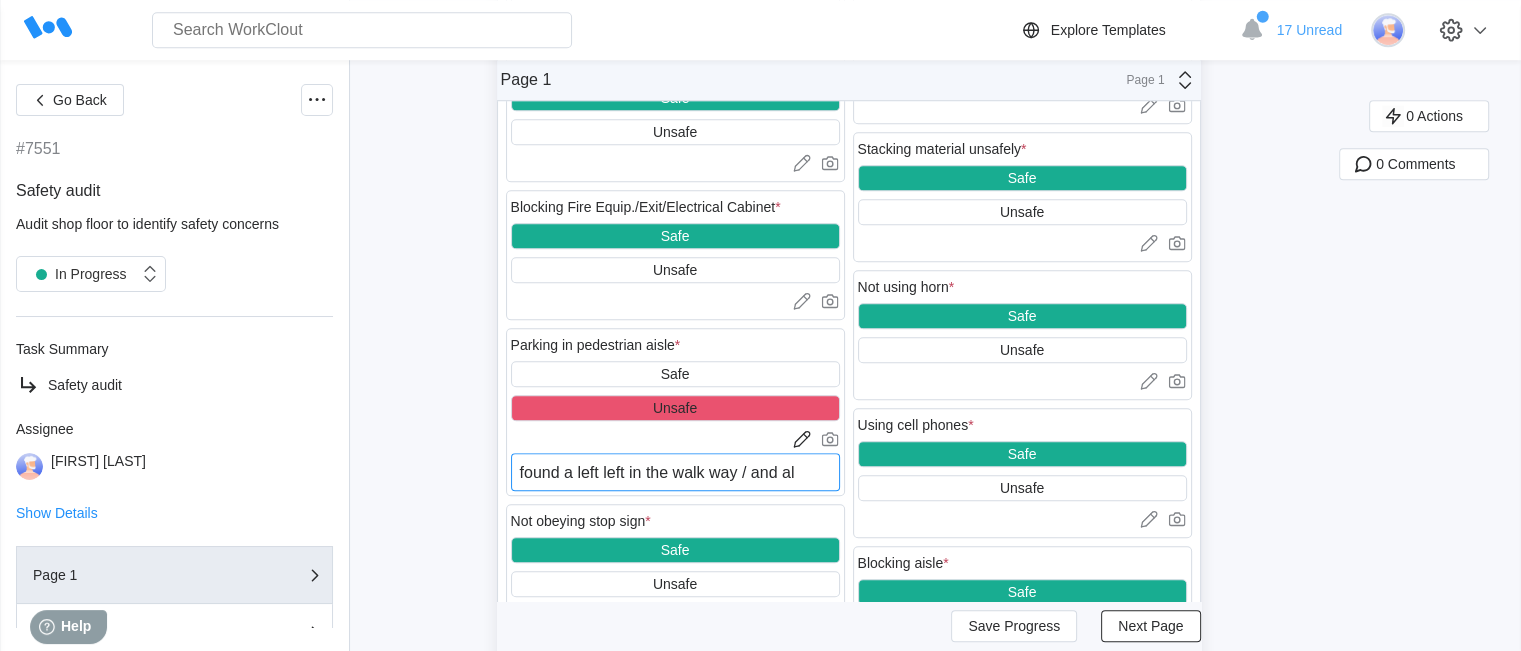 type on "found a left left in the walk way / and als" 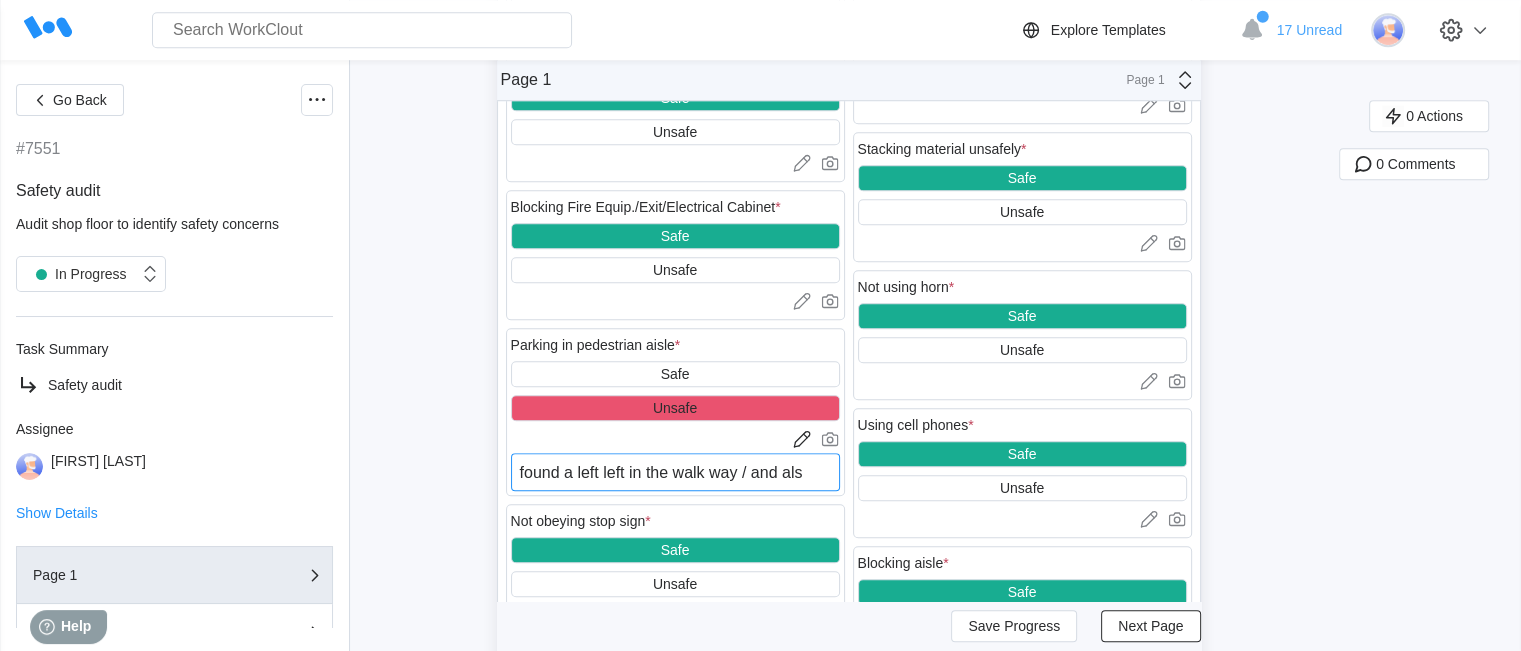 type on "found a left left in the walk way / and also" 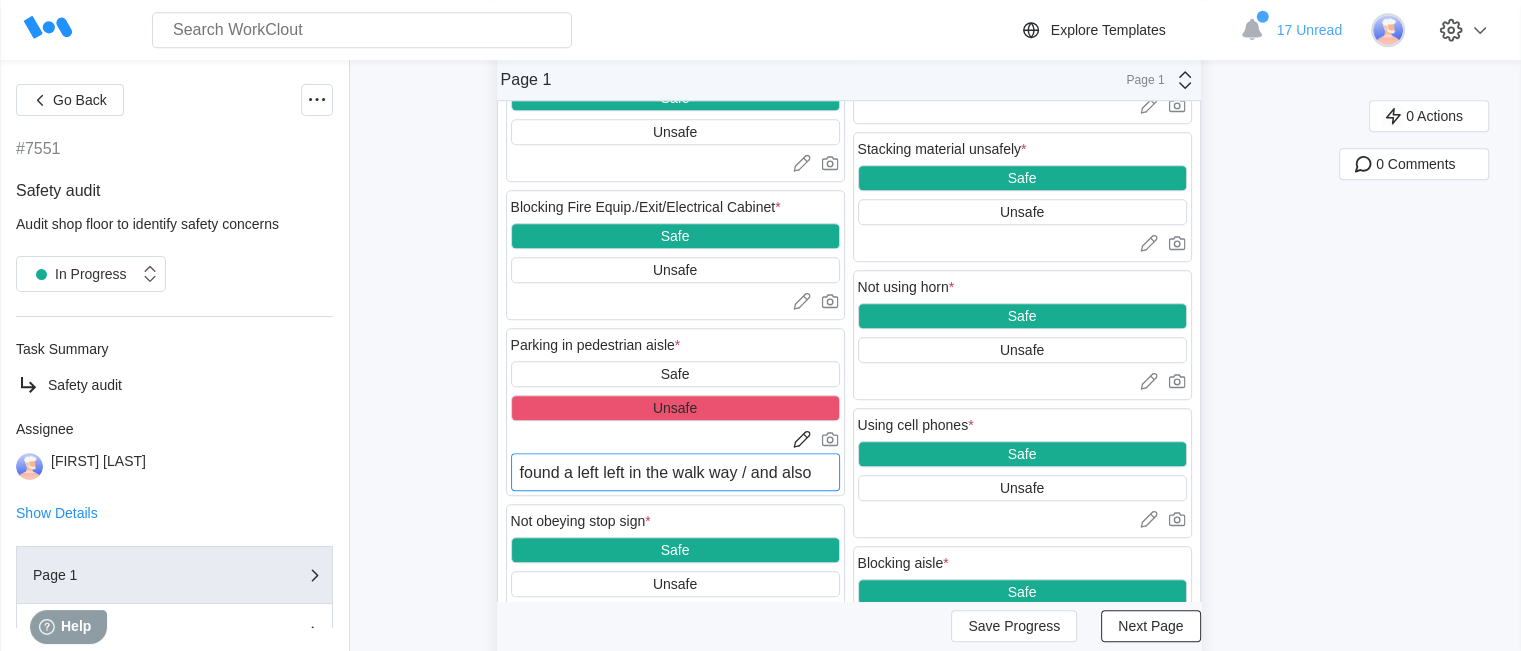 type on "x" 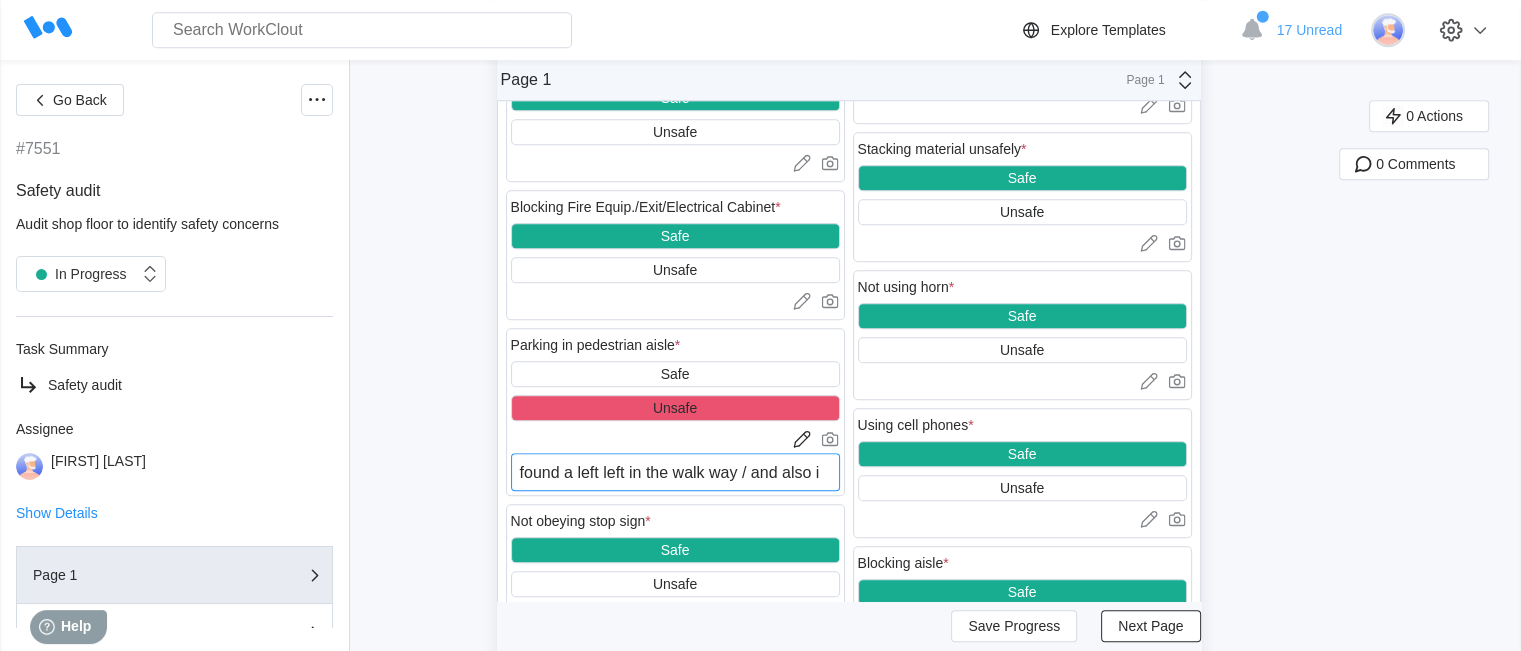 type on "found a left left in the walk way / and also in" 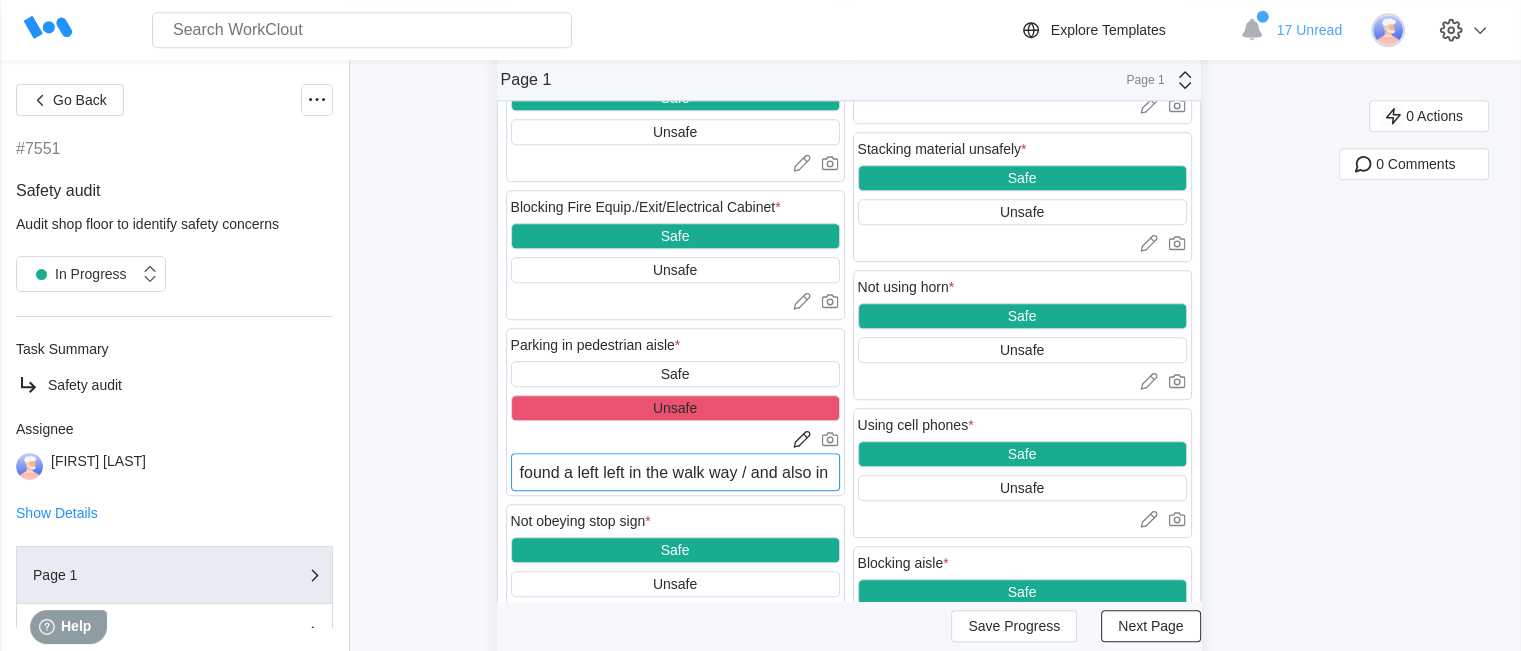 type on "x" 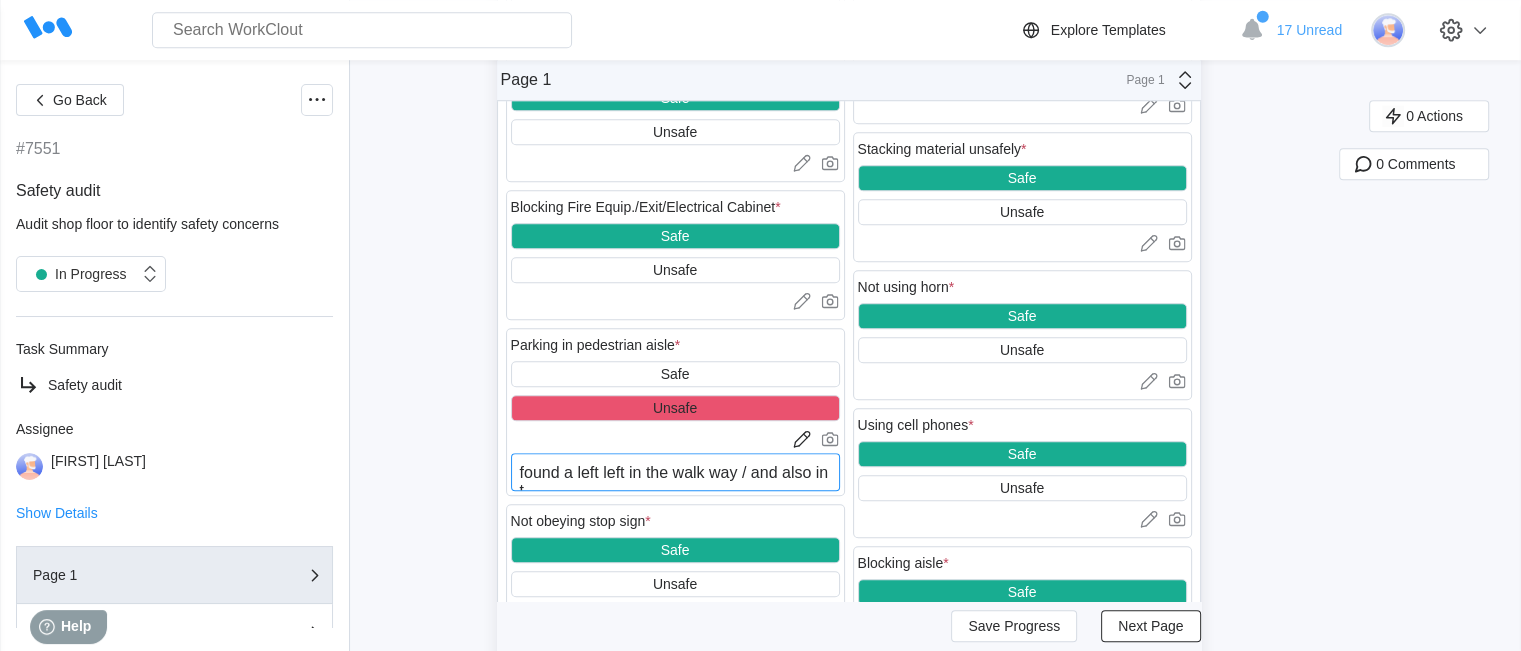 type on "found a left left in the walk way / and also in the" 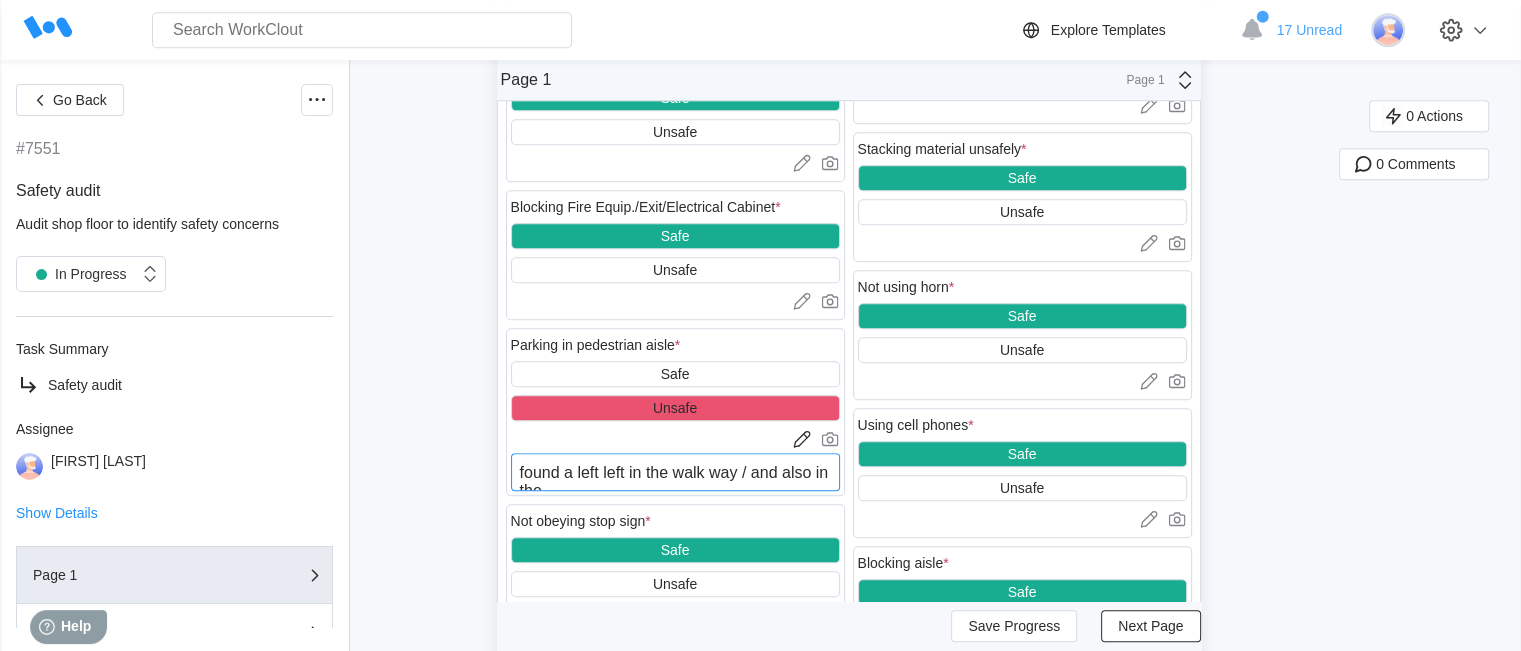 type on "found a left left in the walk way / and also in the" 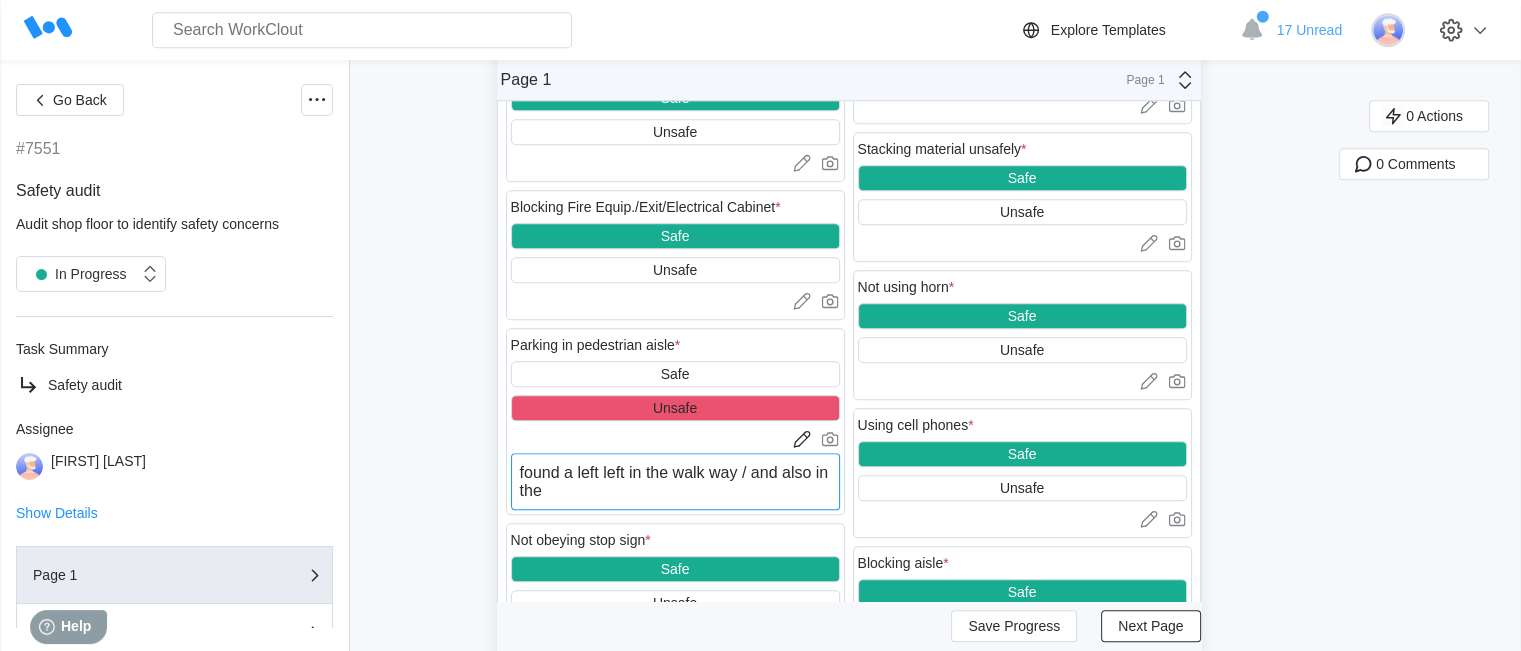 type on "found a left left in the walk way / and also in the" 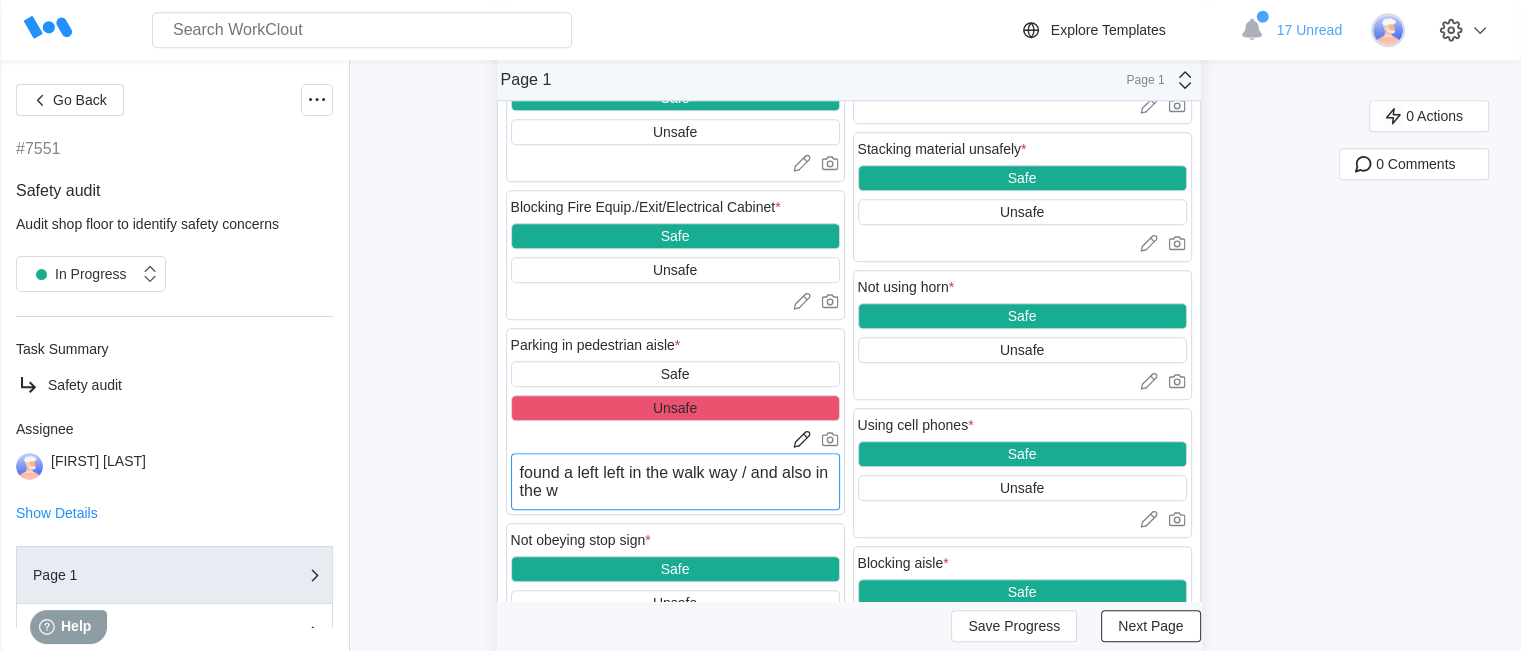 type on "found a left left in the walk way / and also in the wa" 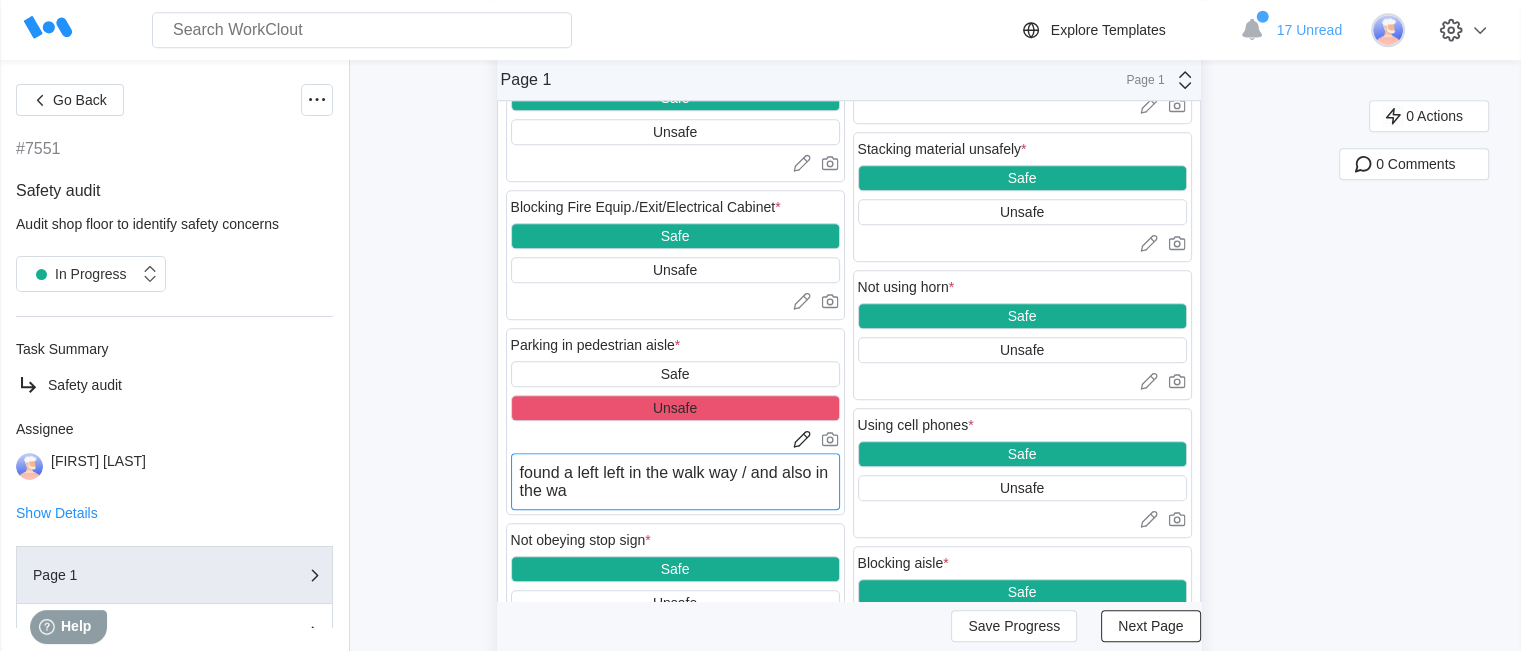type on "found a left left in the walk way / and also in the way" 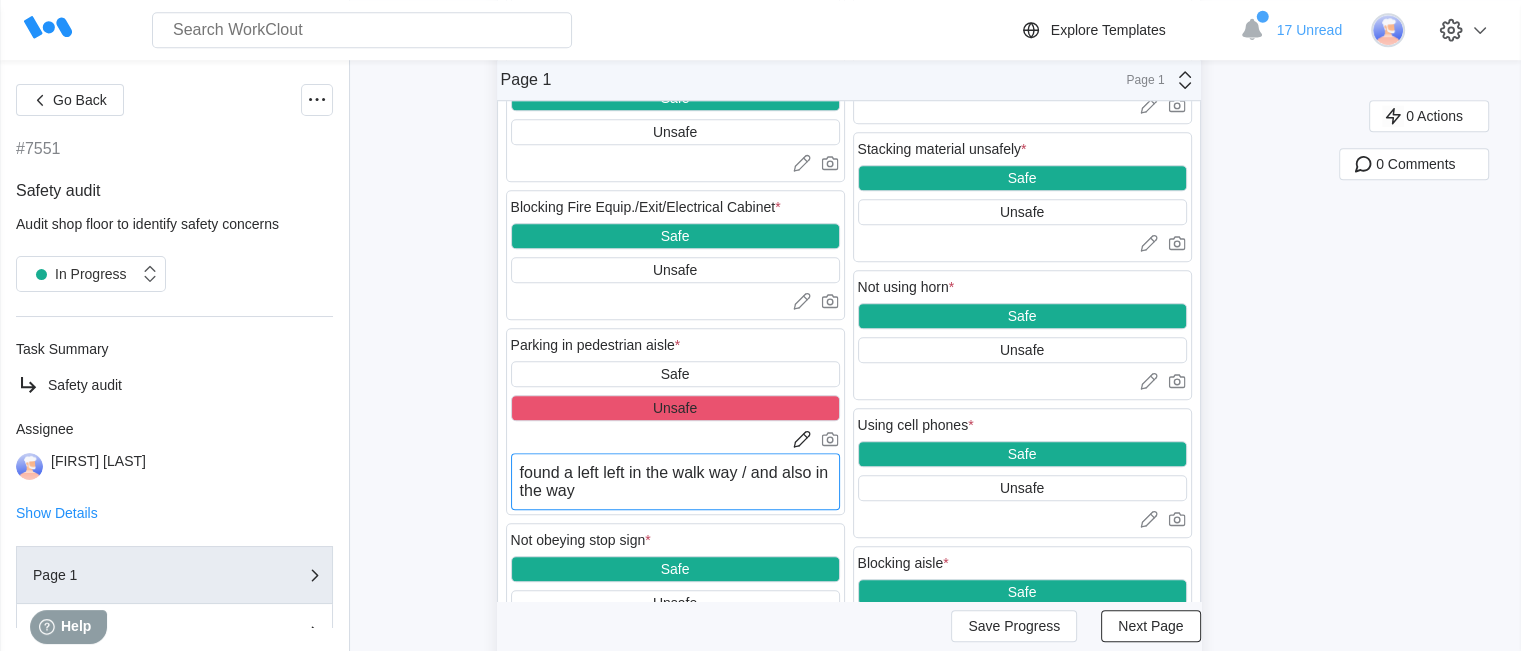 type on "found a left left in the walk way / and also in the way" 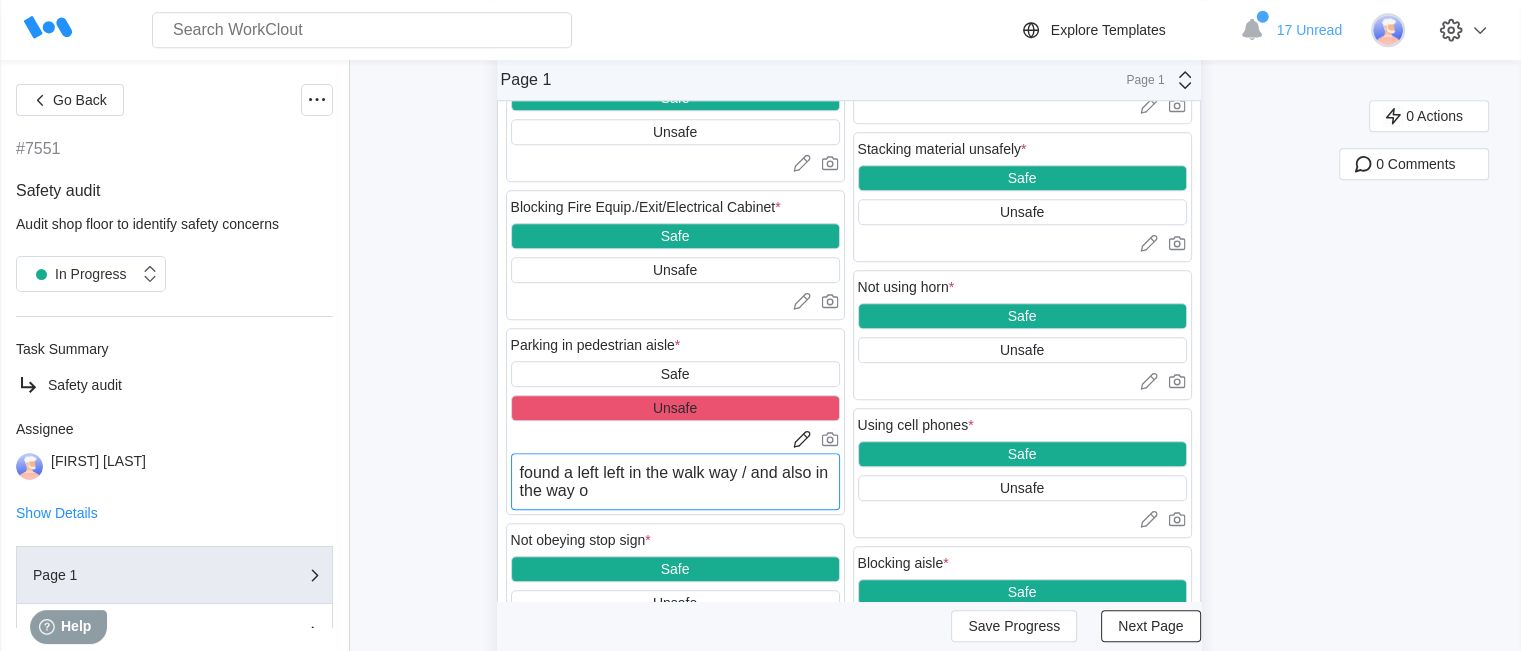type on "x" 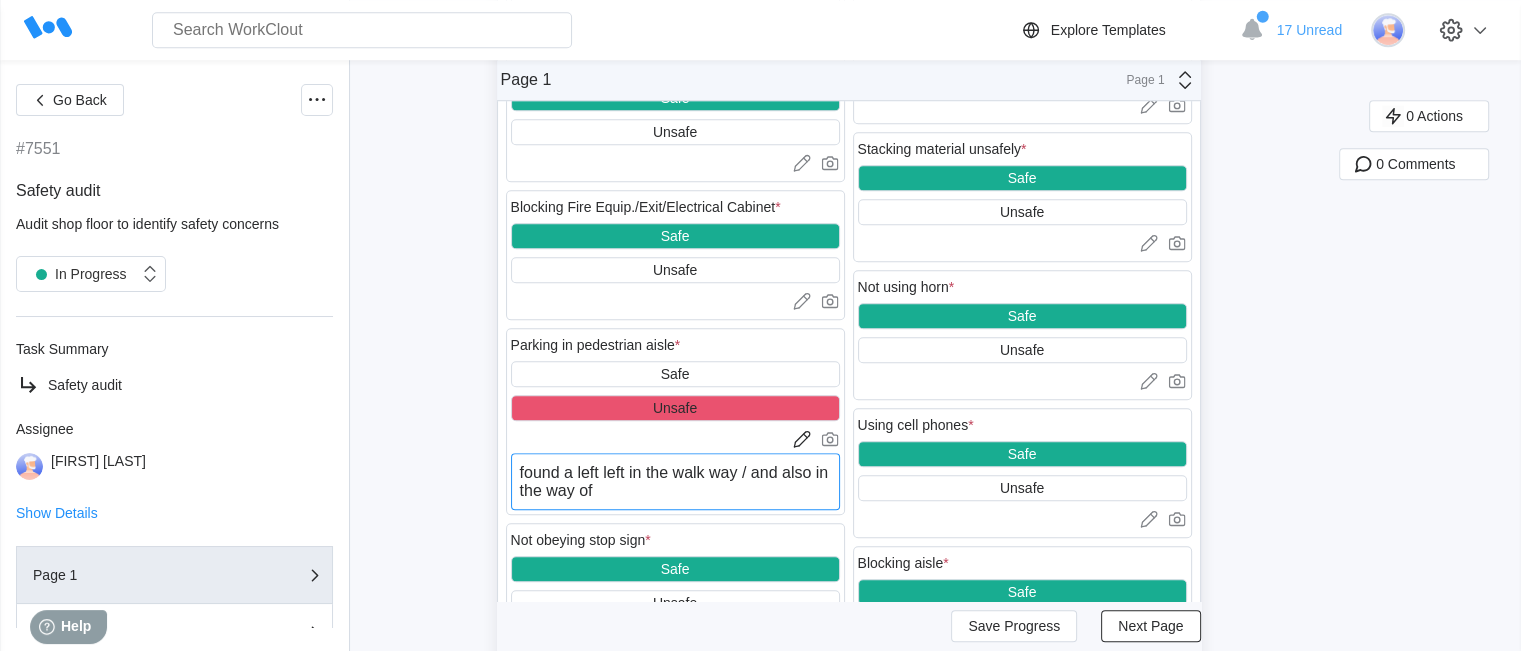 type on "found a left left in the walk way / and also in the way of" 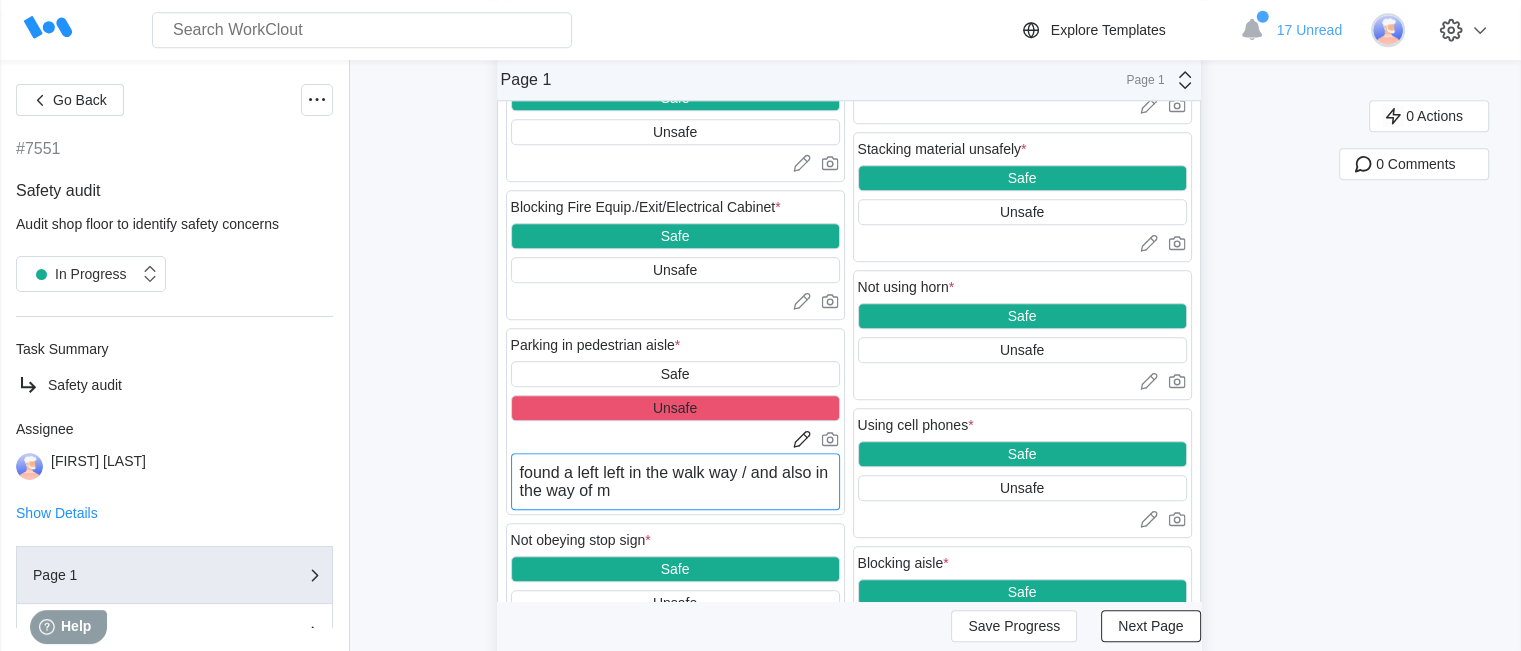 type on "found a left left in the walk way / and also in the way of ma" 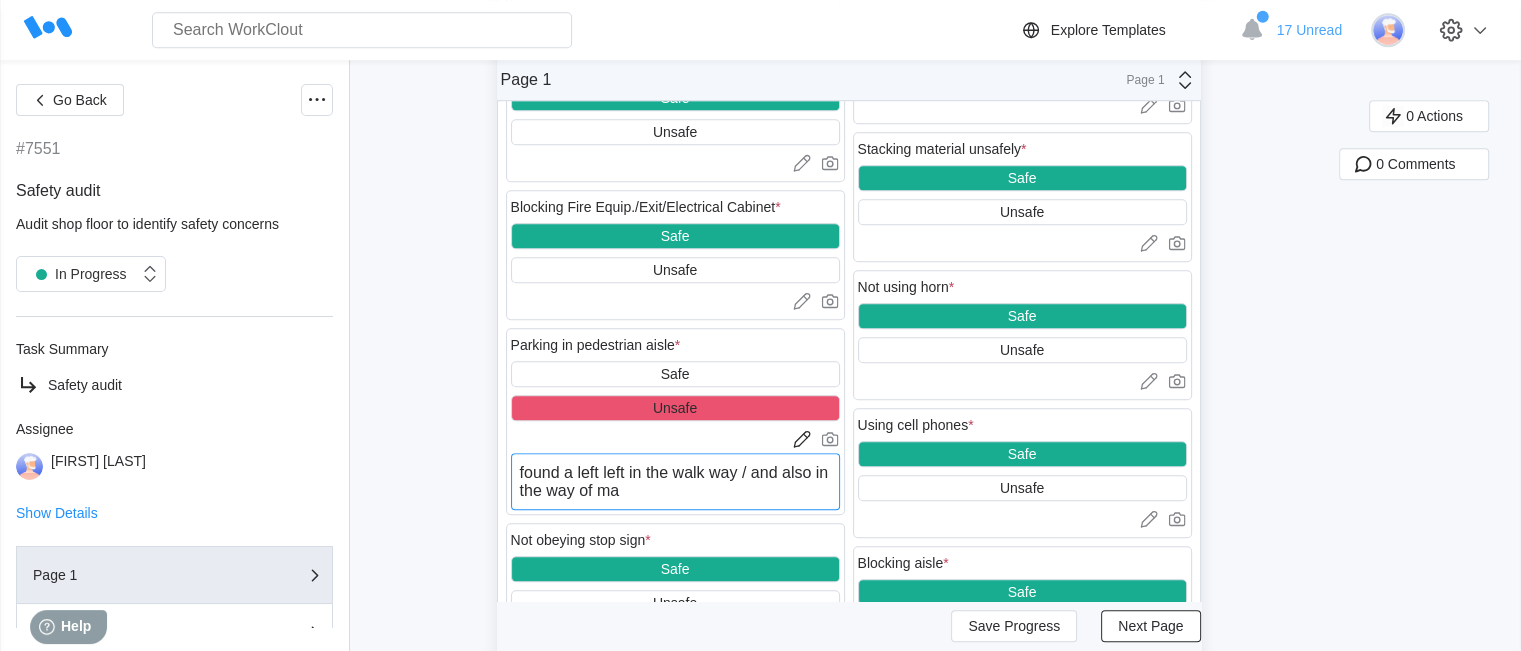 type on "found a left left in the walk way / and also in the way of mat" 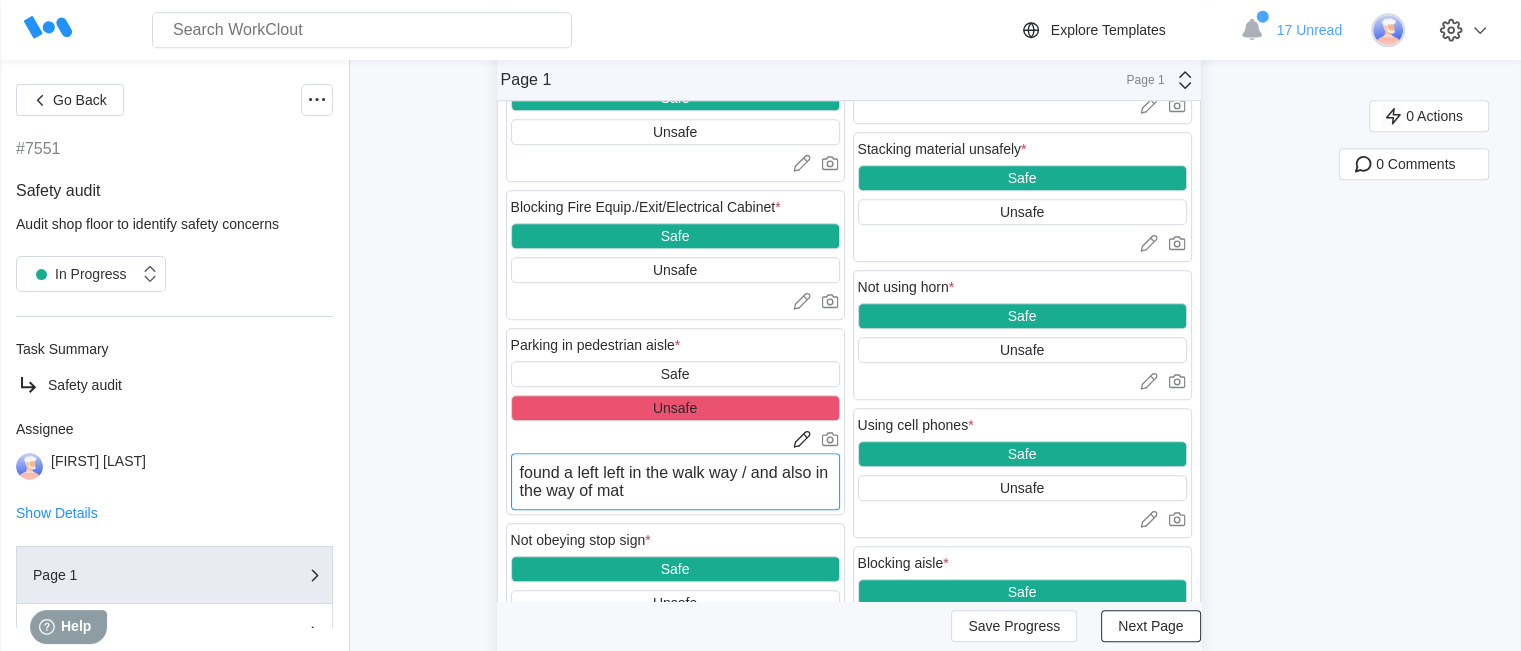 type on "found a left left in the walk way / and also in the way of mate" 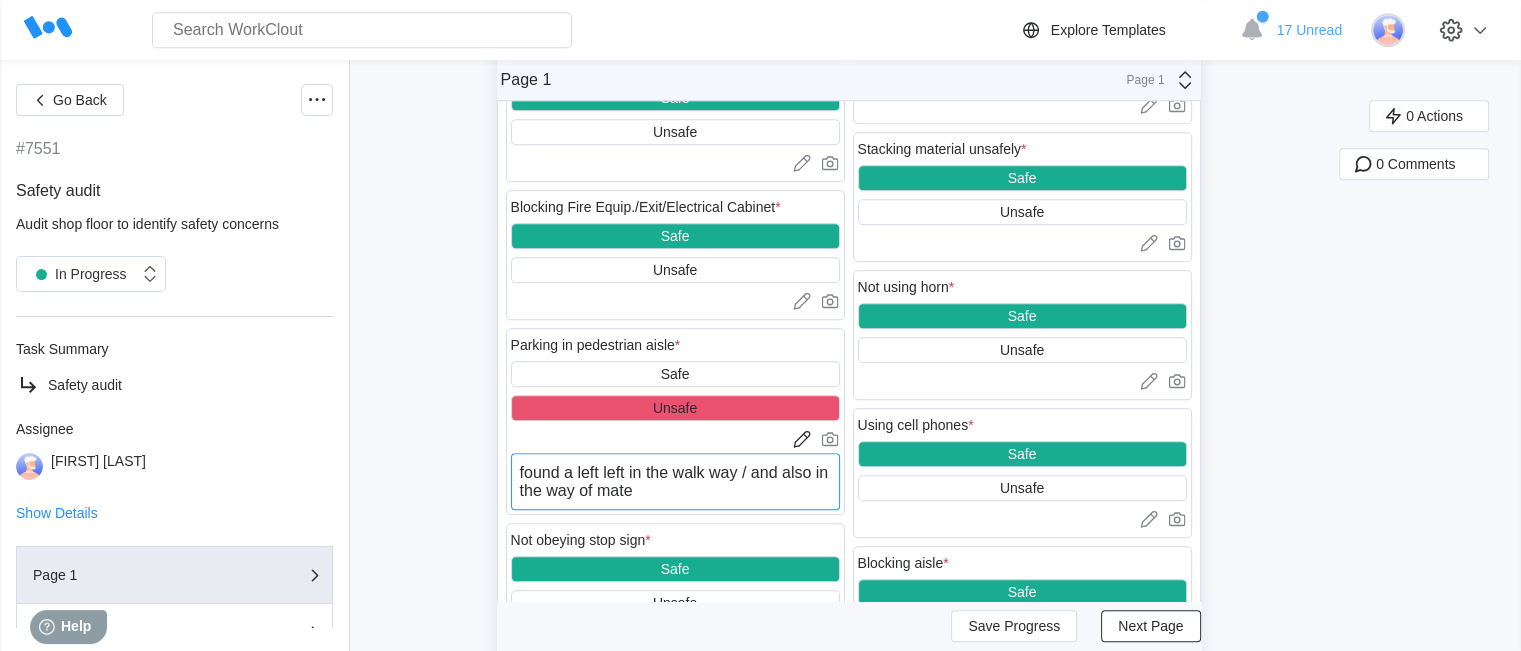 type on "x" 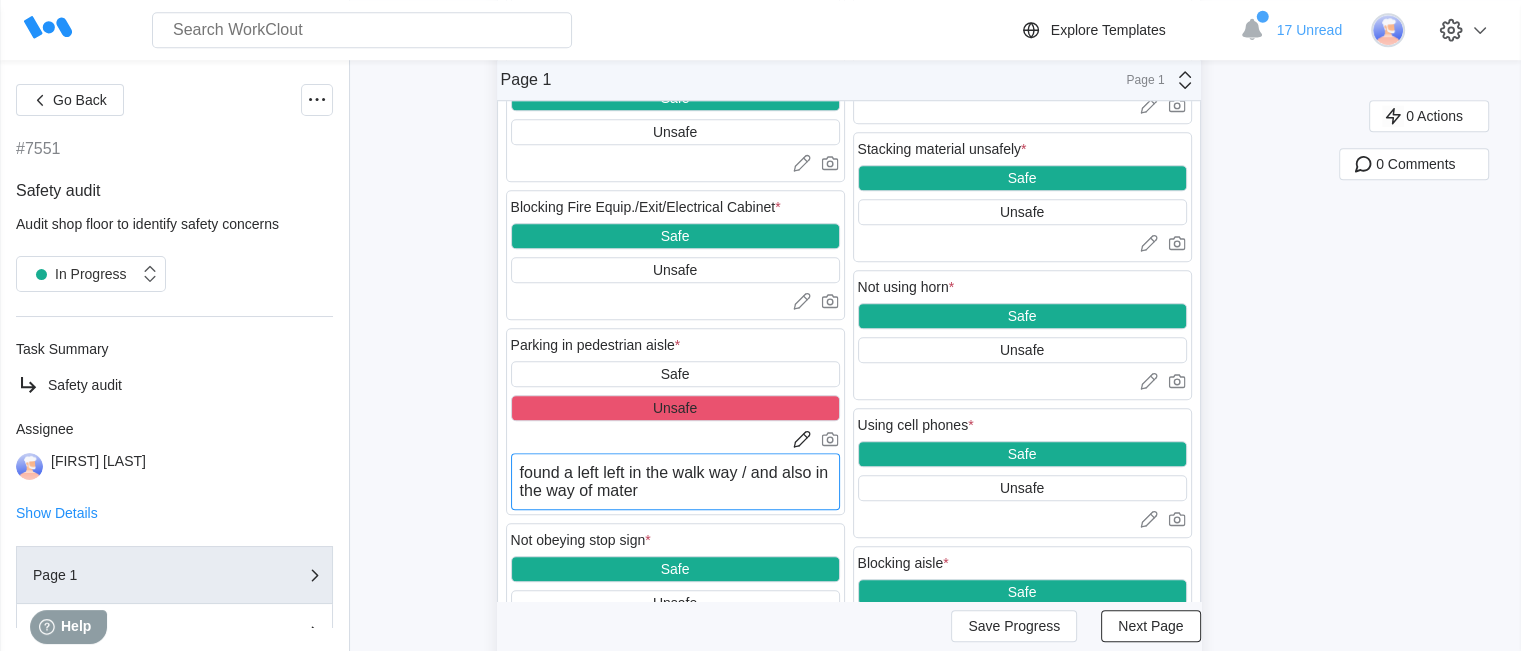 type on "found a left left in the walk way / and also in the way of materi" 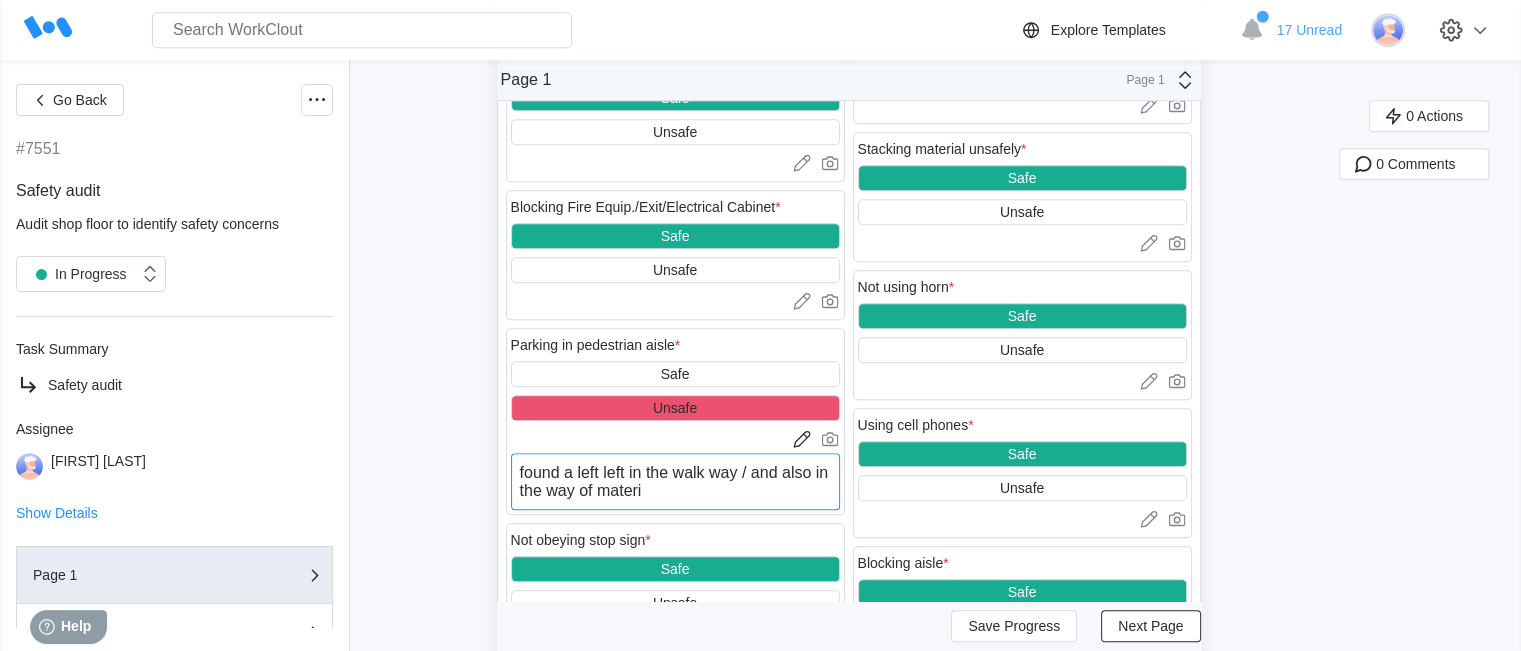 type on "found a left left in the walk way / and also in the way of materia" 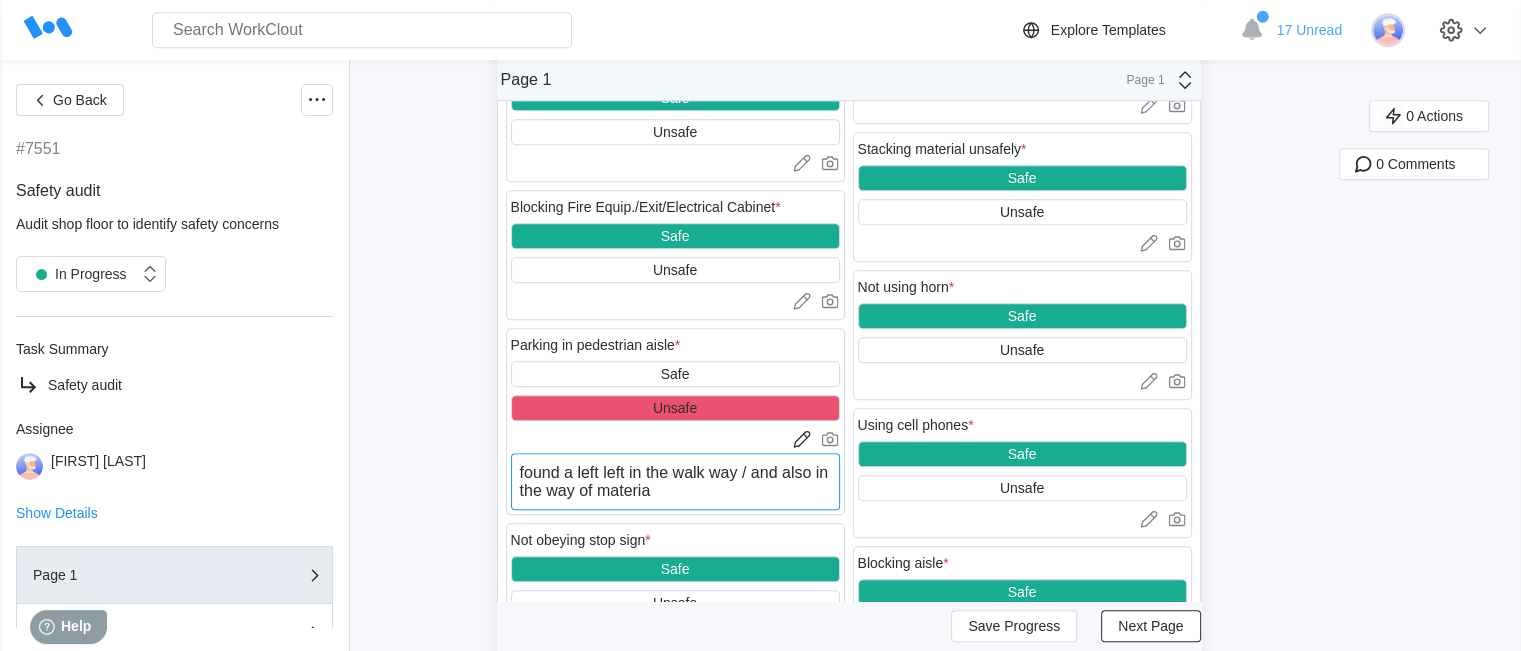 type on "found a left left in the walk way / and also in the way of material" 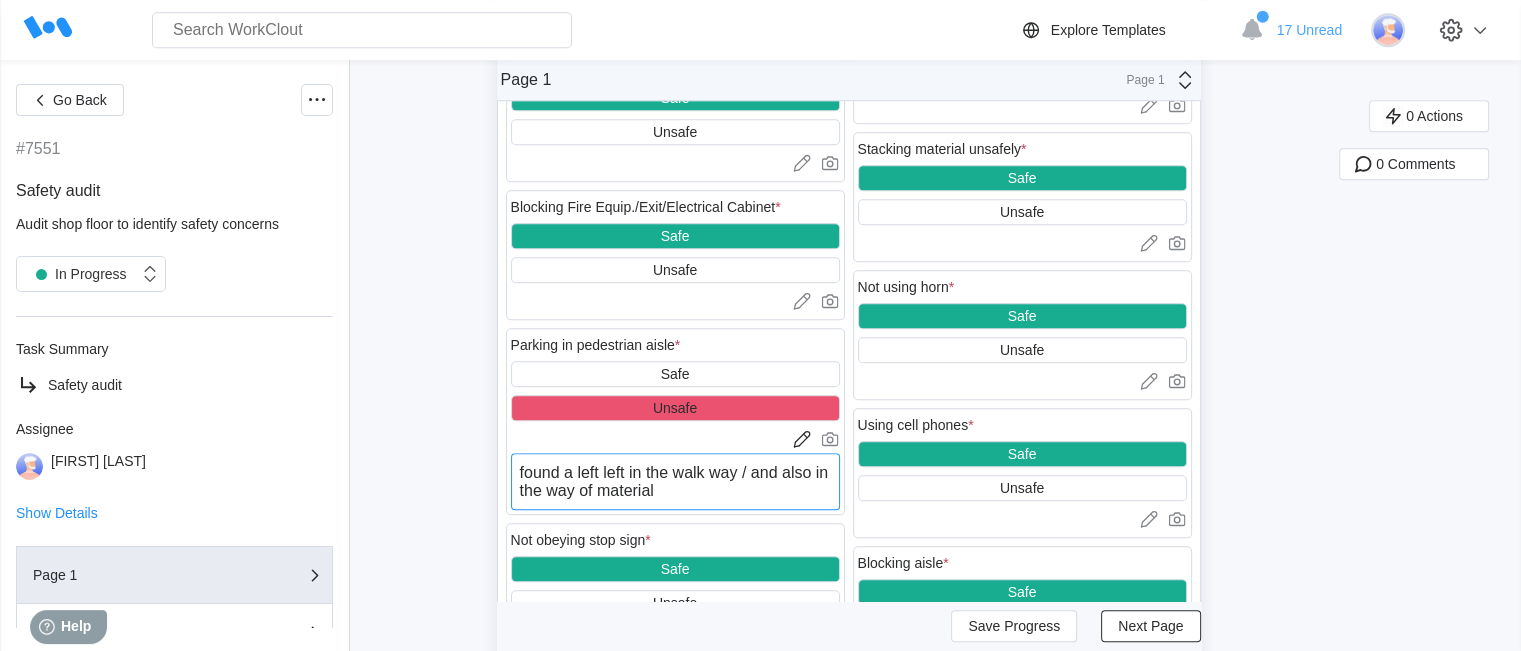 type on "found a left left in the walk way / and also in the way of material" 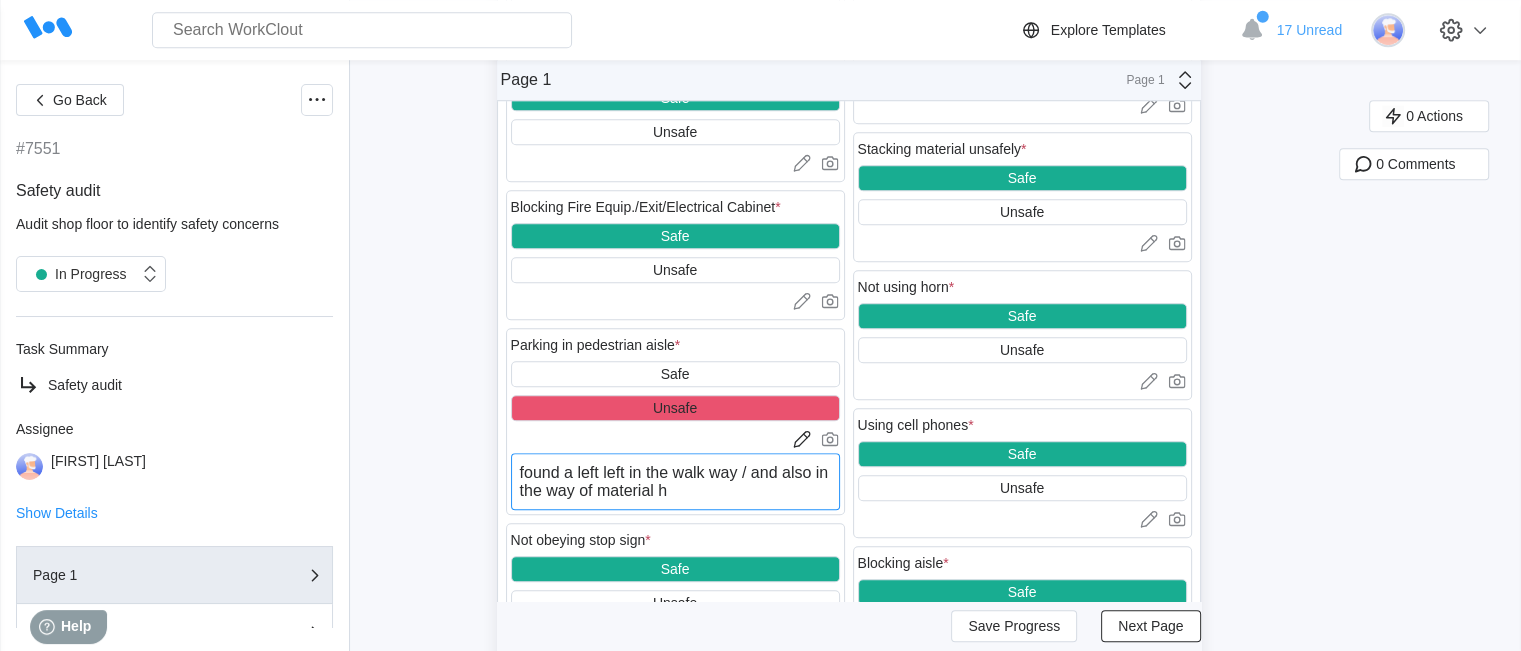 type on "found a left left in the walk way / and also in the way of material ha" 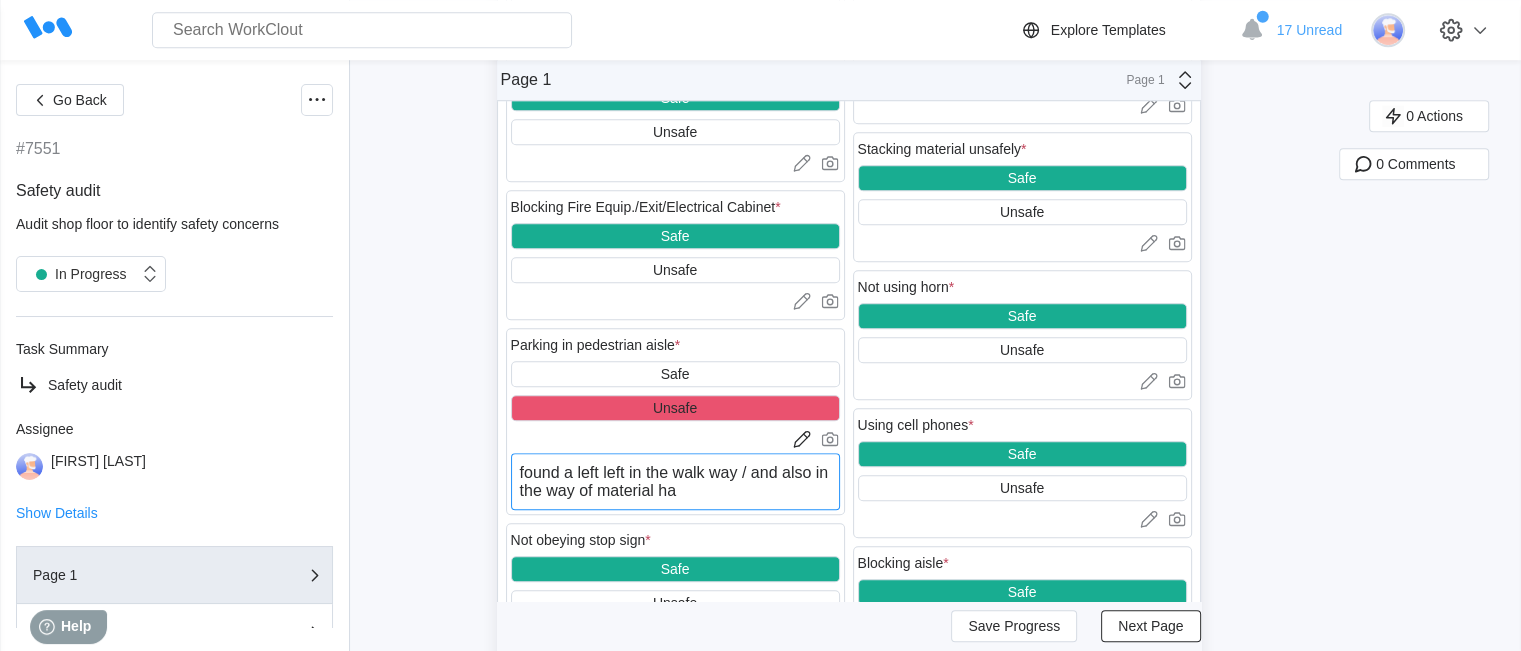 type on "found a left left in the walk way / and also in the way of material han" 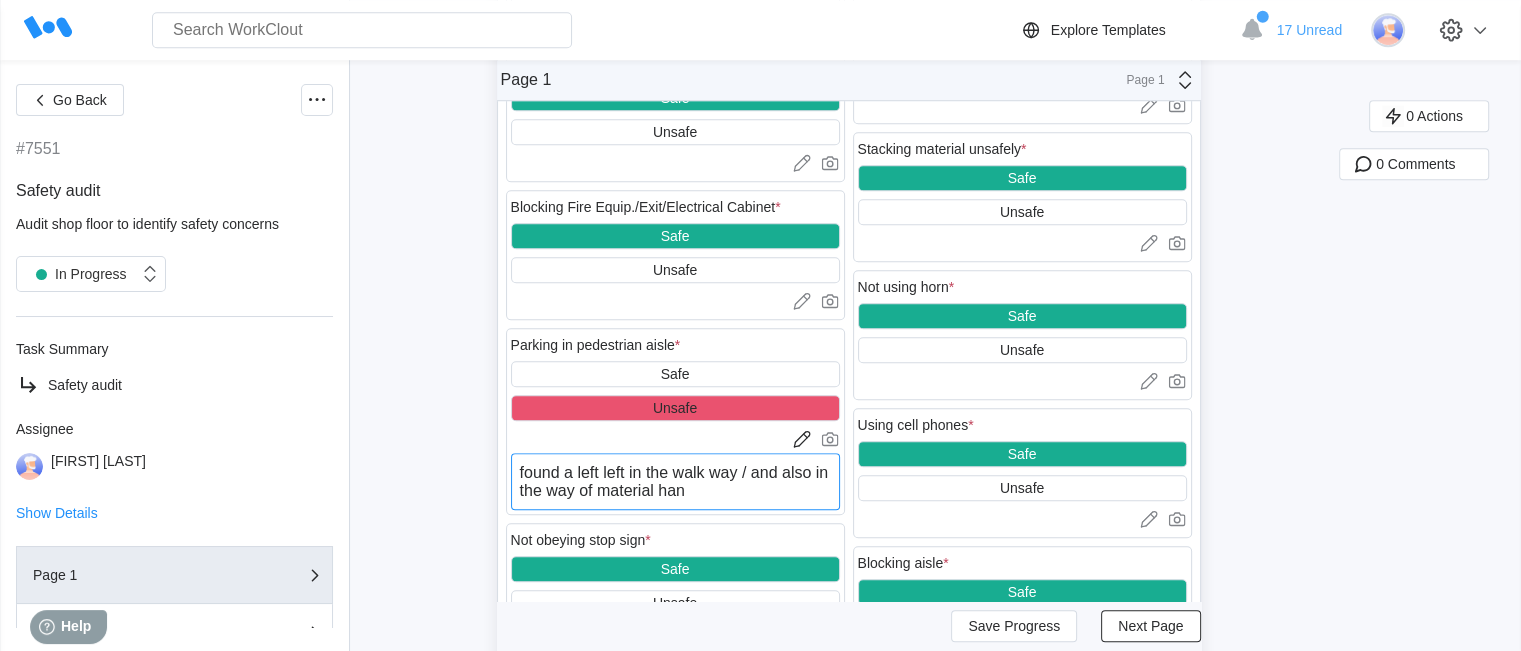 type on "found a left left in the walk way / and also in the way of material hand" 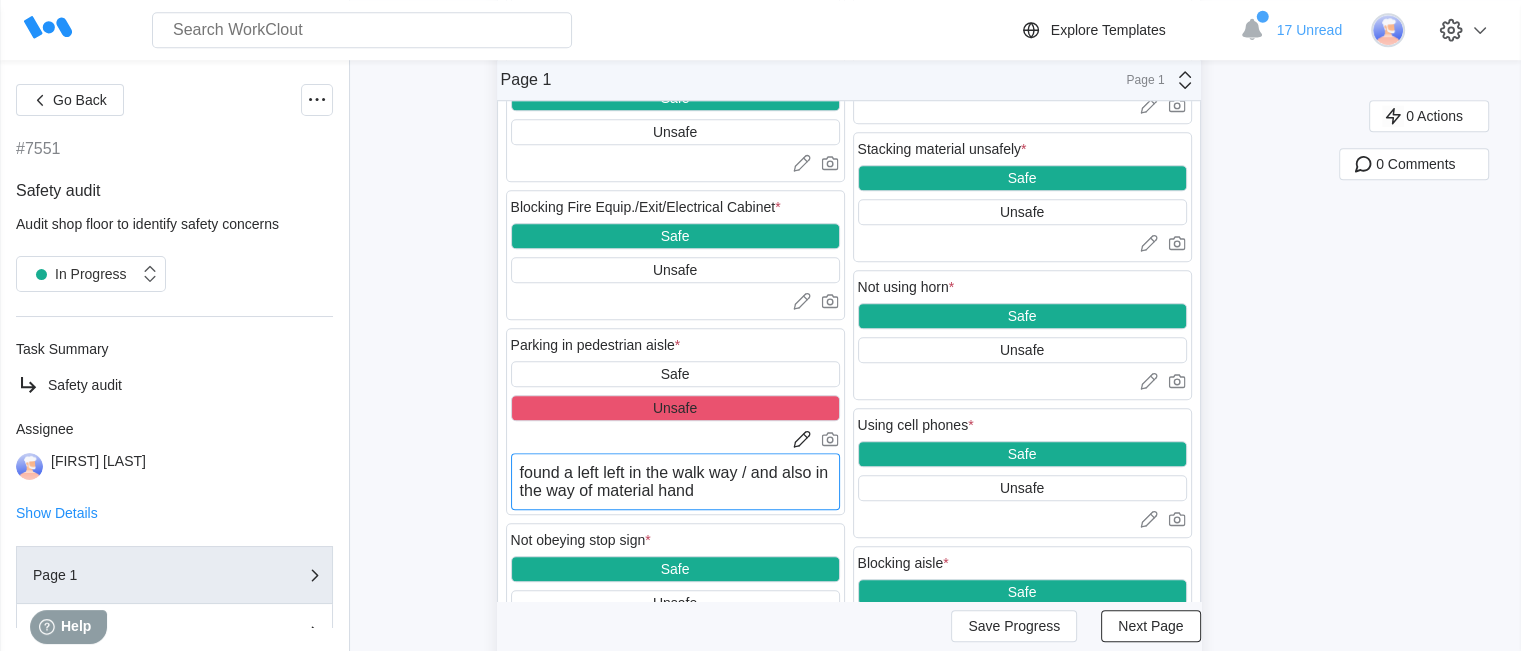 type on "found a left left in the walk way / and also in the way of material handl" 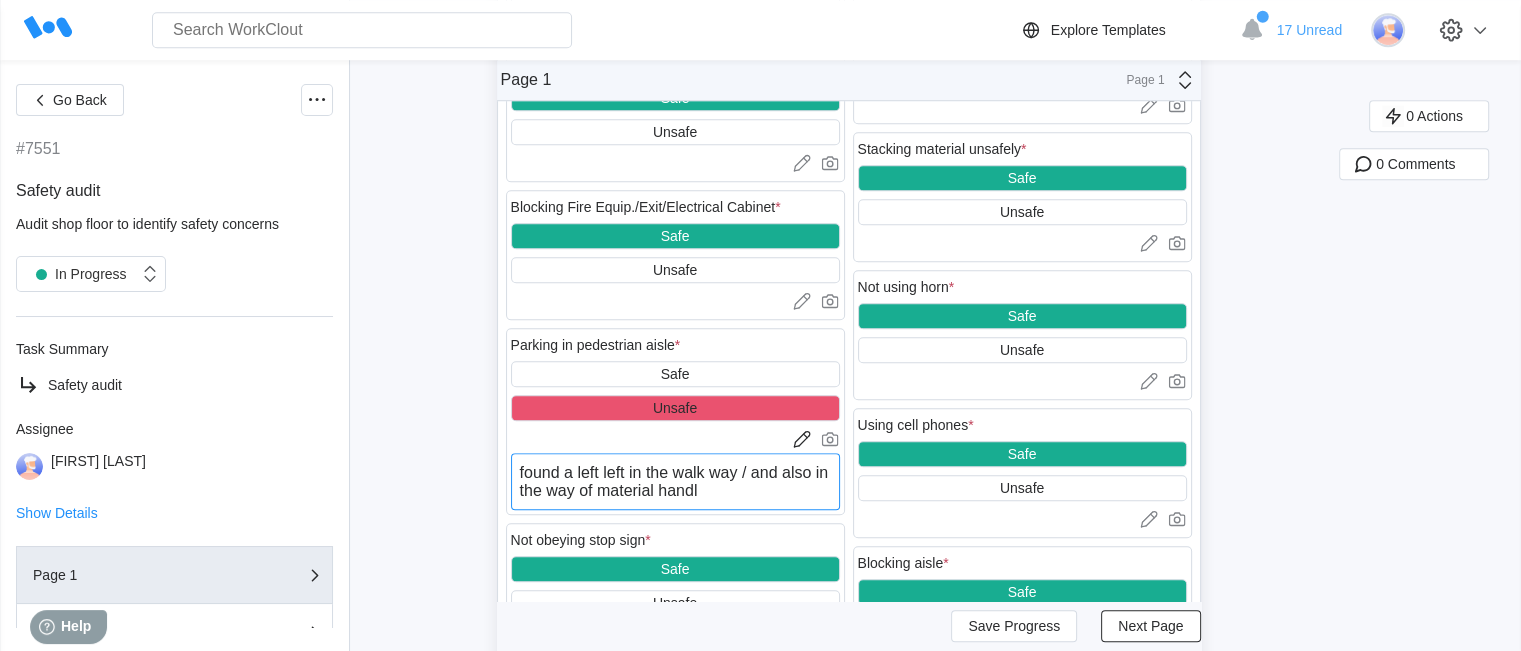 type on "found a left left in the walk way / and also in the way of material handle" 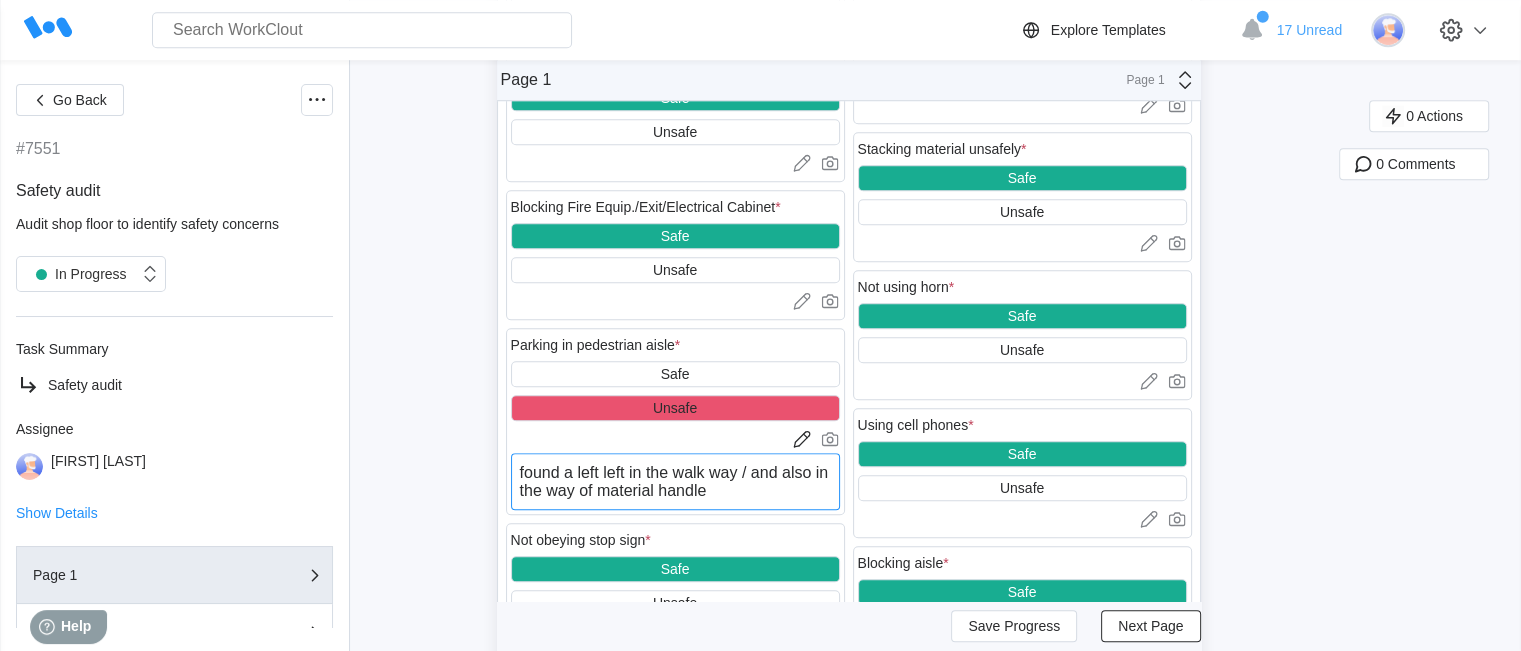 type on "found a left left in the walk way / and also in the way of material handler" 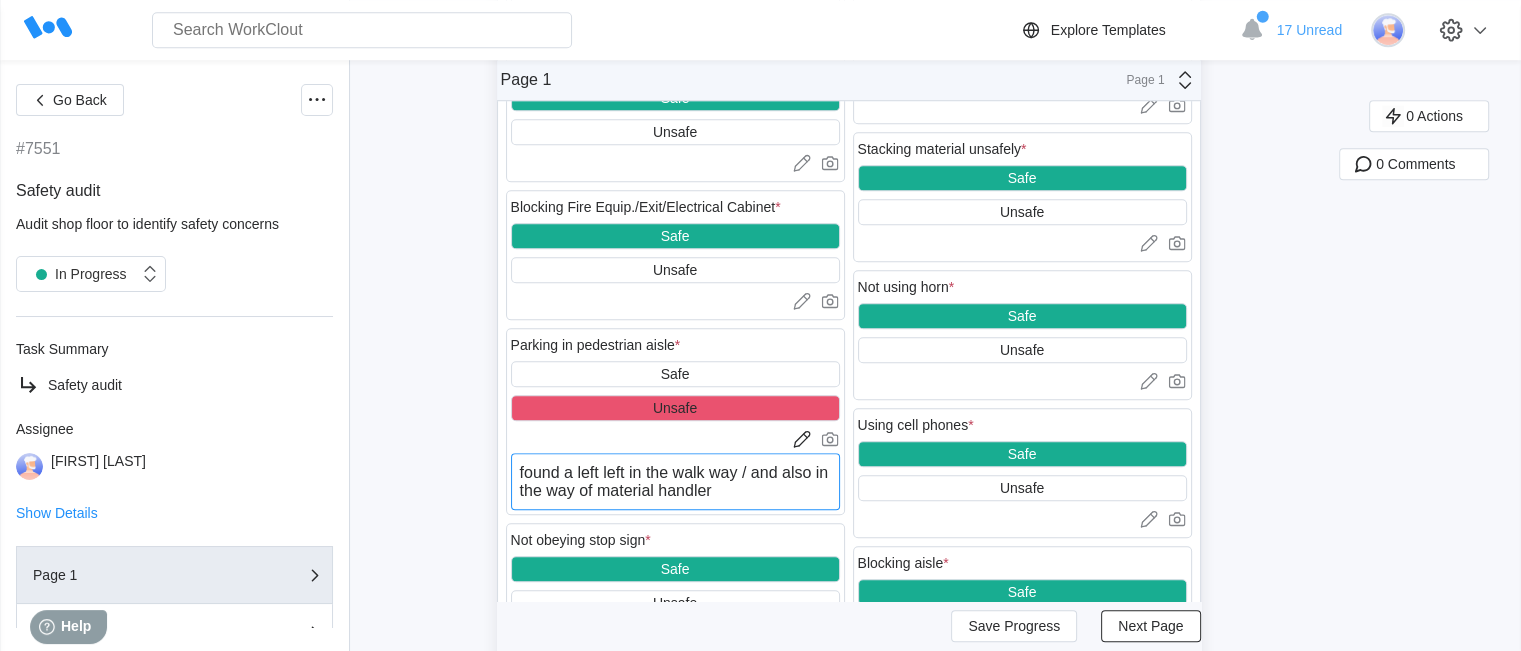 type on "found a left left in the walk way / and also in the way of material handlers" 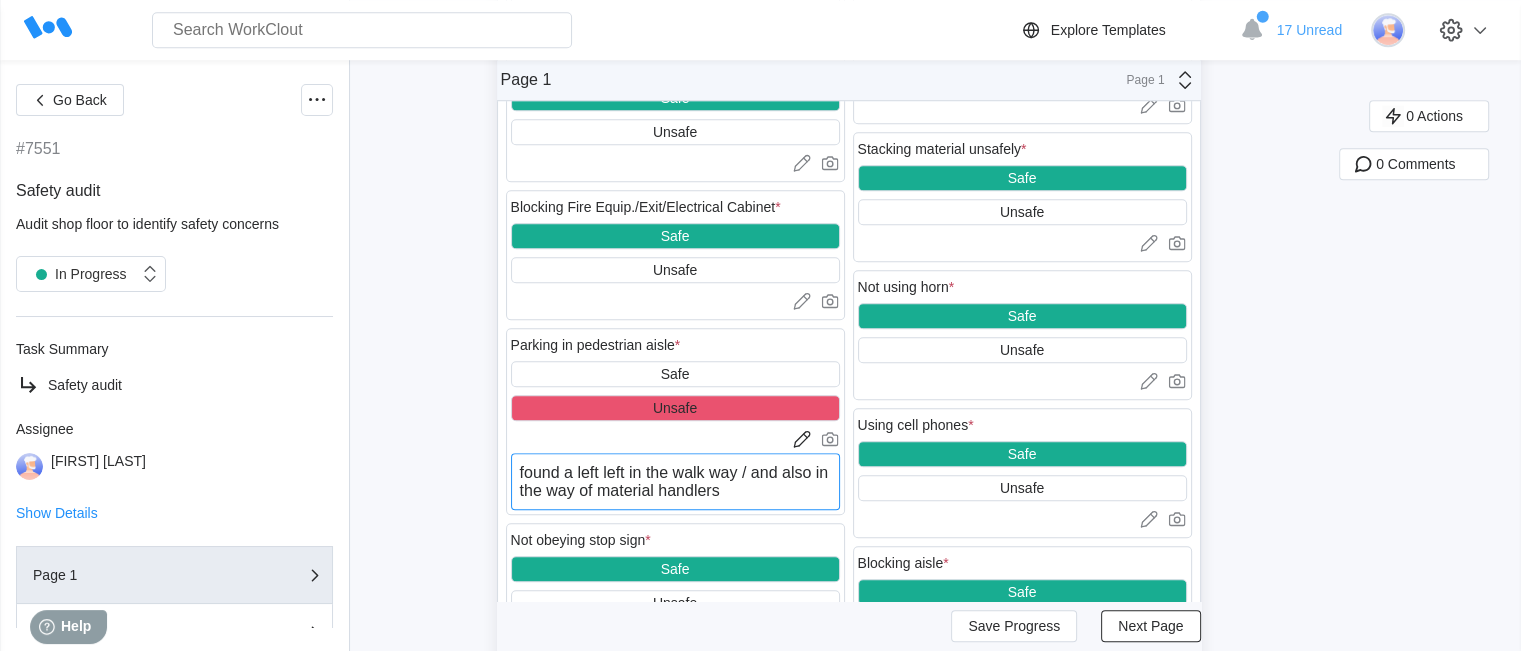 type on "found a left left in the walk way / and also in the way of material handlers" 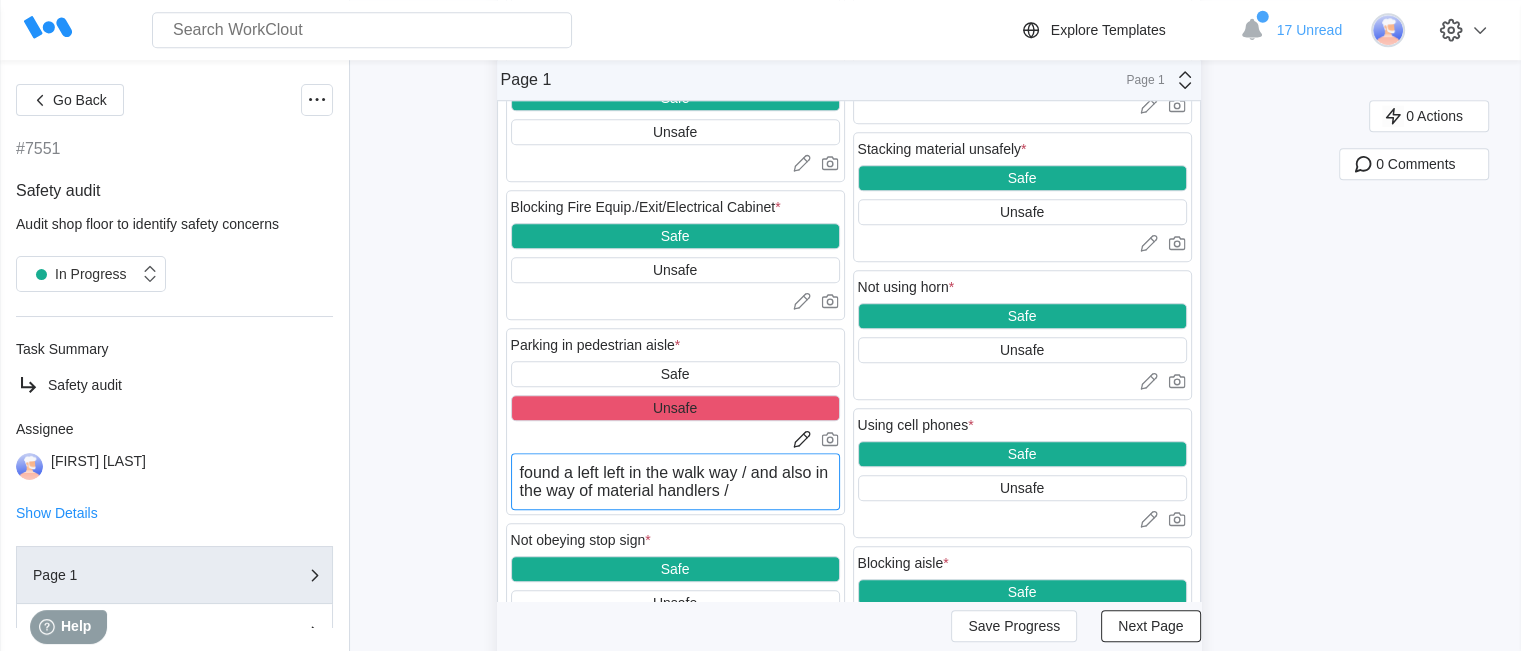 type on "found a left left in the walk way / and also in the way of material handlers /" 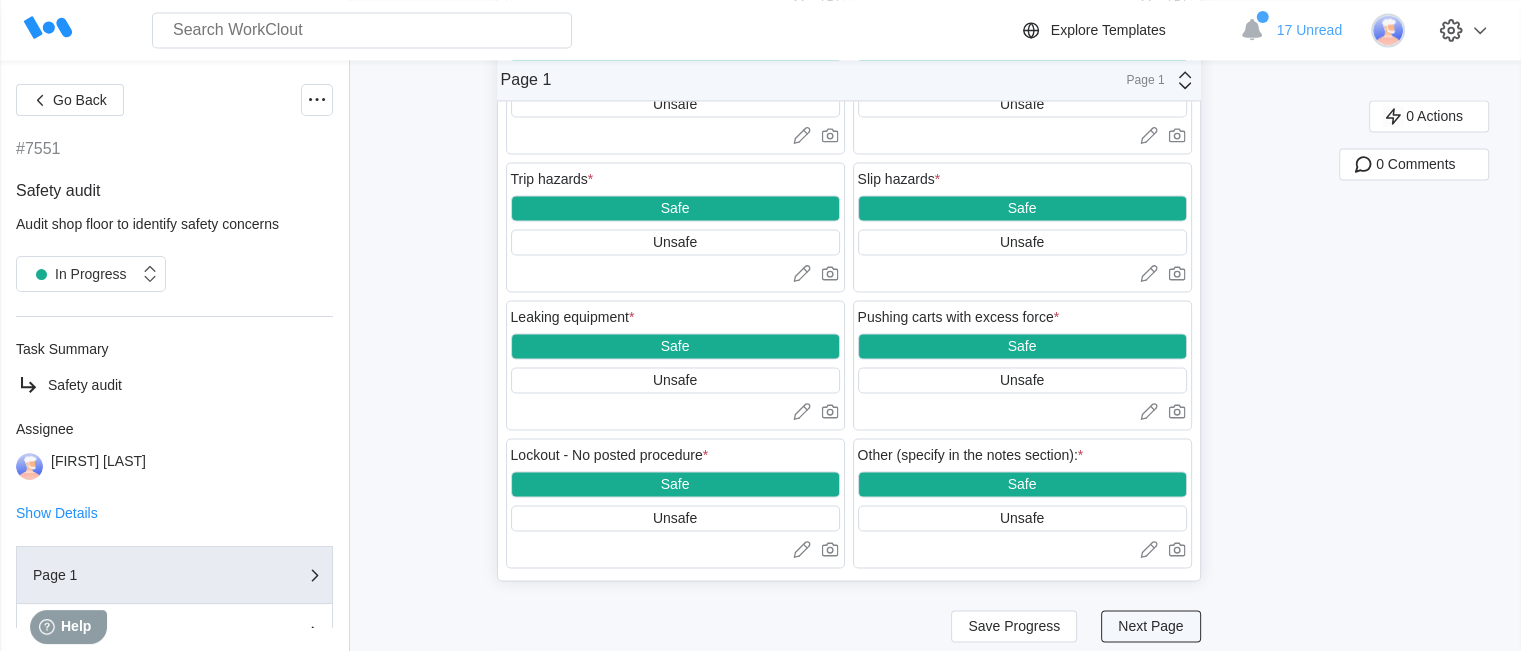 click on "Next Page" at bounding box center [1150, 627] 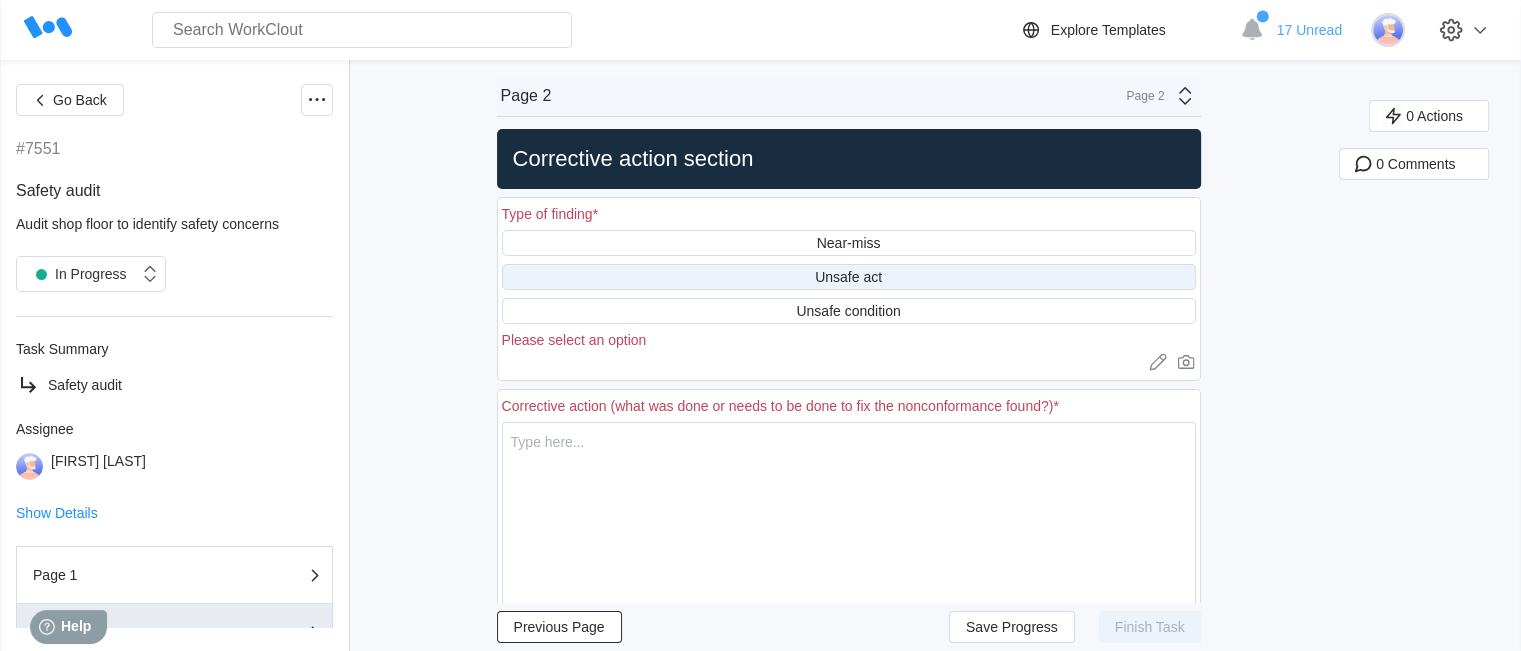 scroll, scrollTop: 0, scrollLeft: 0, axis: both 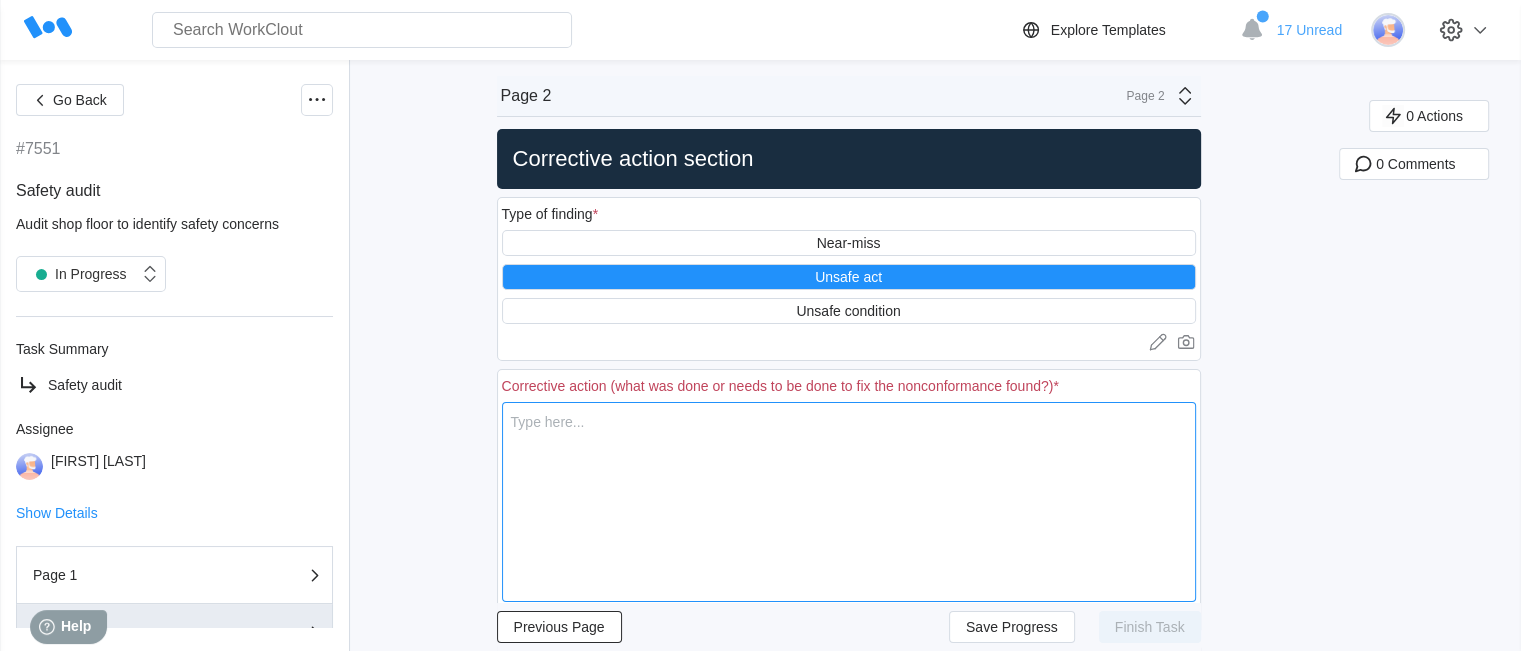 click at bounding box center (849, 502) 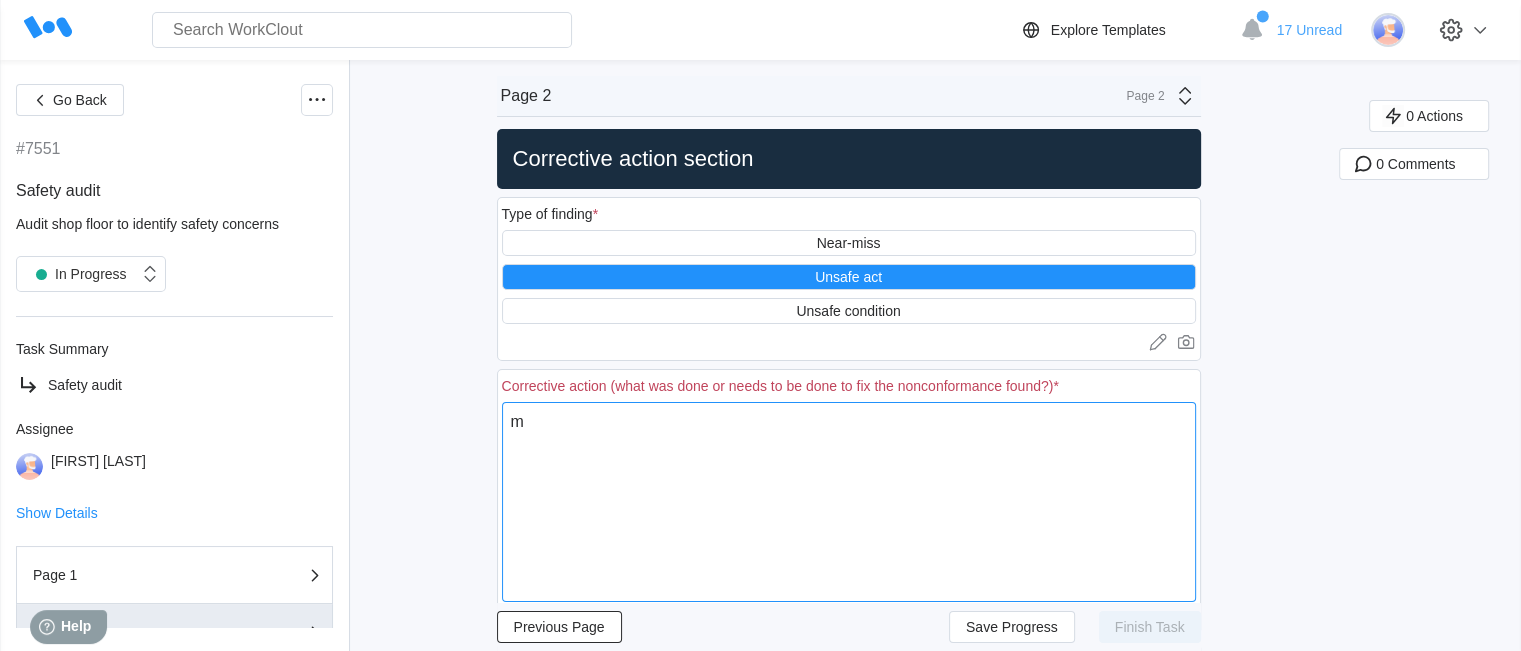 type on "mo" 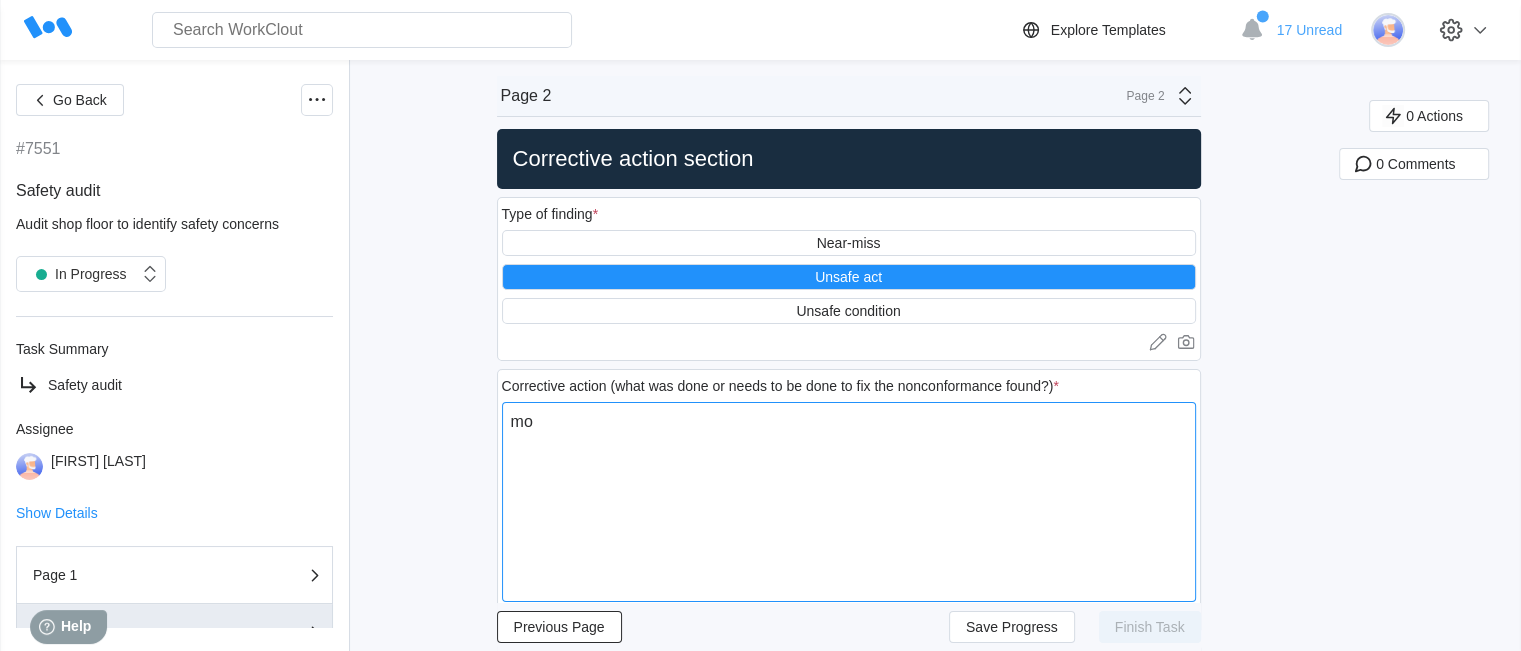 type on "mov" 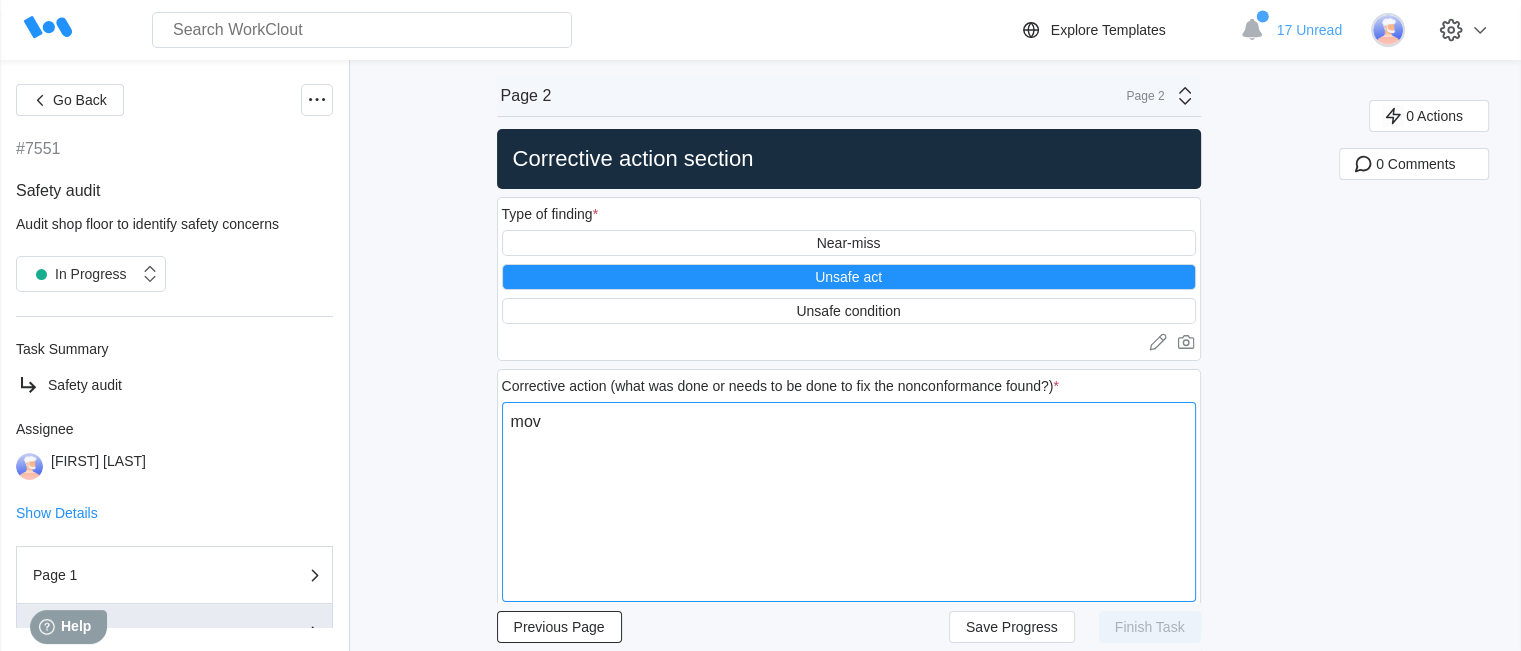 type on "move" 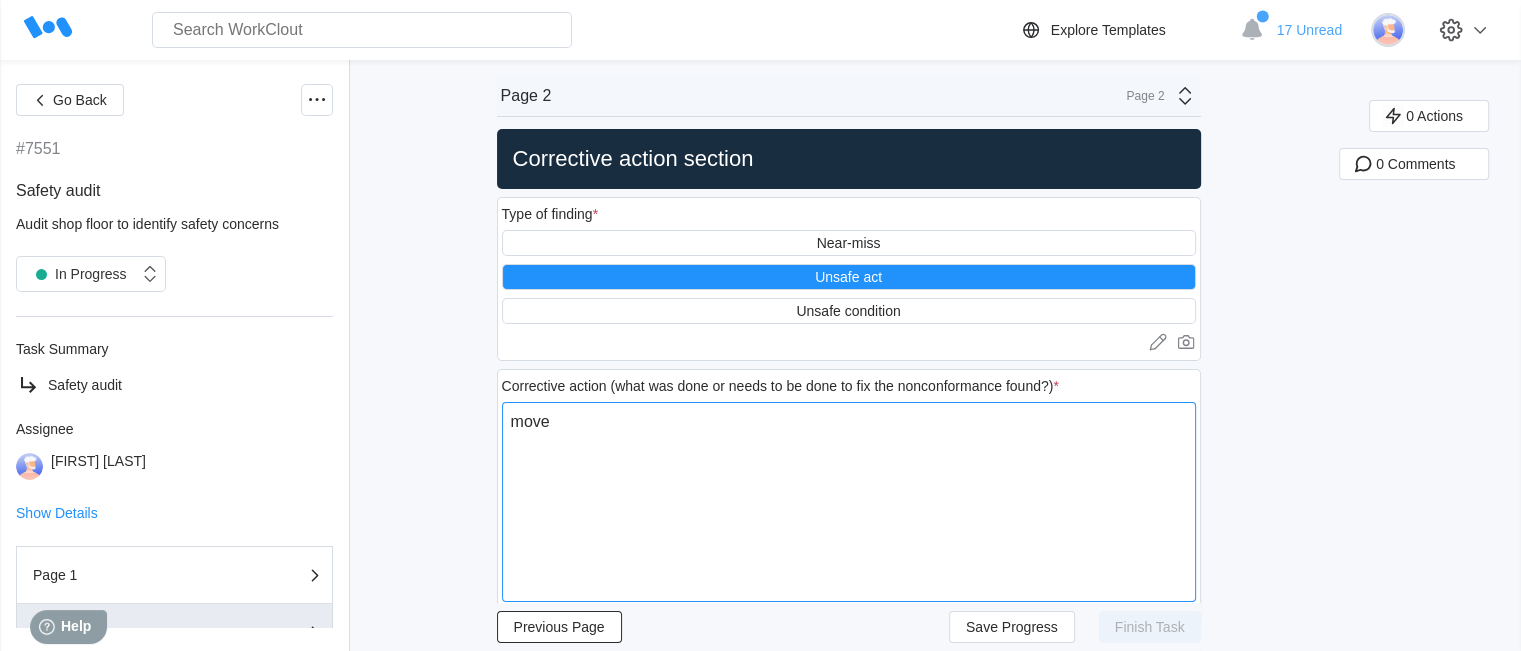 type on "x" 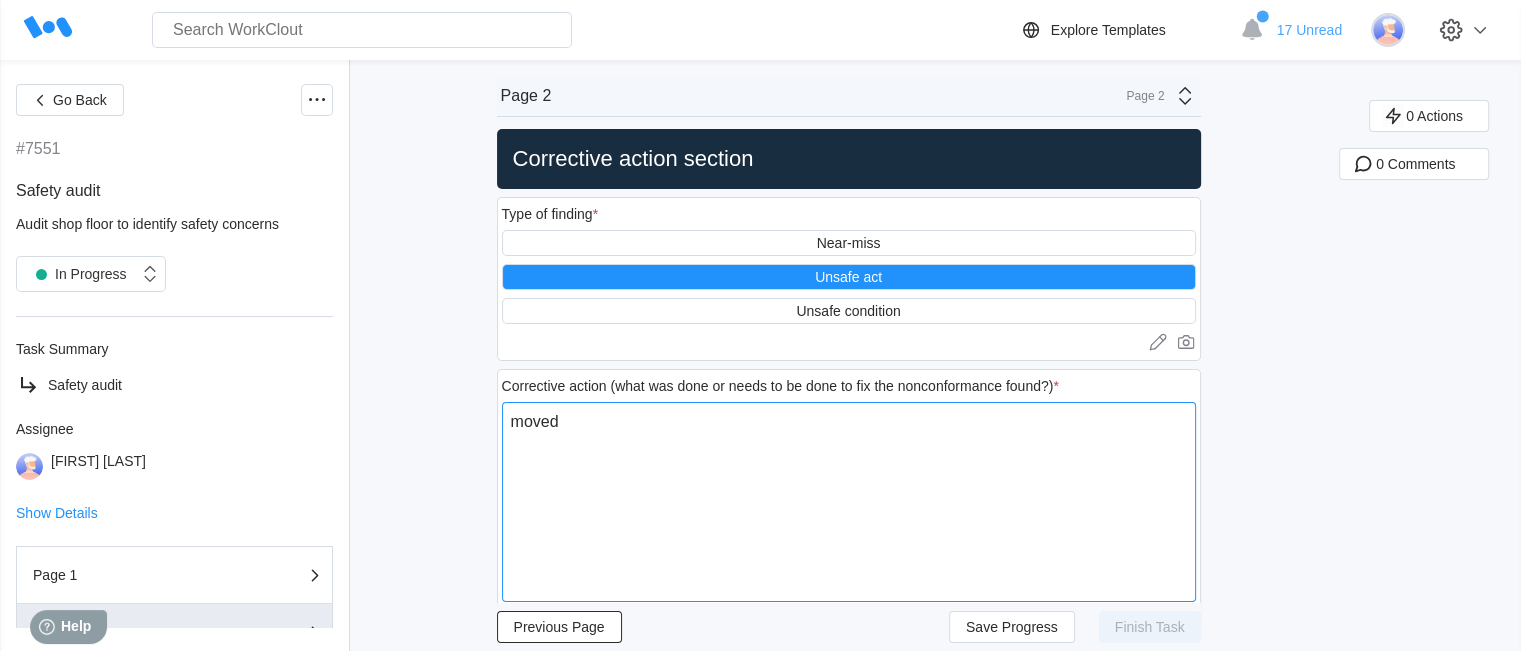 type on "moved" 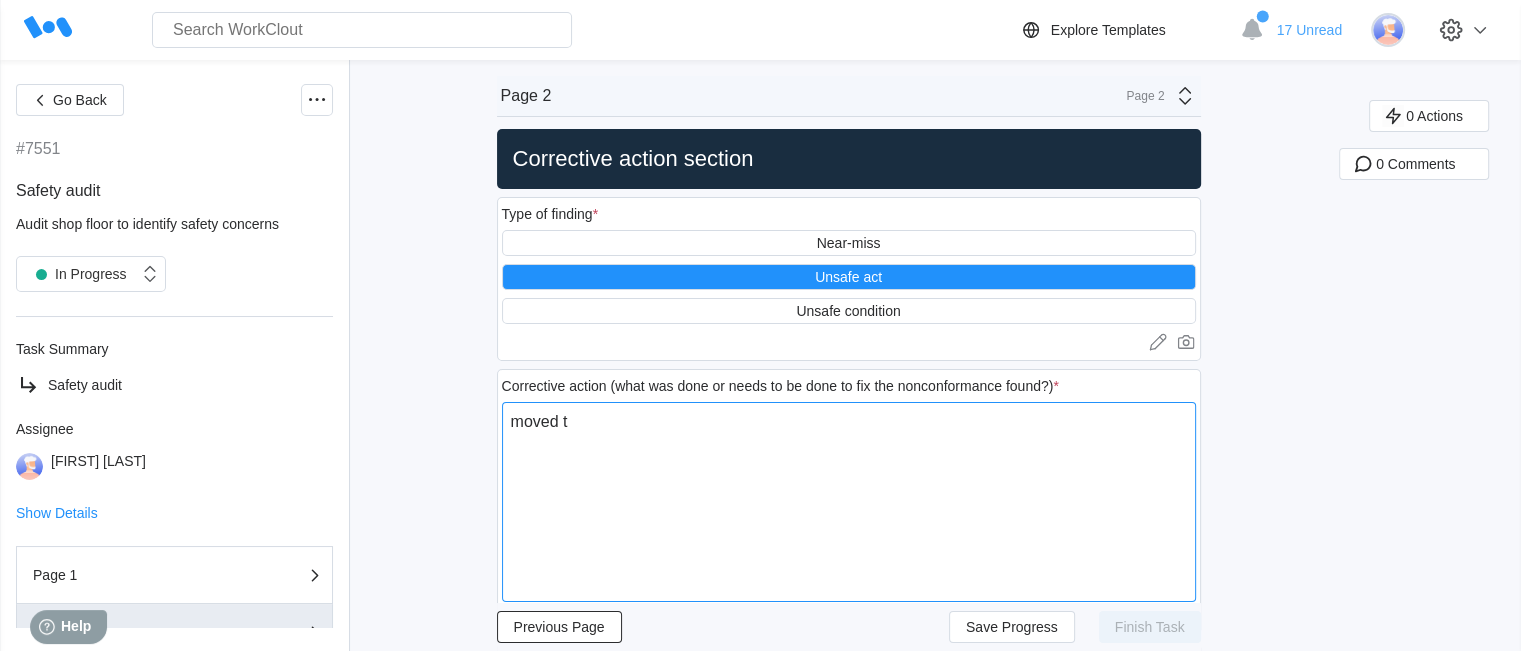 type on "x" 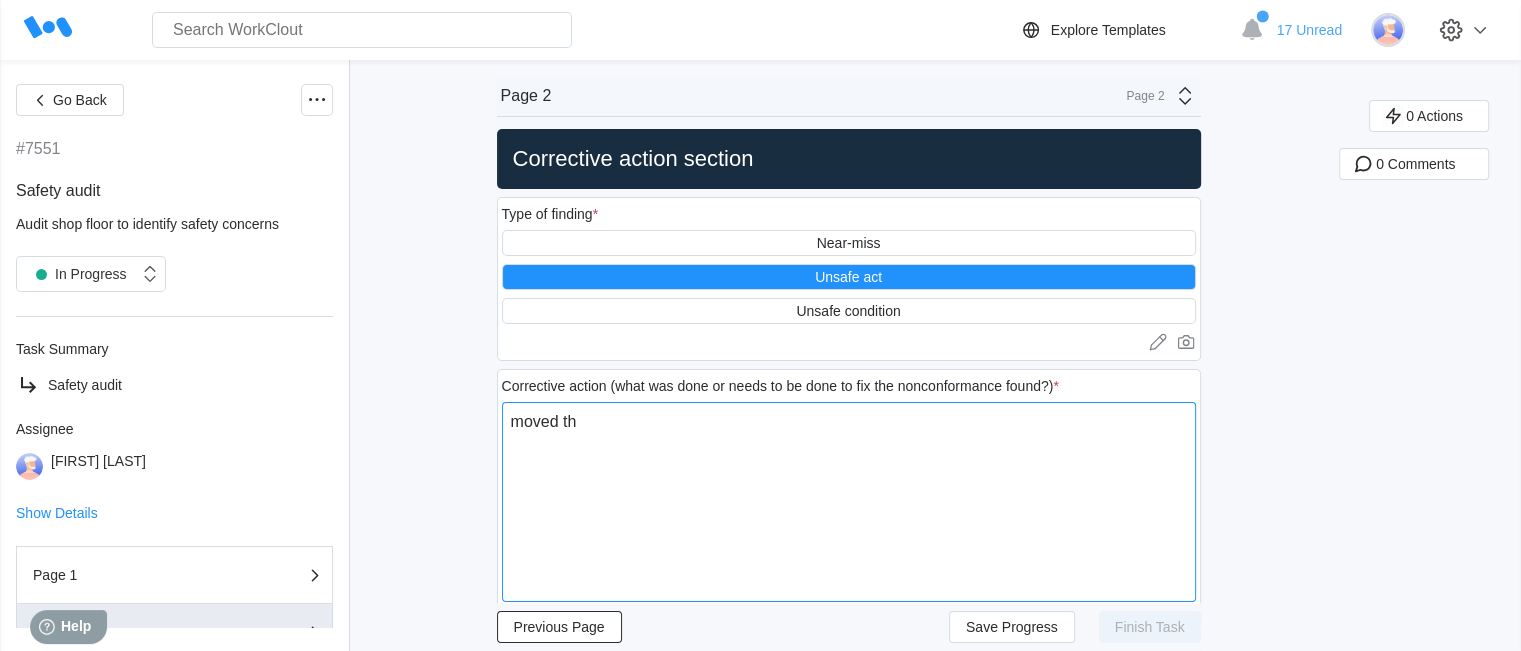 type on "x" 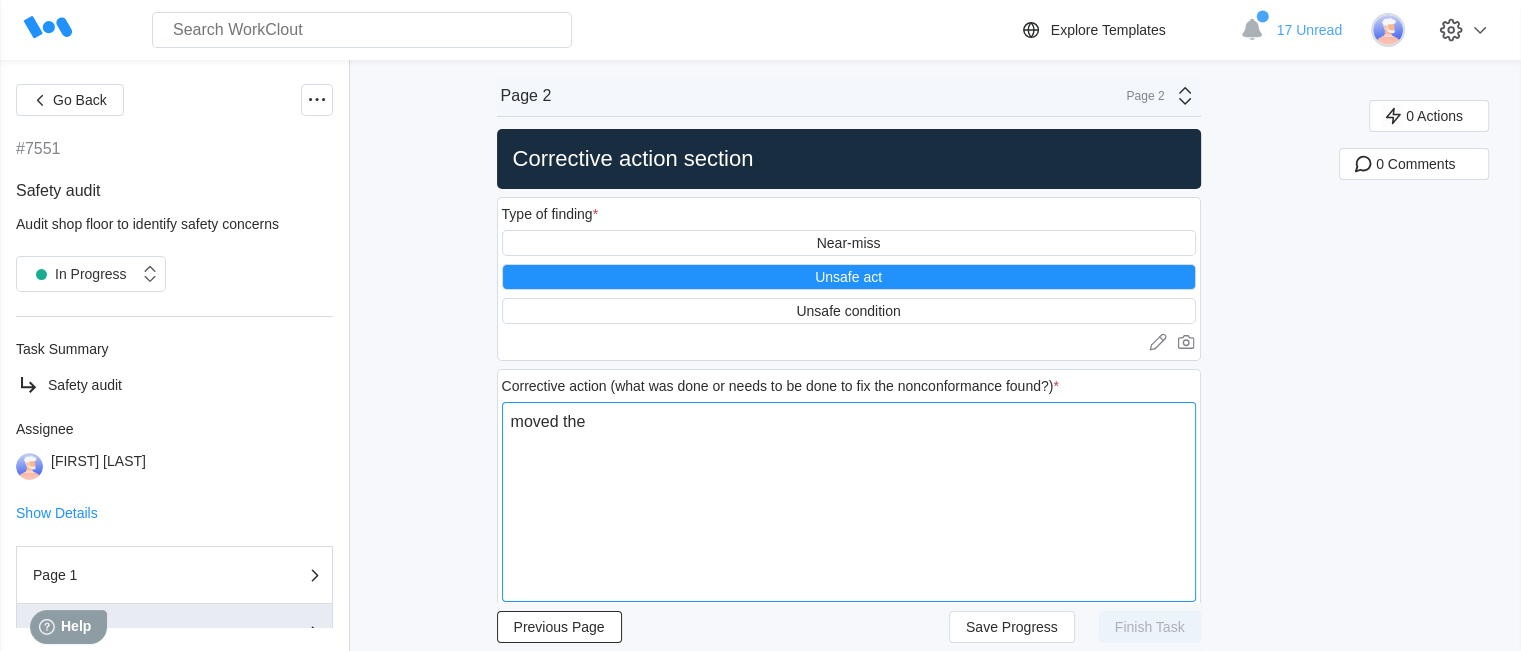 type on "moved the" 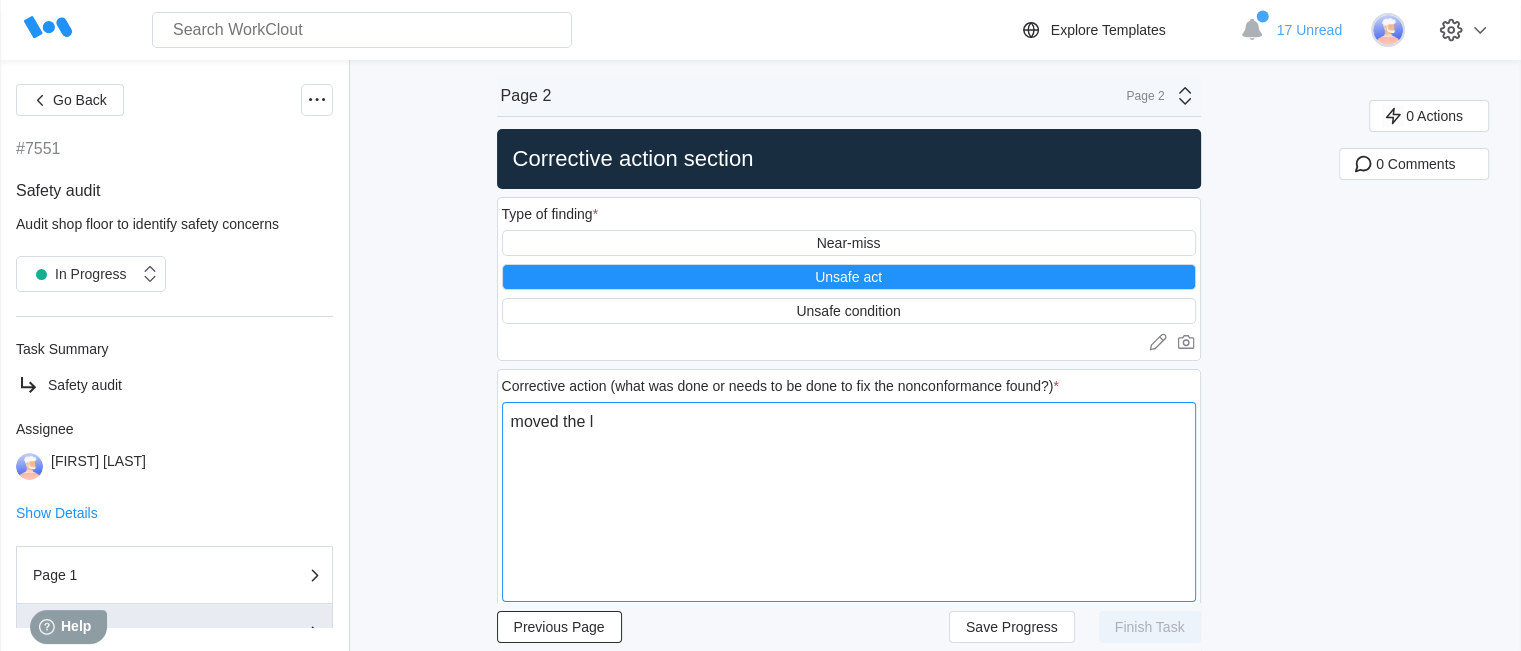 type on "moved the lo" 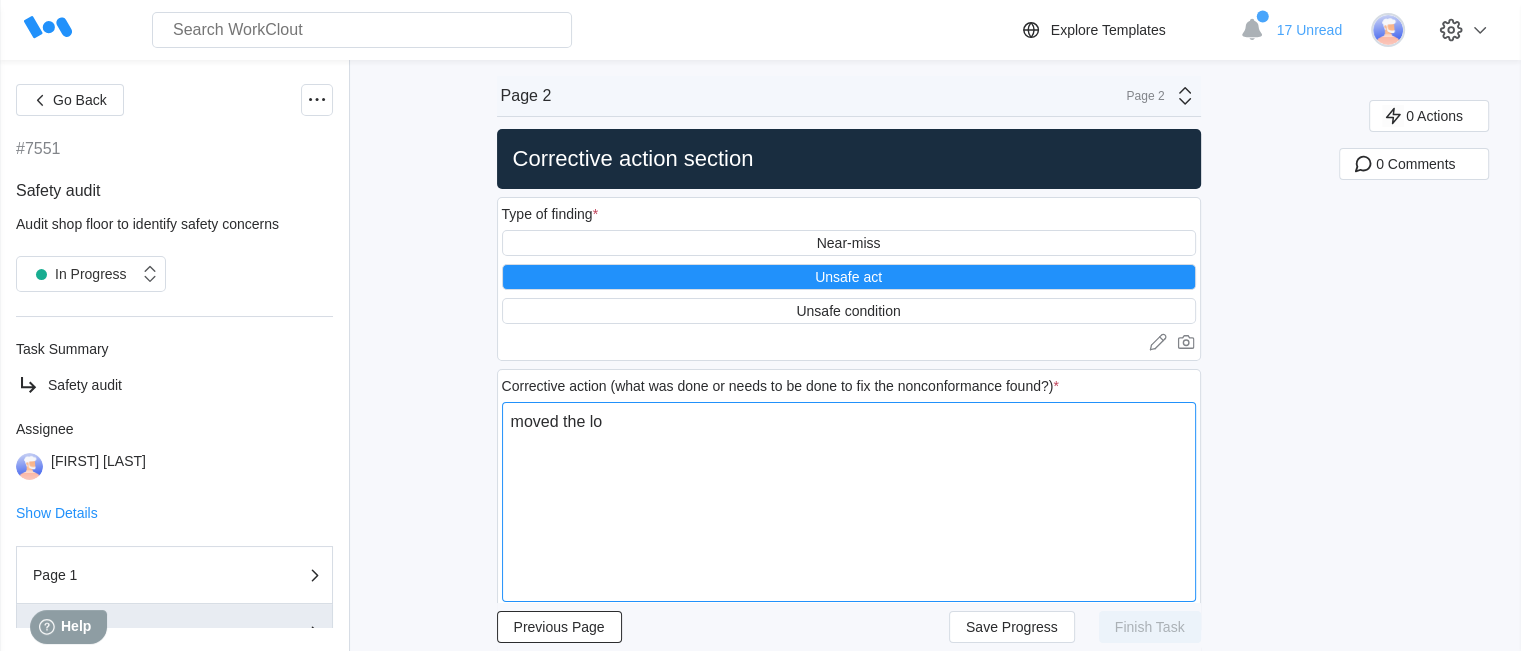 type on "moved the loa" 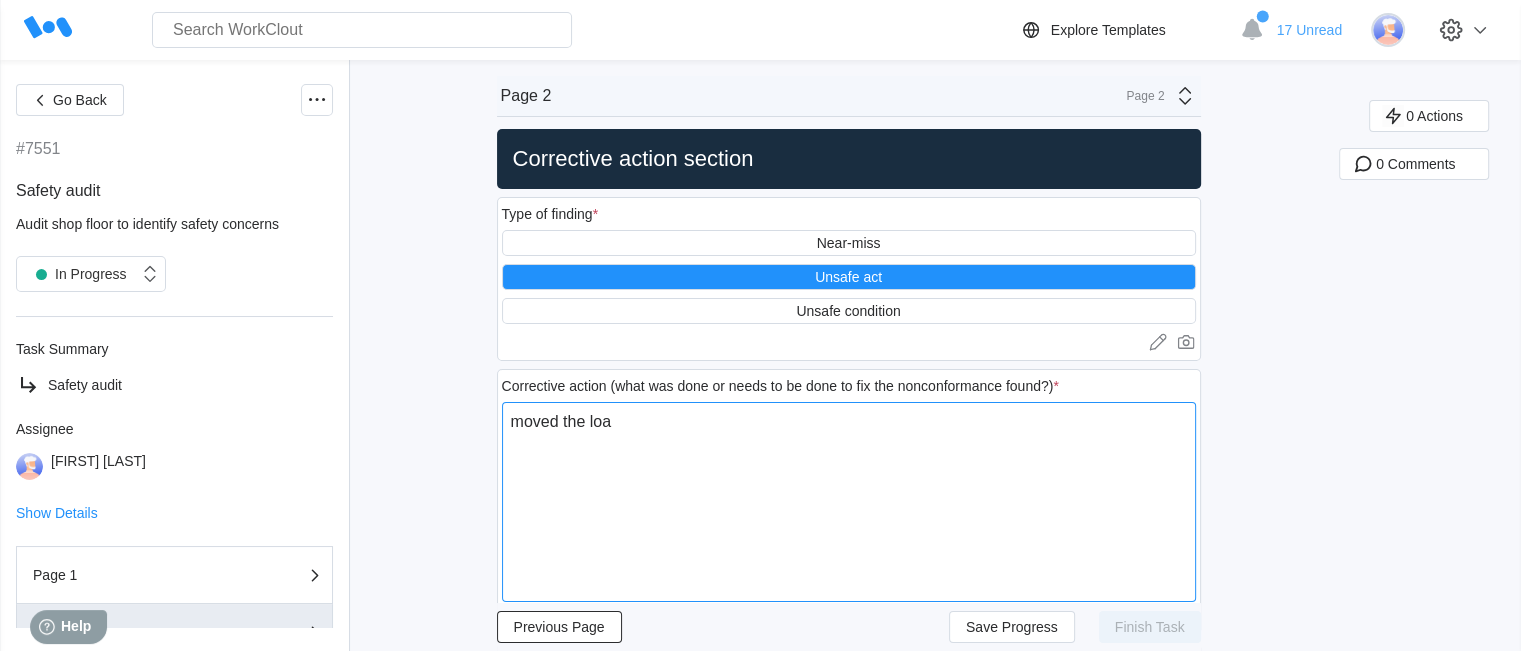 type on "moved the load" 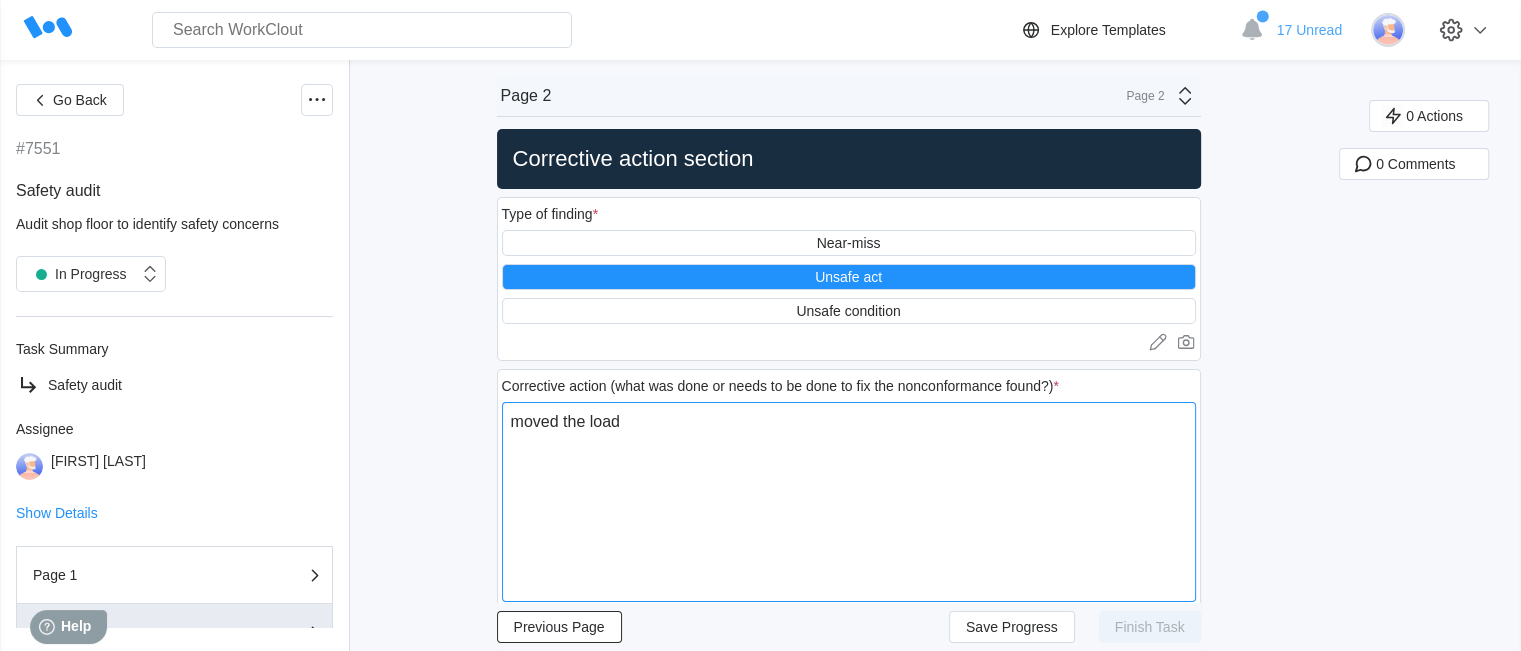 type on "x" 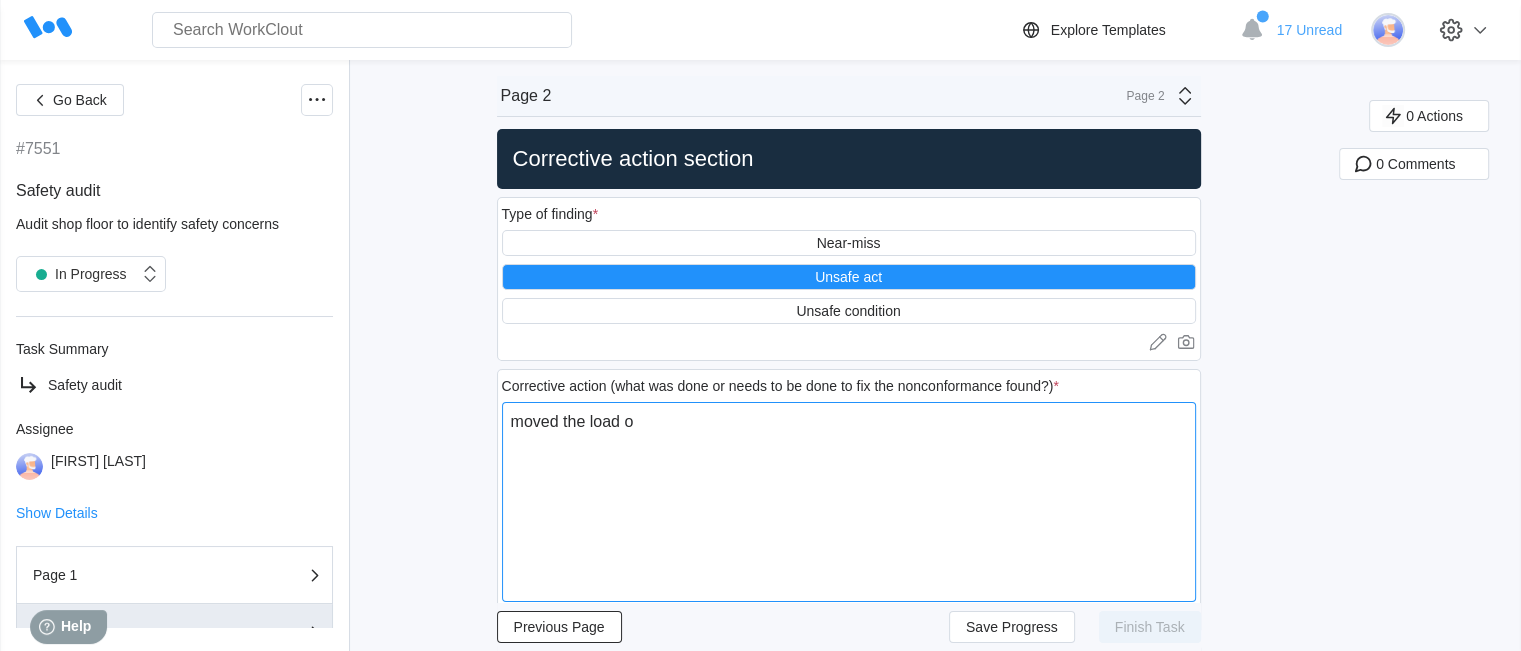 type on "moved the load ou" 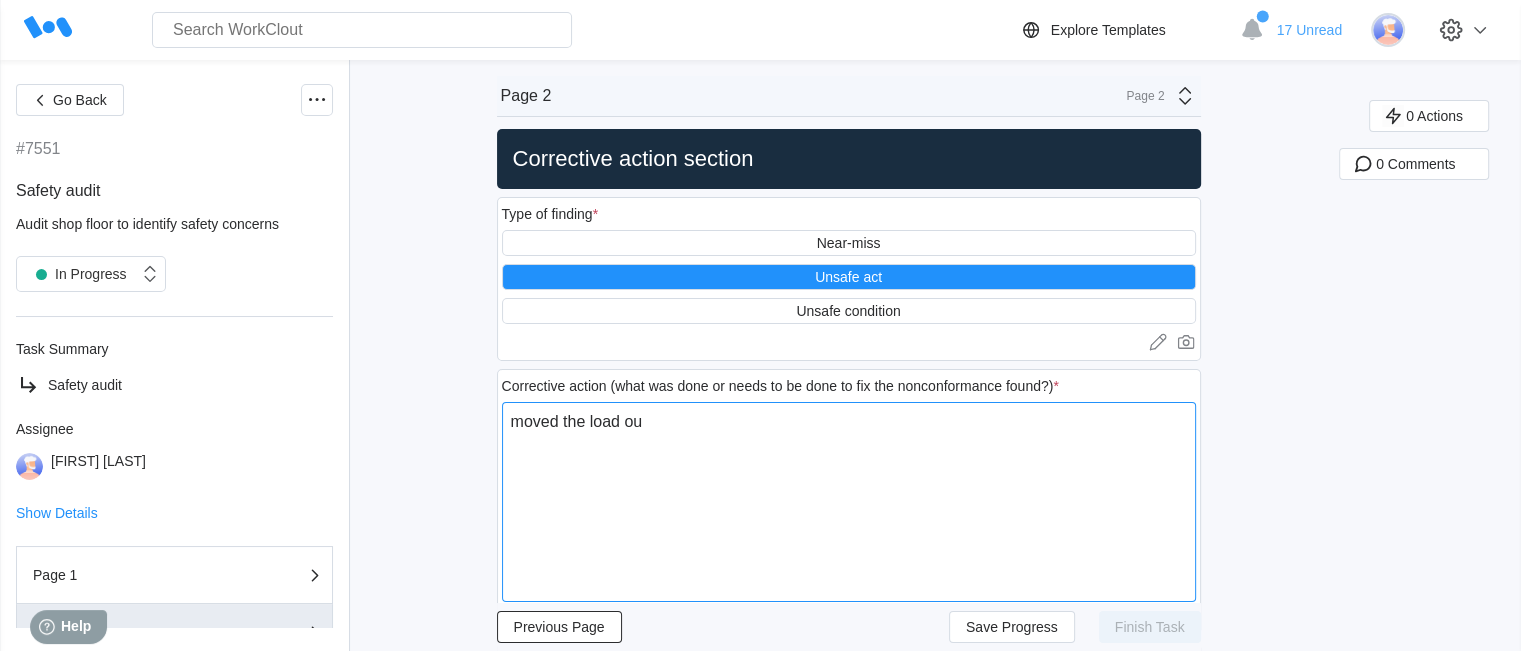 type 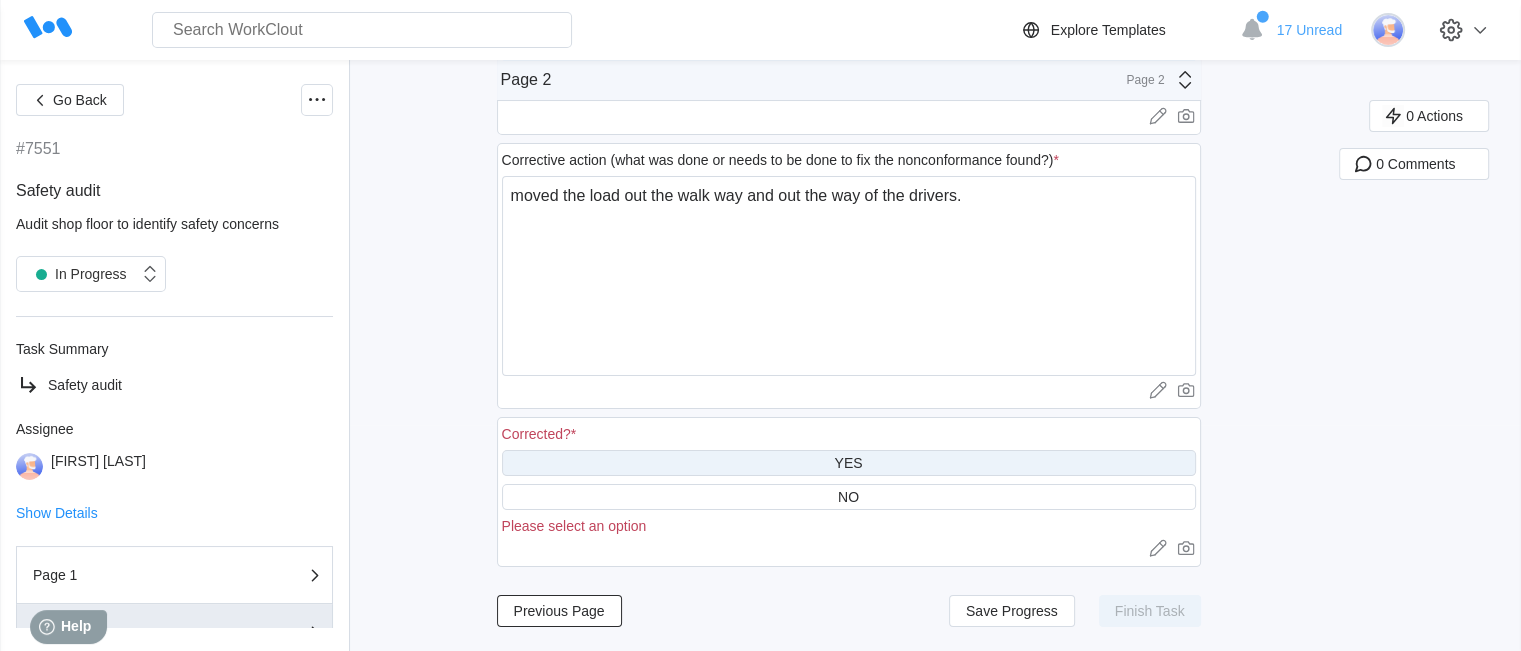 click on "YES" at bounding box center (849, 463) 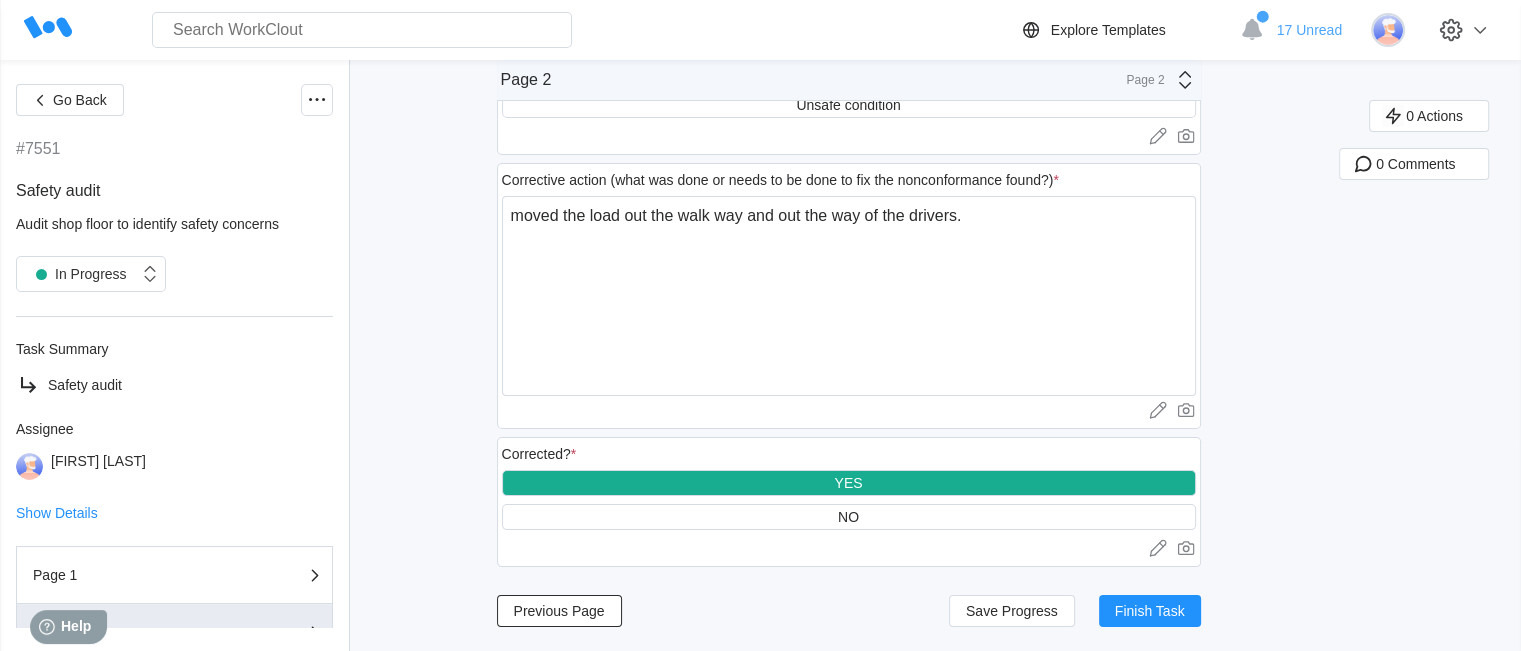 scroll, scrollTop: 208, scrollLeft: 0, axis: vertical 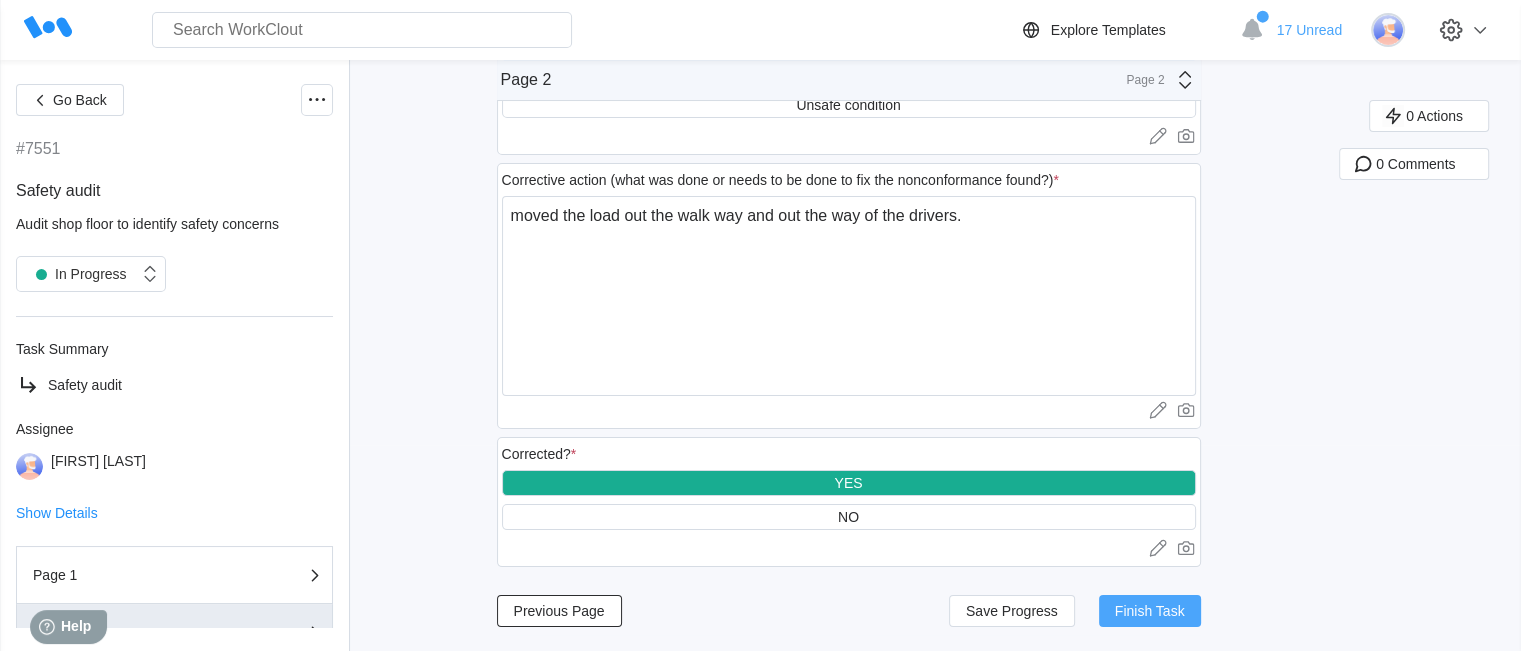 click on "Finish Task" at bounding box center [1150, 611] 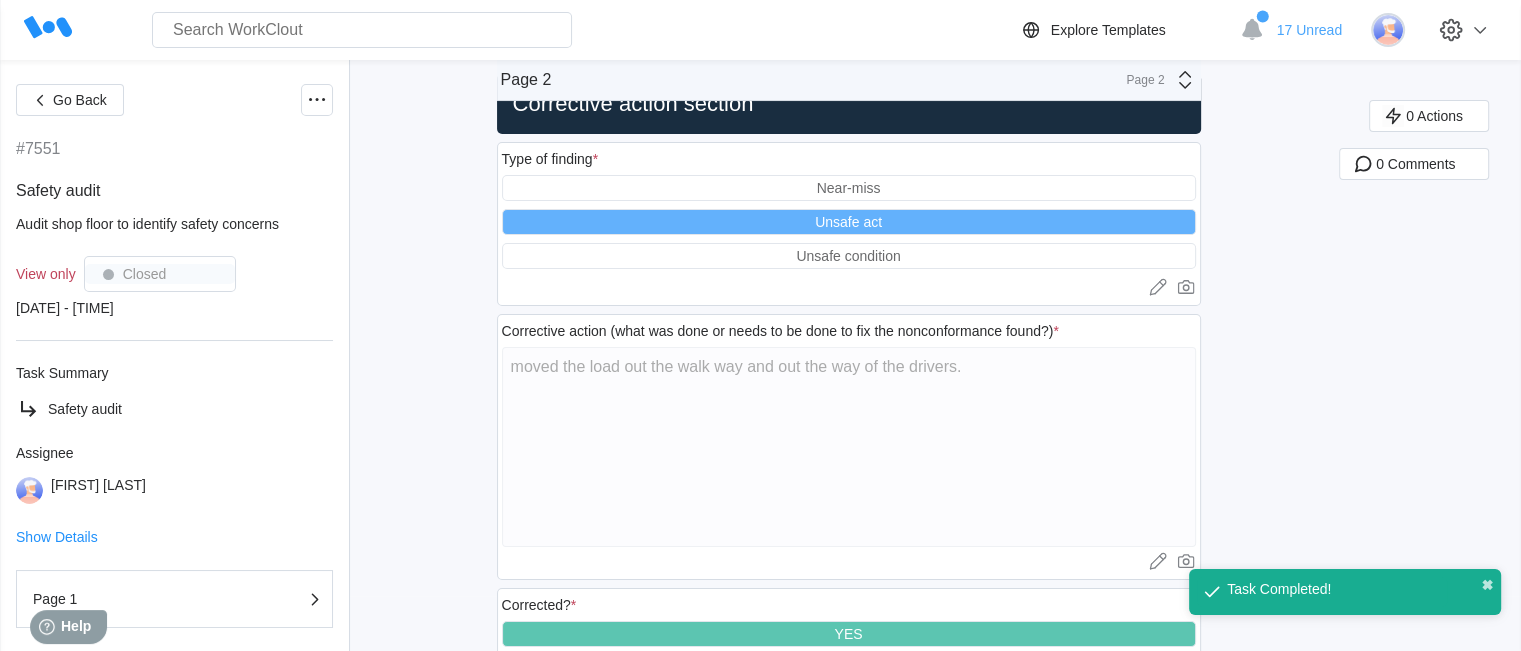 scroll, scrollTop: 0, scrollLeft: 0, axis: both 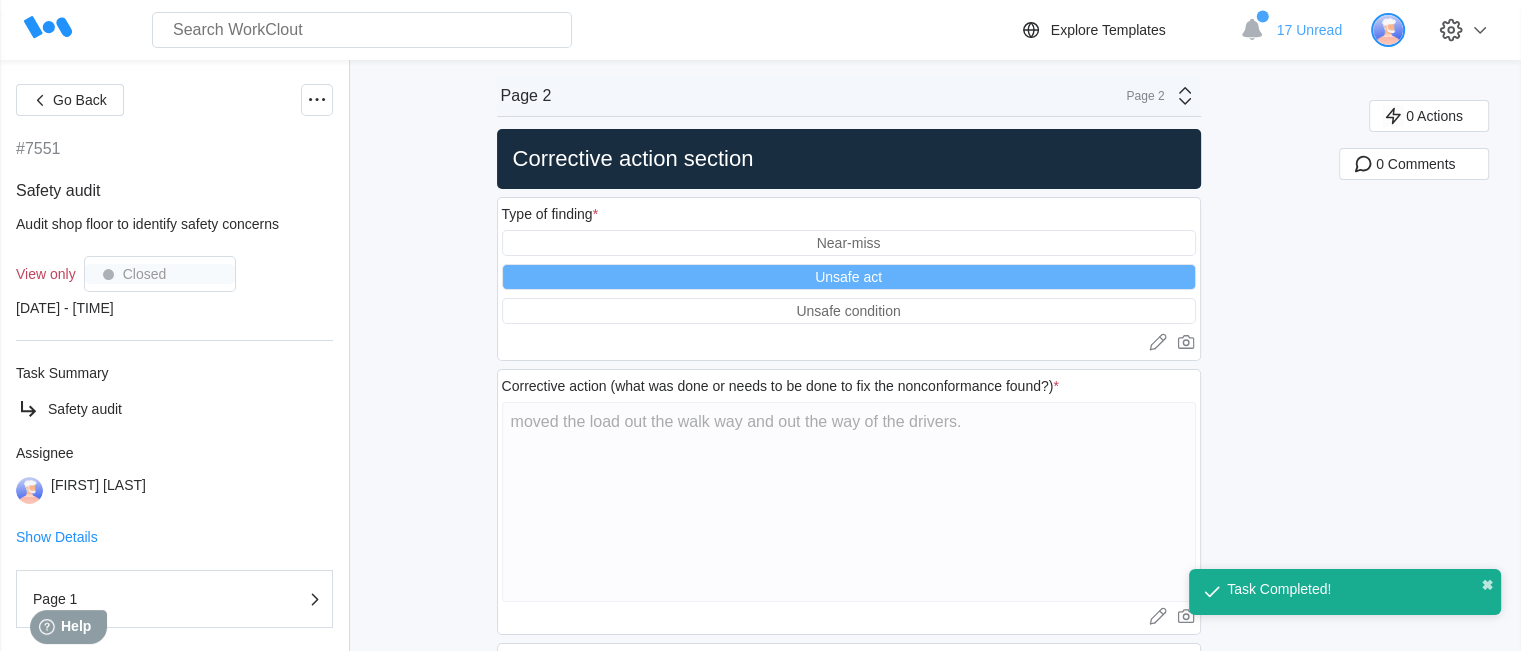 click at bounding box center (1388, 30) 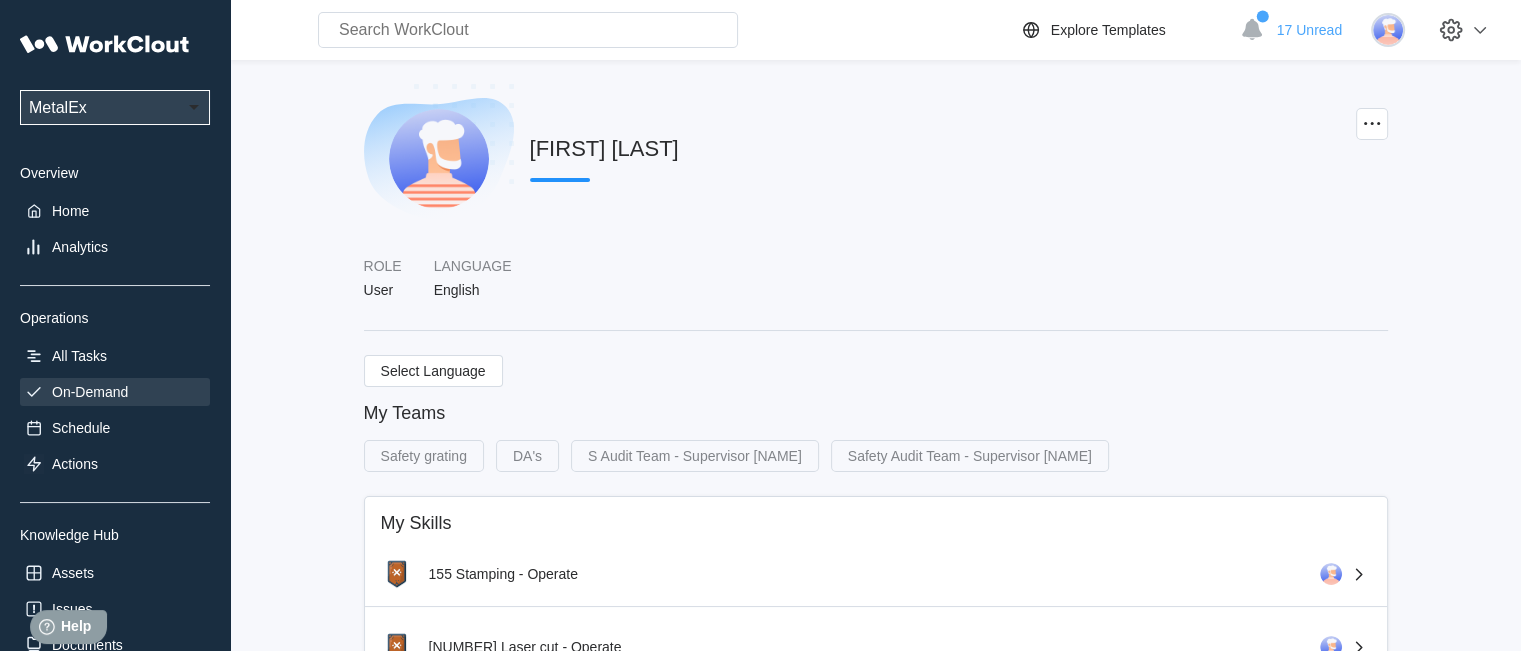 click on "On-Demand" at bounding box center [115, 392] 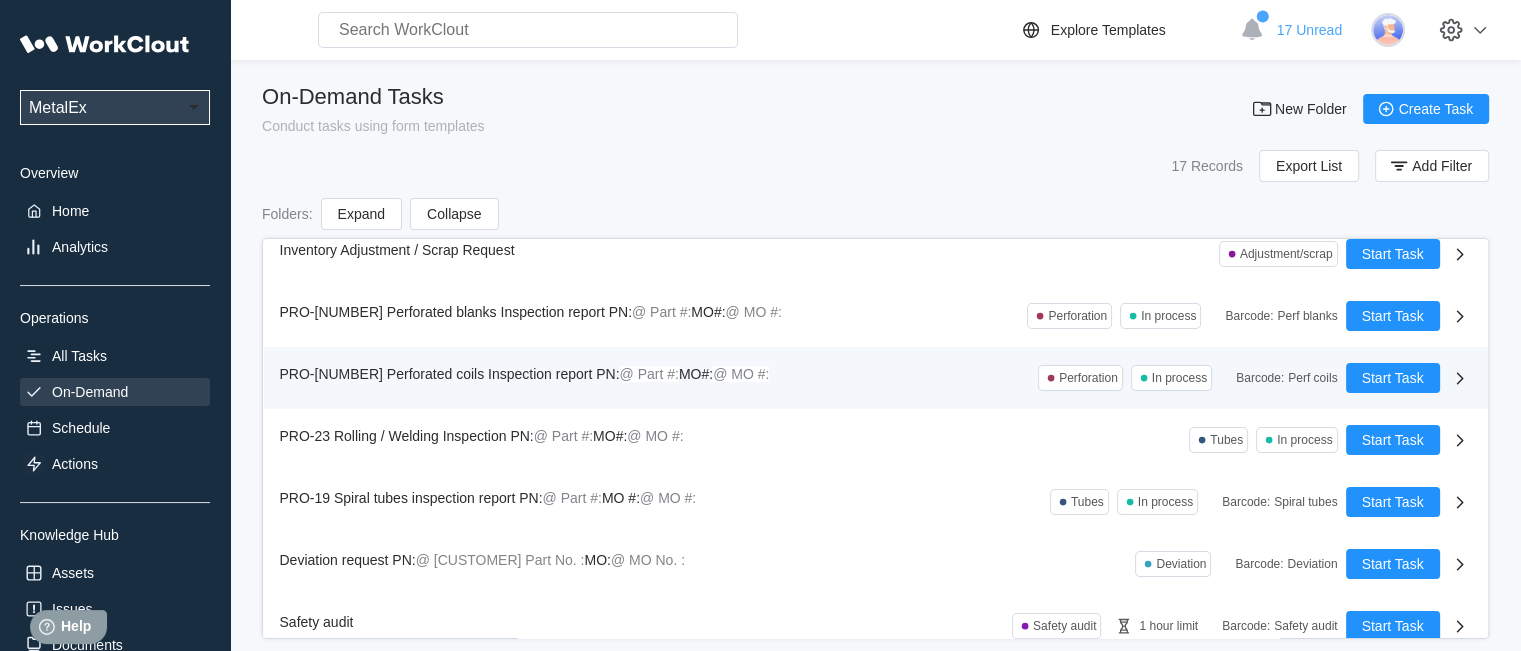 scroll, scrollTop: 650, scrollLeft: 0, axis: vertical 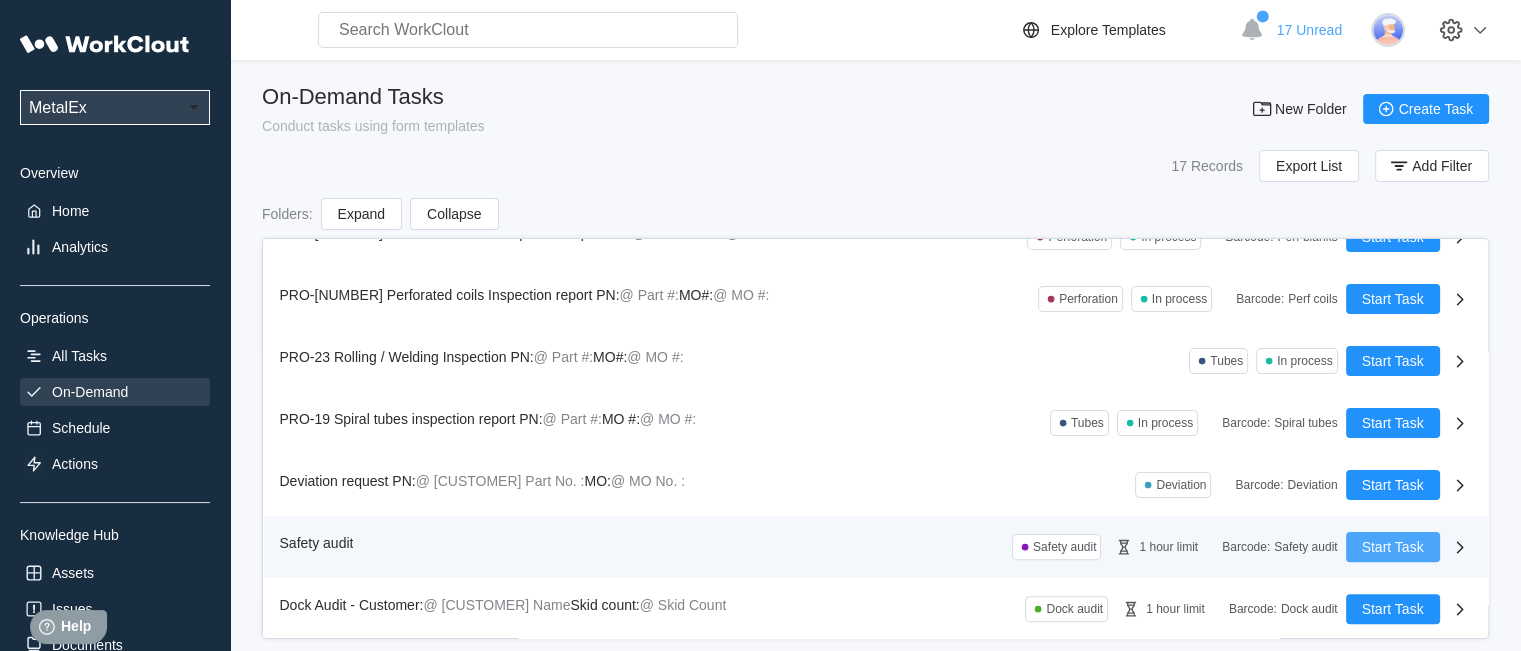 click on "Start Task" at bounding box center [1393, 547] 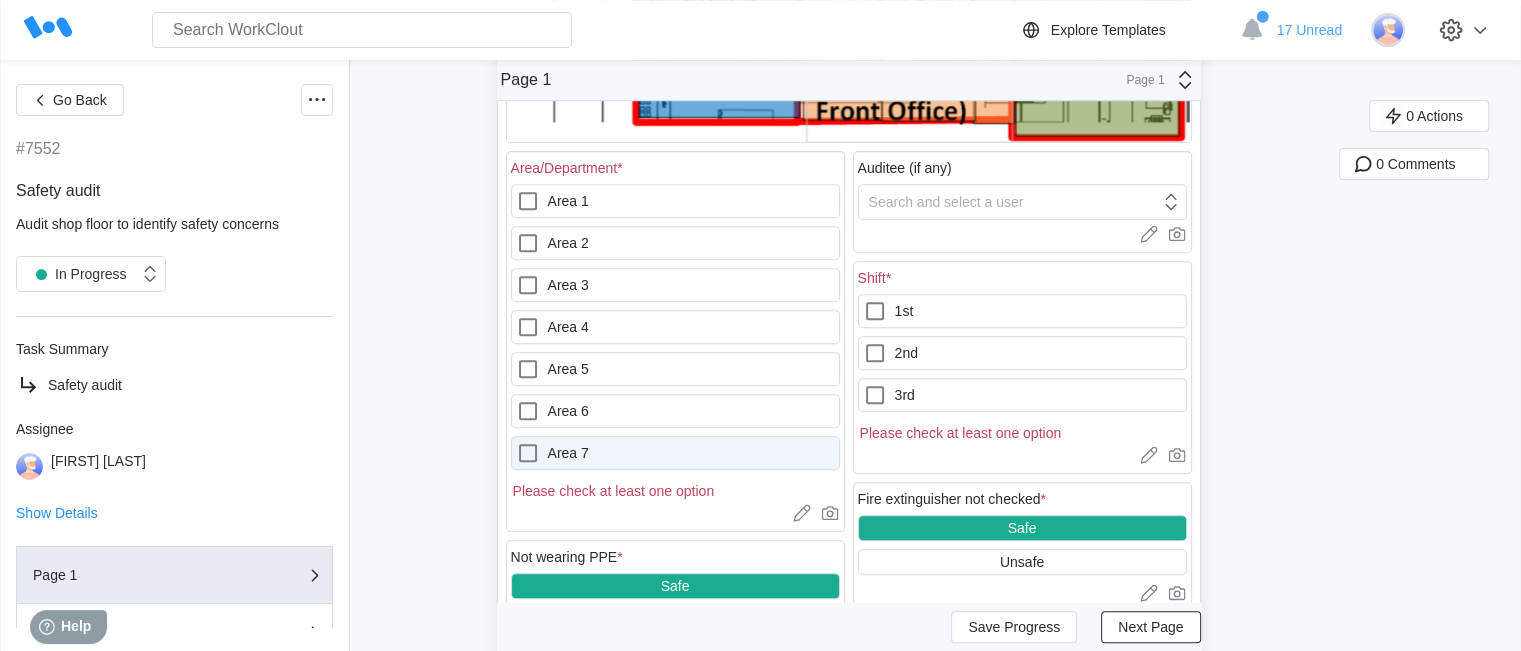 scroll, scrollTop: 800, scrollLeft: 0, axis: vertical 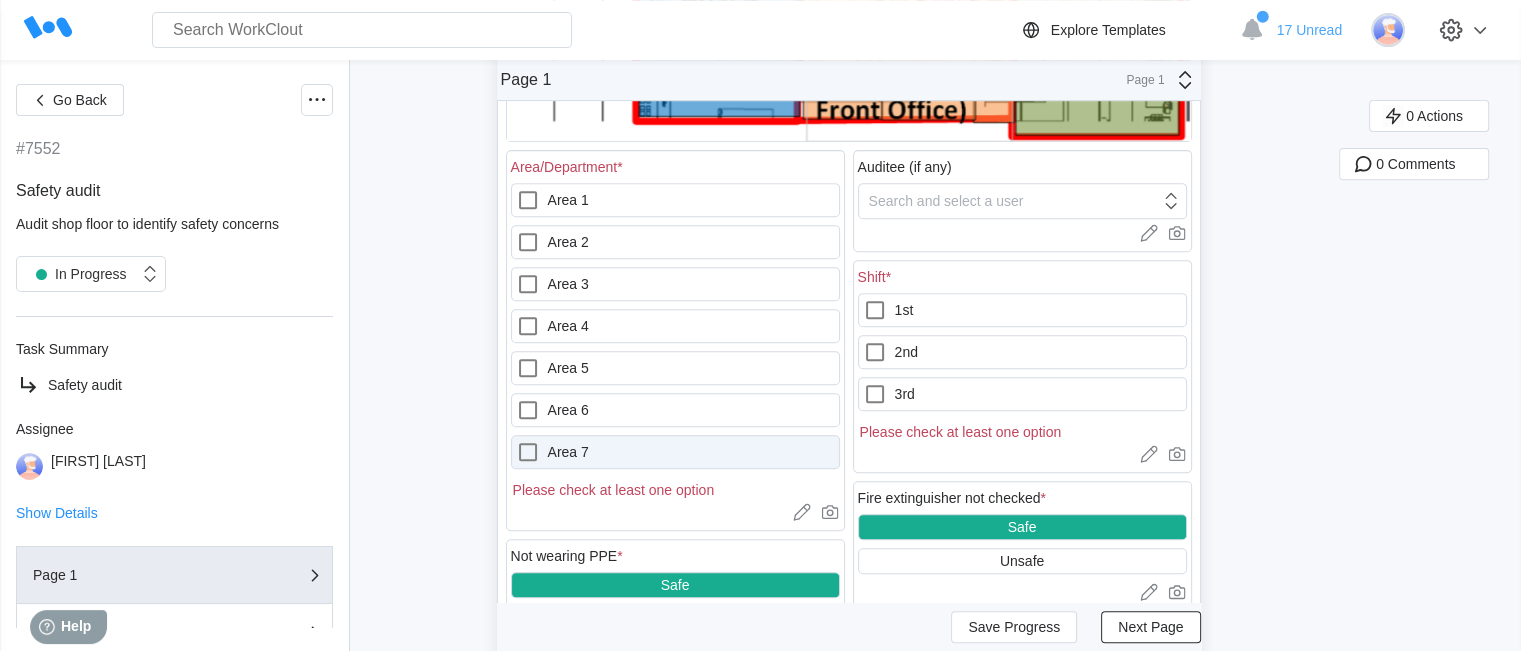 click on "Area 7" at bounding box center [675, 452] 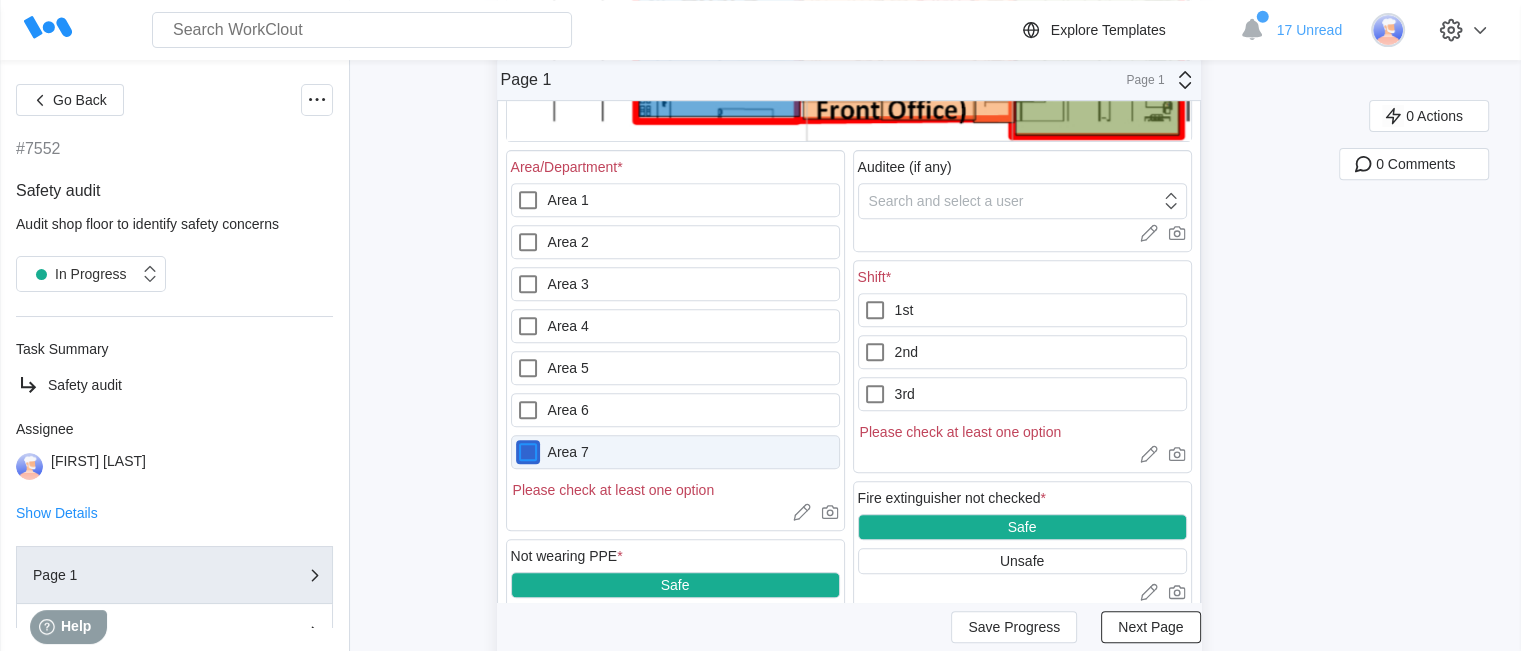 click on "Area 7" at bounding box center [516, 440] 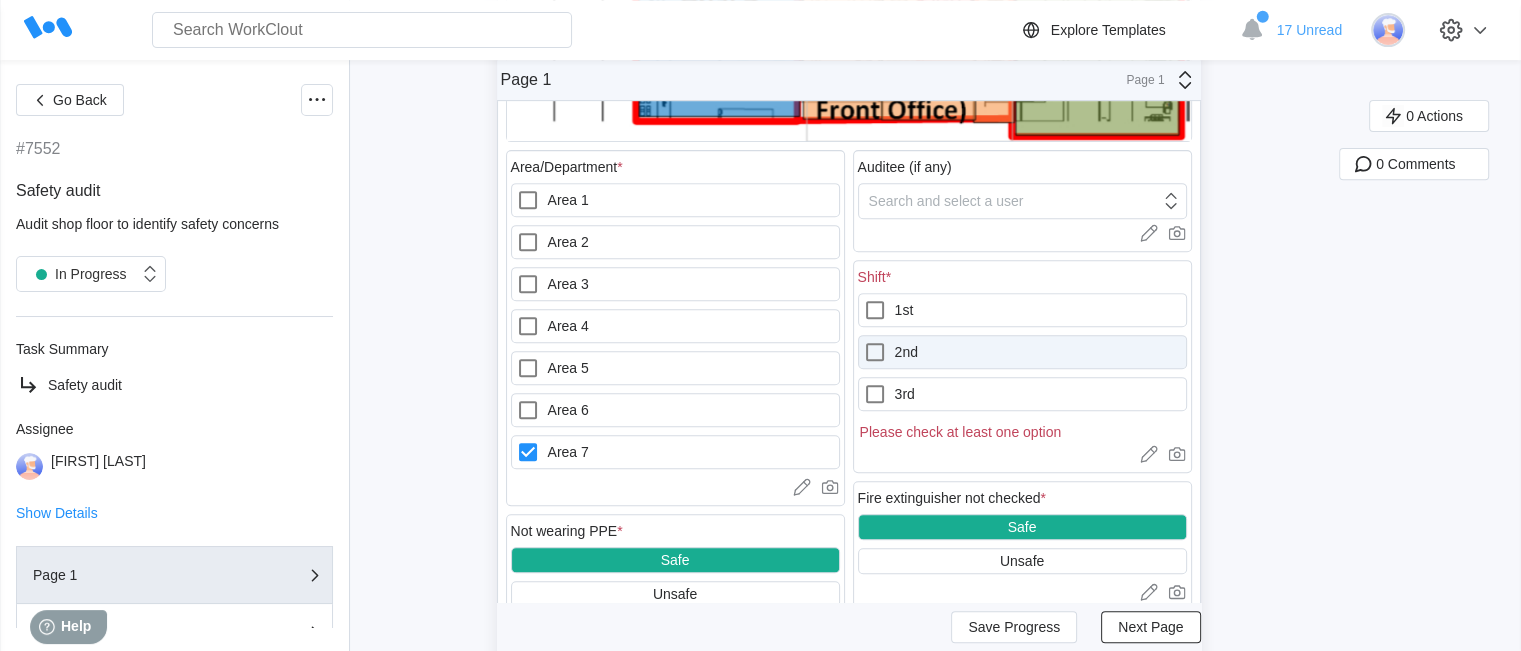 click at bounding box center [879, 352] 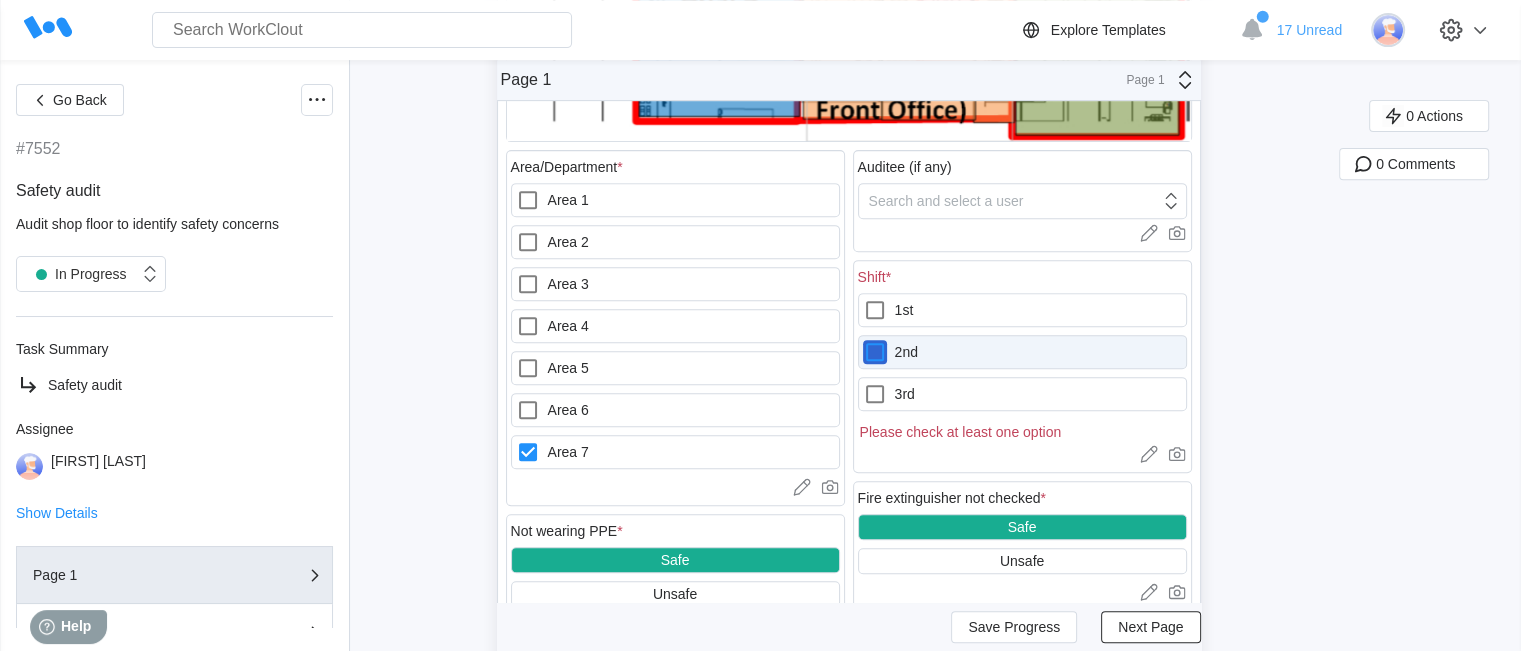 click on "2nd" at bounding box center [863, 340] 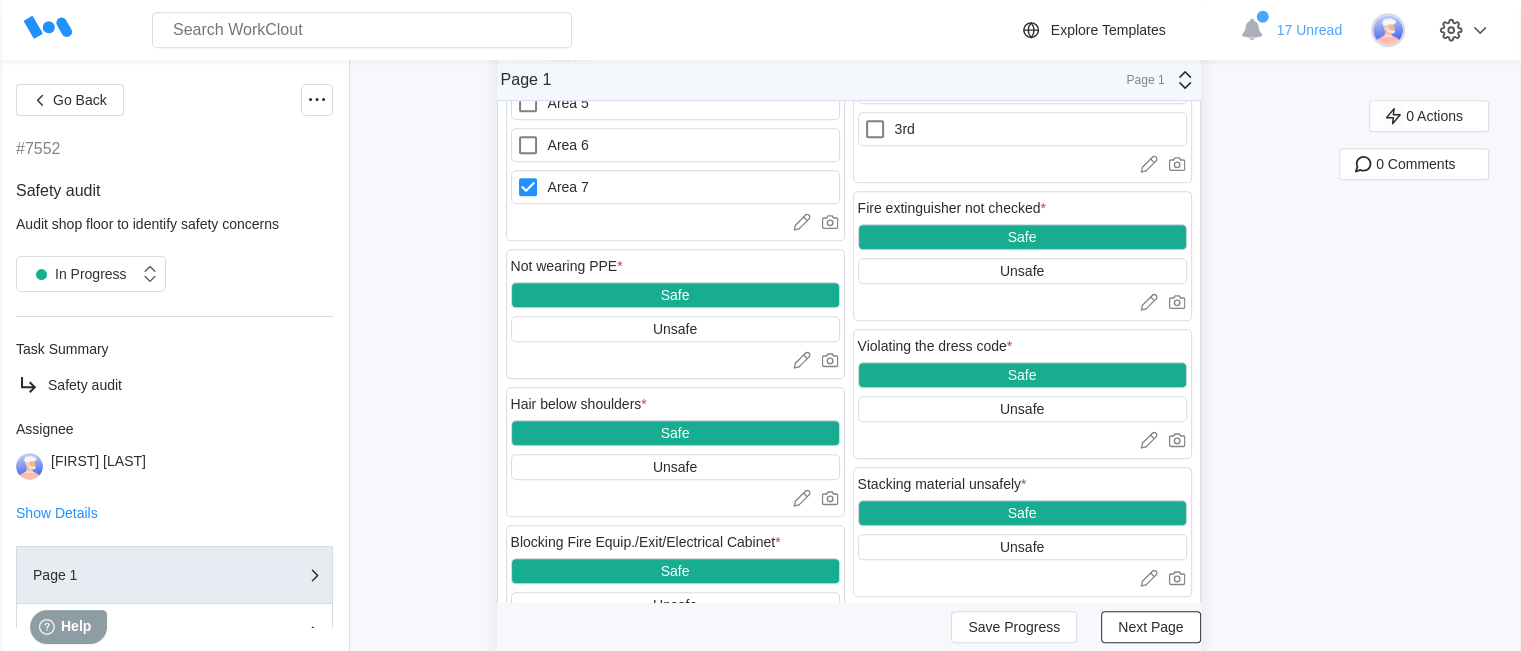 scroll, scrollTop: 1100, scrollLeft: 0, axis: vertical 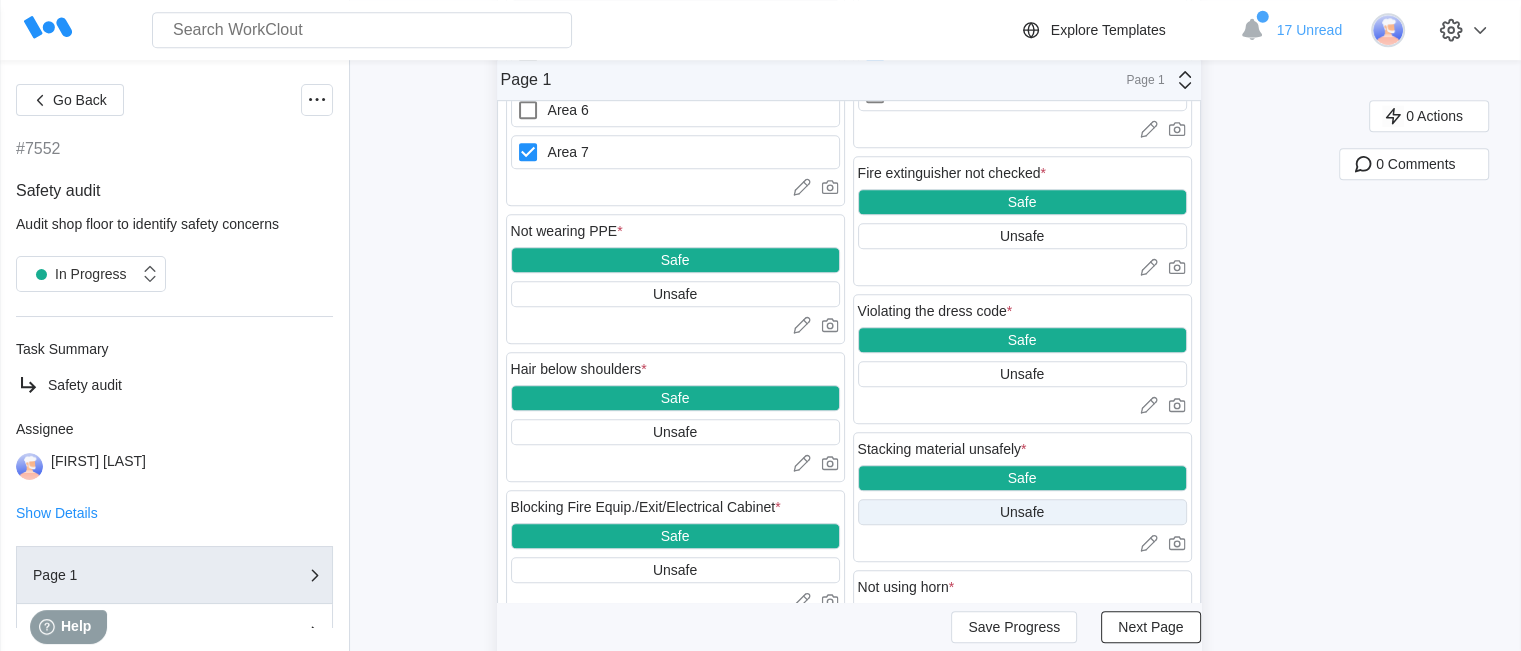 click on "Unsafe" at bounding box center (1022, 512) 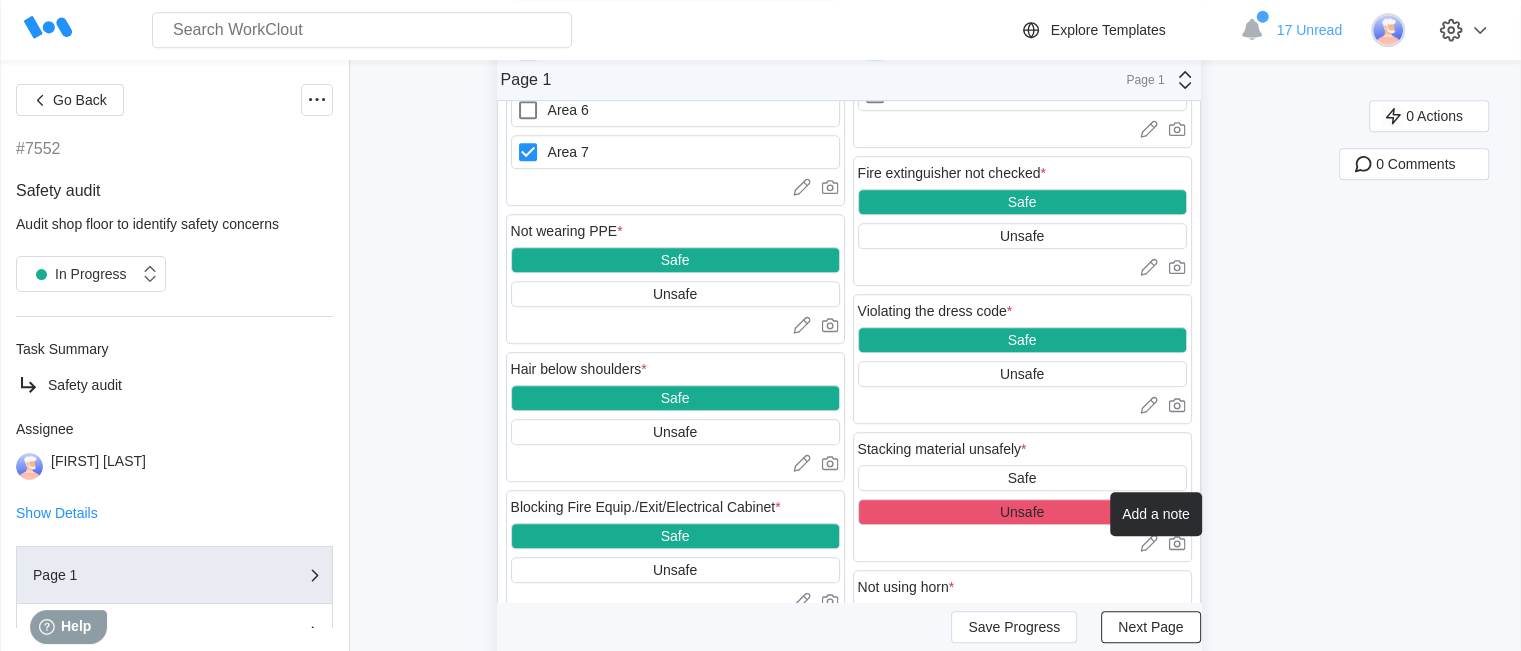 click 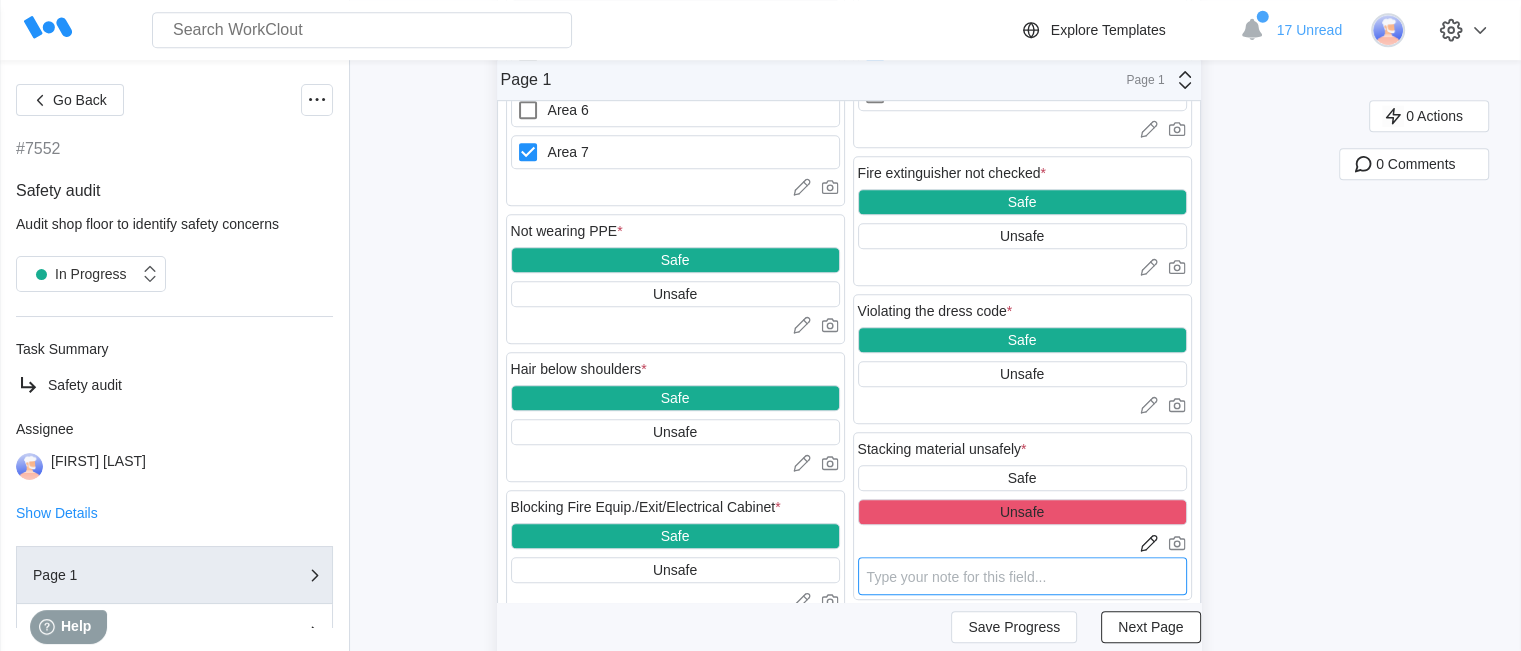 drag, startPoint x: 1082, startPoint y: 573, endPoint x: 1066, endPoint y: 576, distance: 16.27882 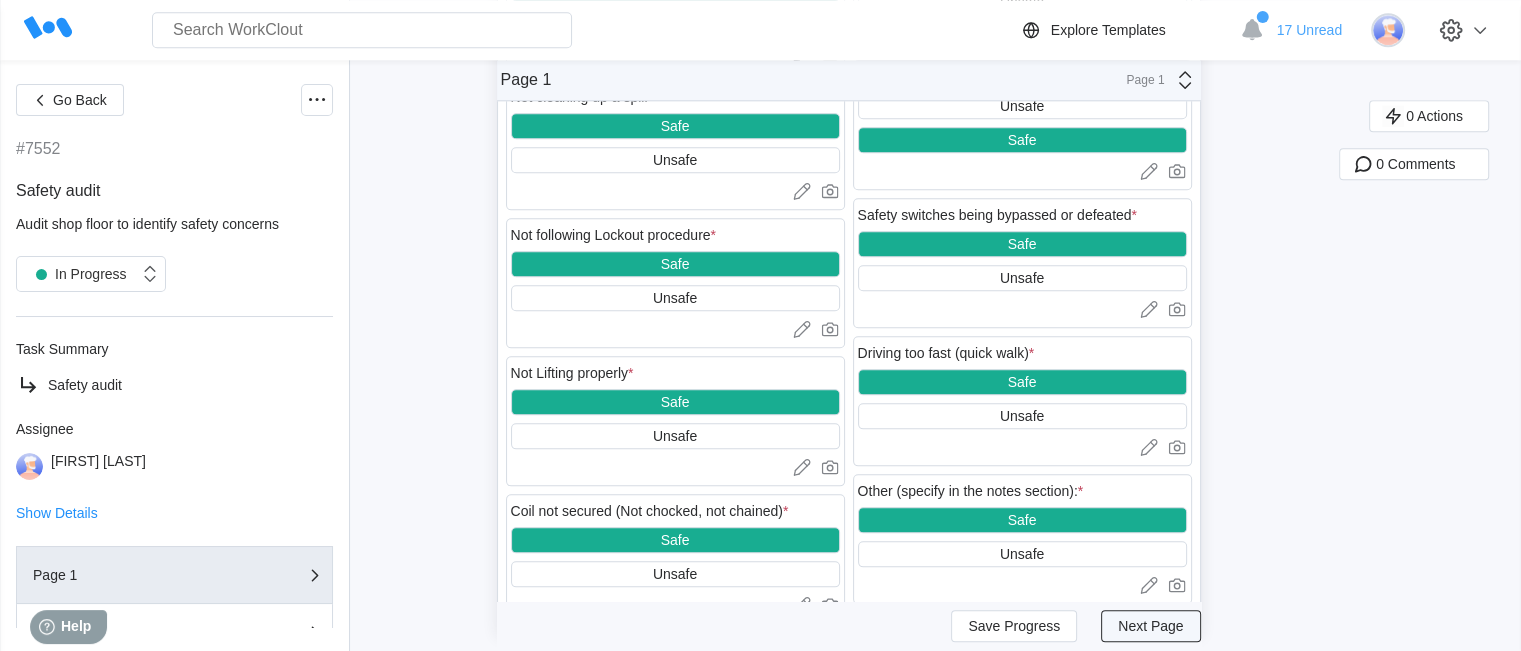 click on "Next Page" at bounding box center [1150, 627] 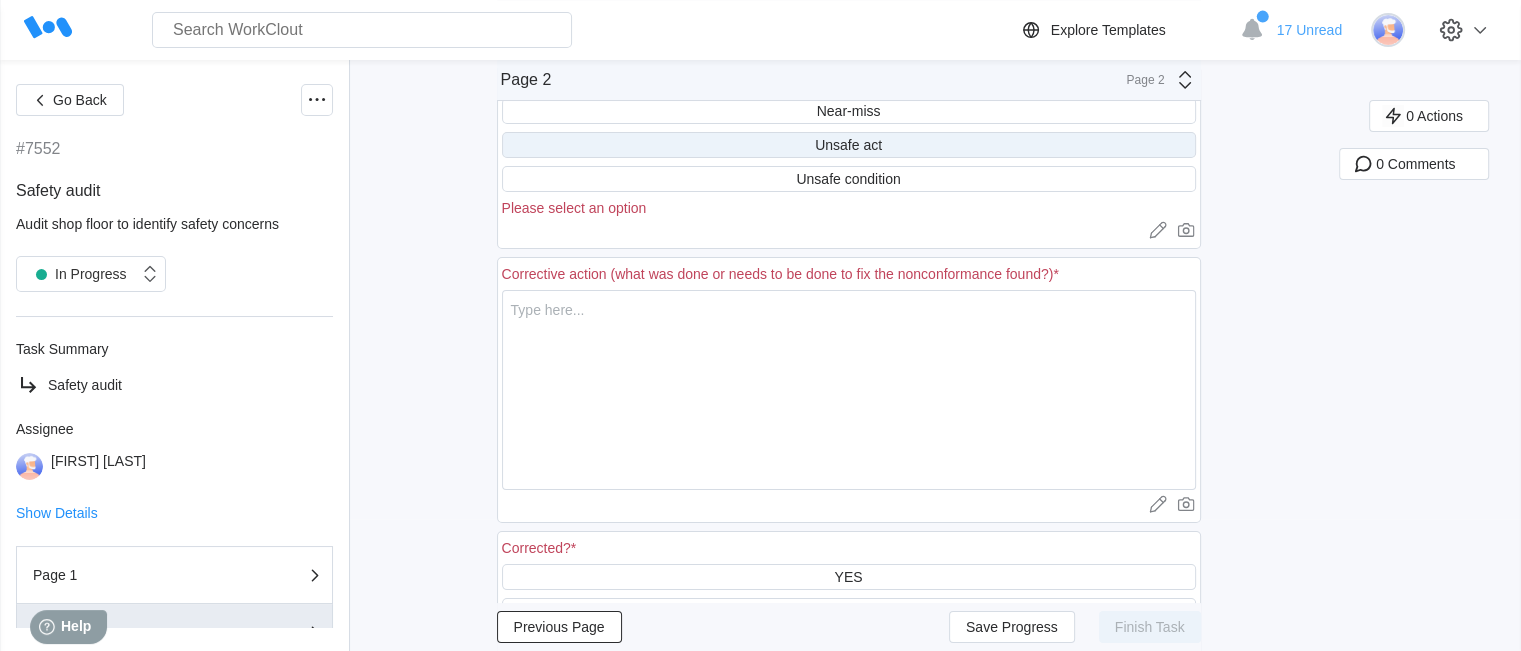 scroll, scrollTop: 0, scrollLeft: 0, axis: both 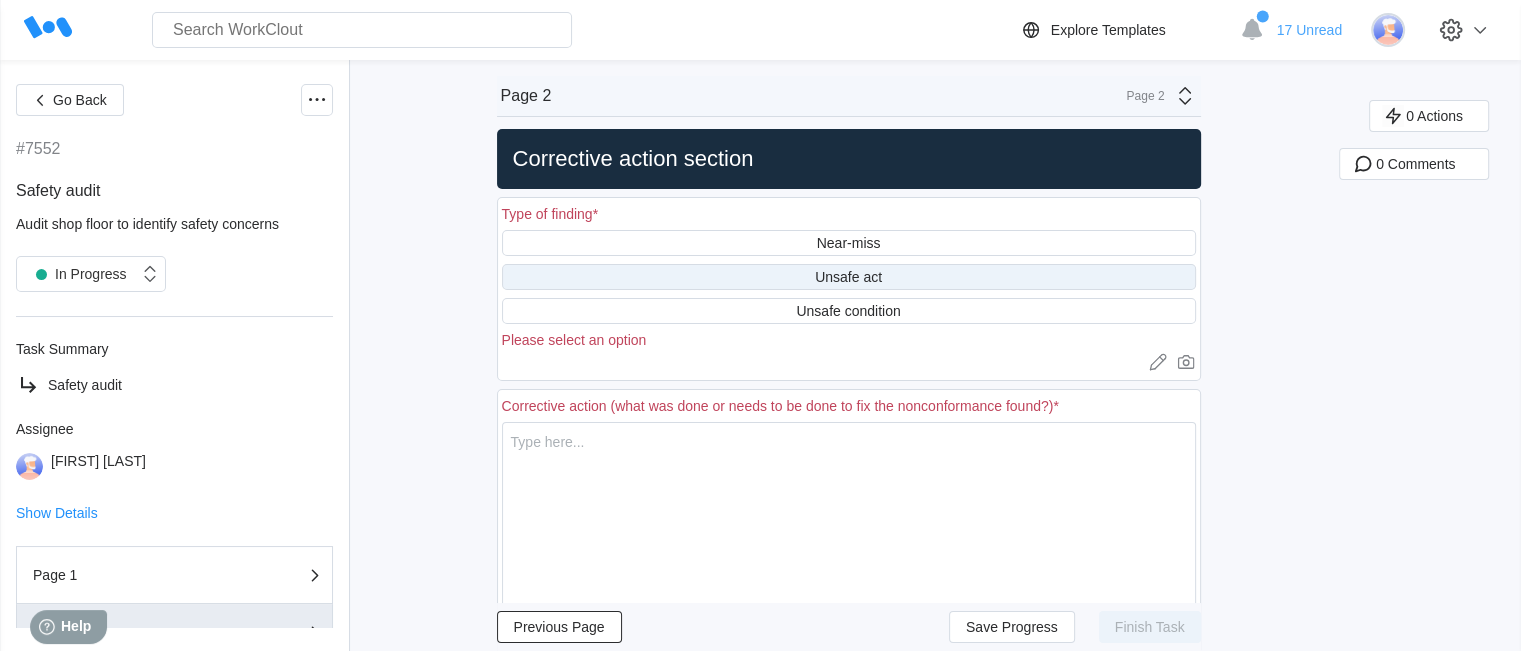 click on "Unsafe act" at bounding box center (849, 277) 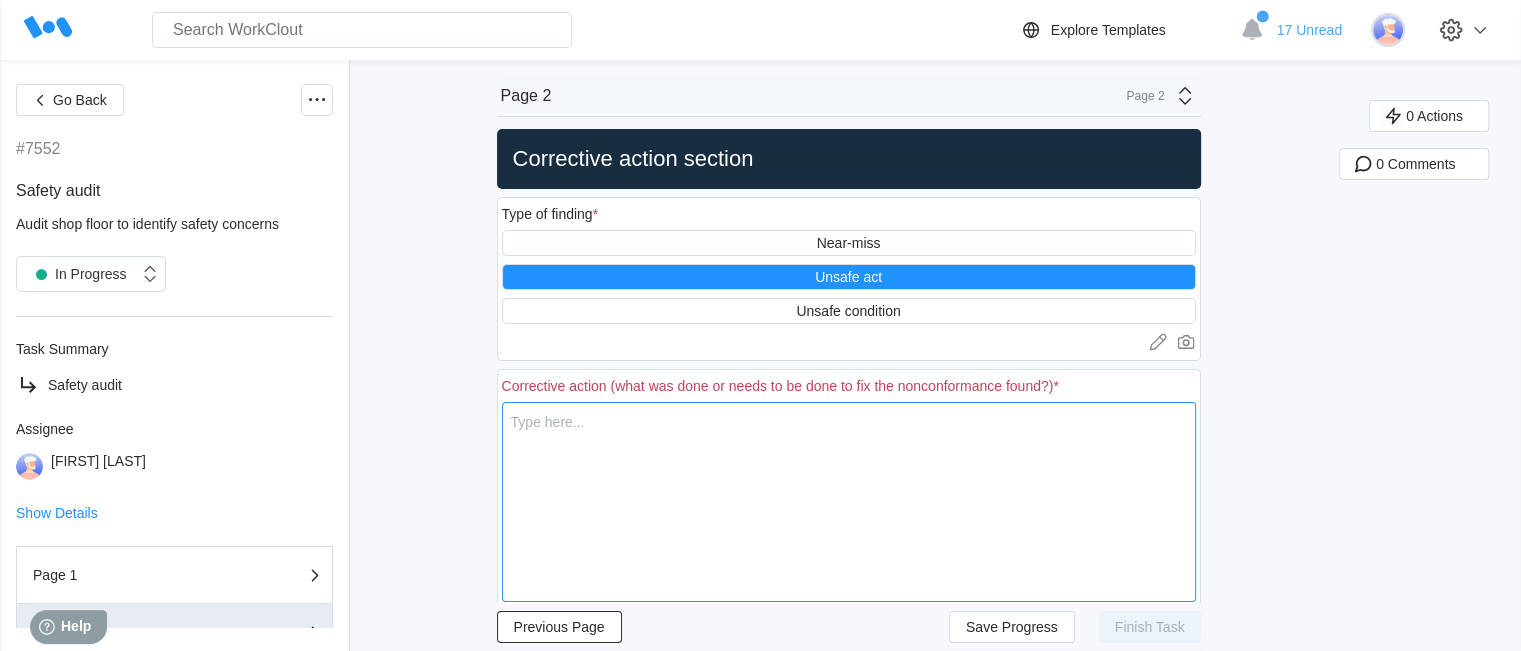 click at bounding box center [849, 502] 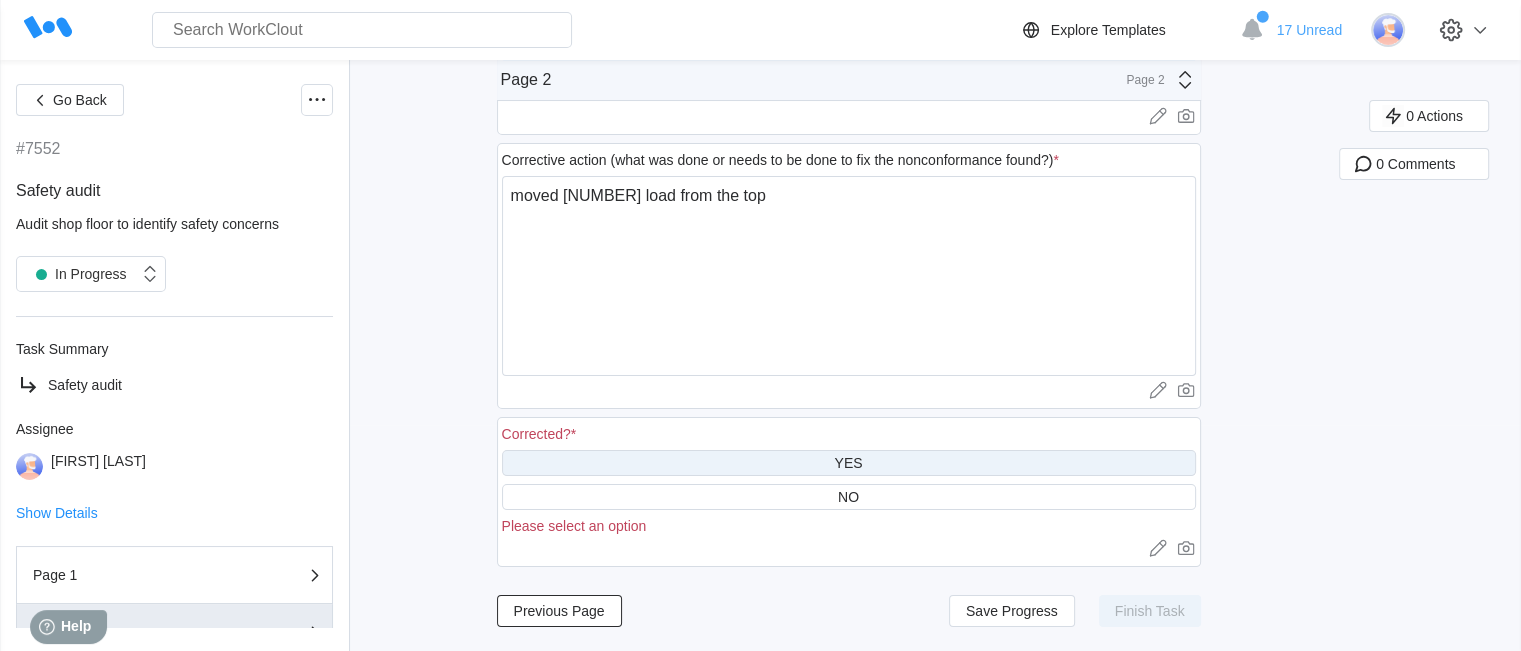 click on "YES" at bounding box center (849, 463) 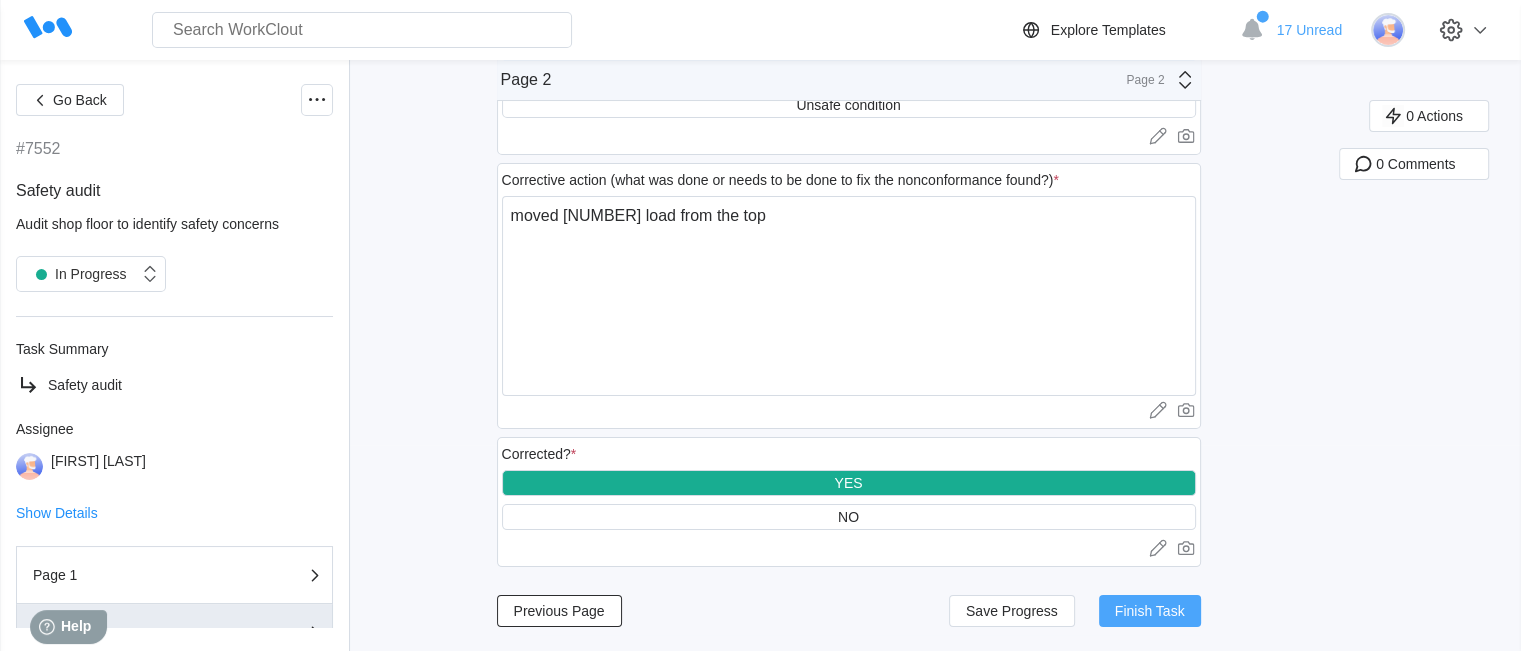 click on "Finish Task" at bounding box center [1150, 611] 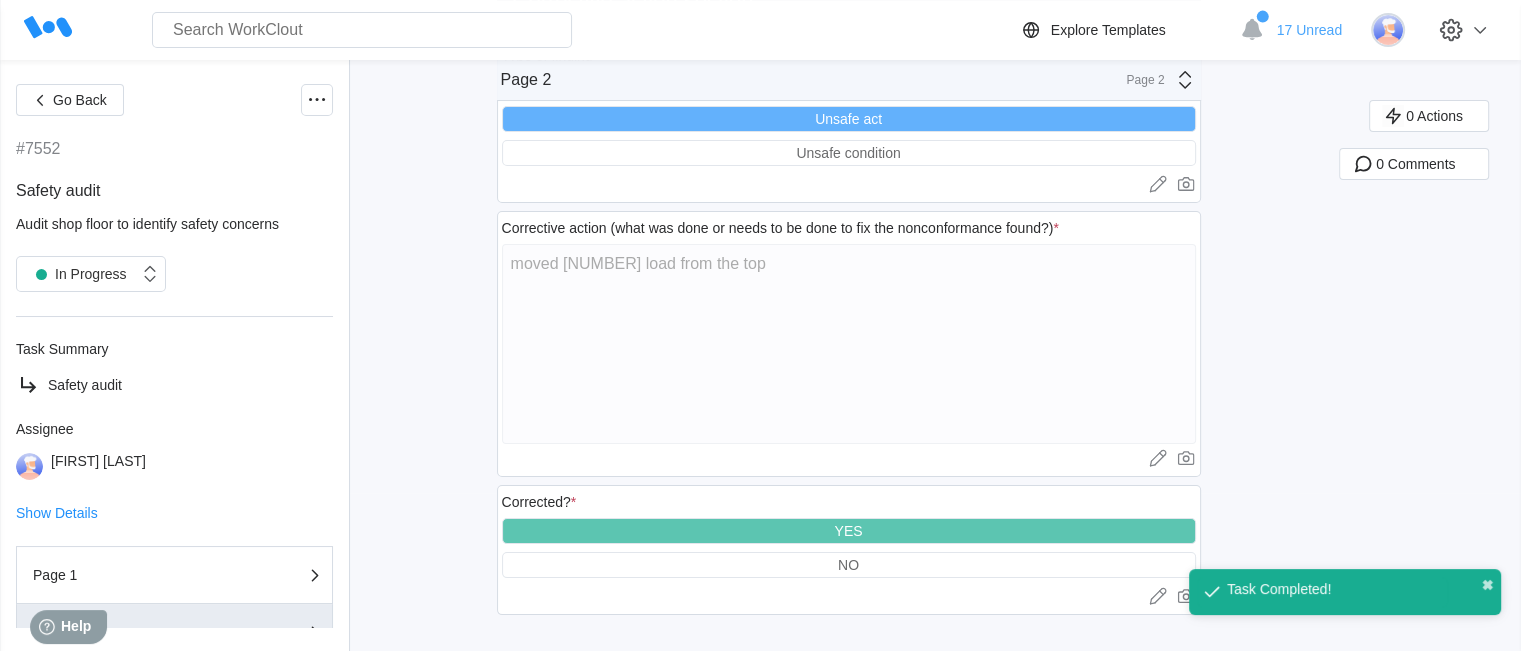 scroll, scrollTop: 160, scrollLeft: 0, axis: vertical 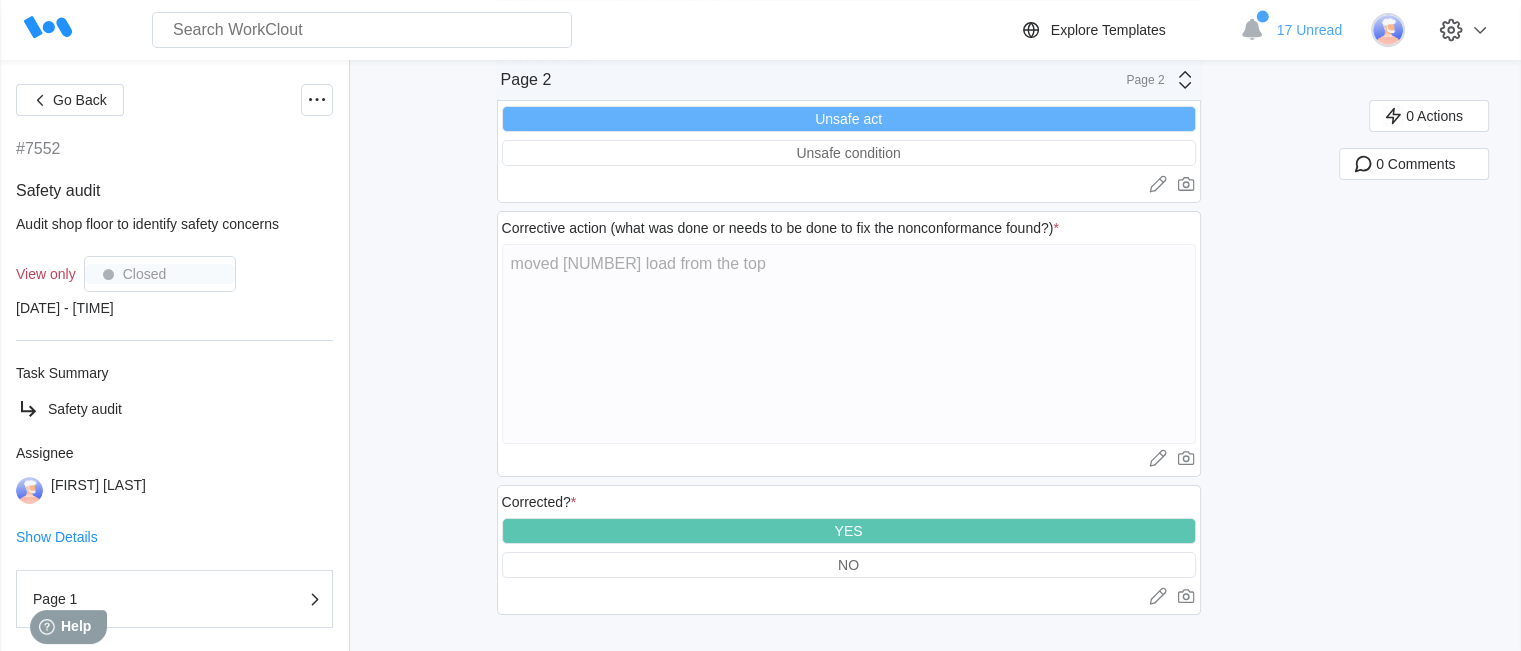 click at bounding box center (1400, 30) 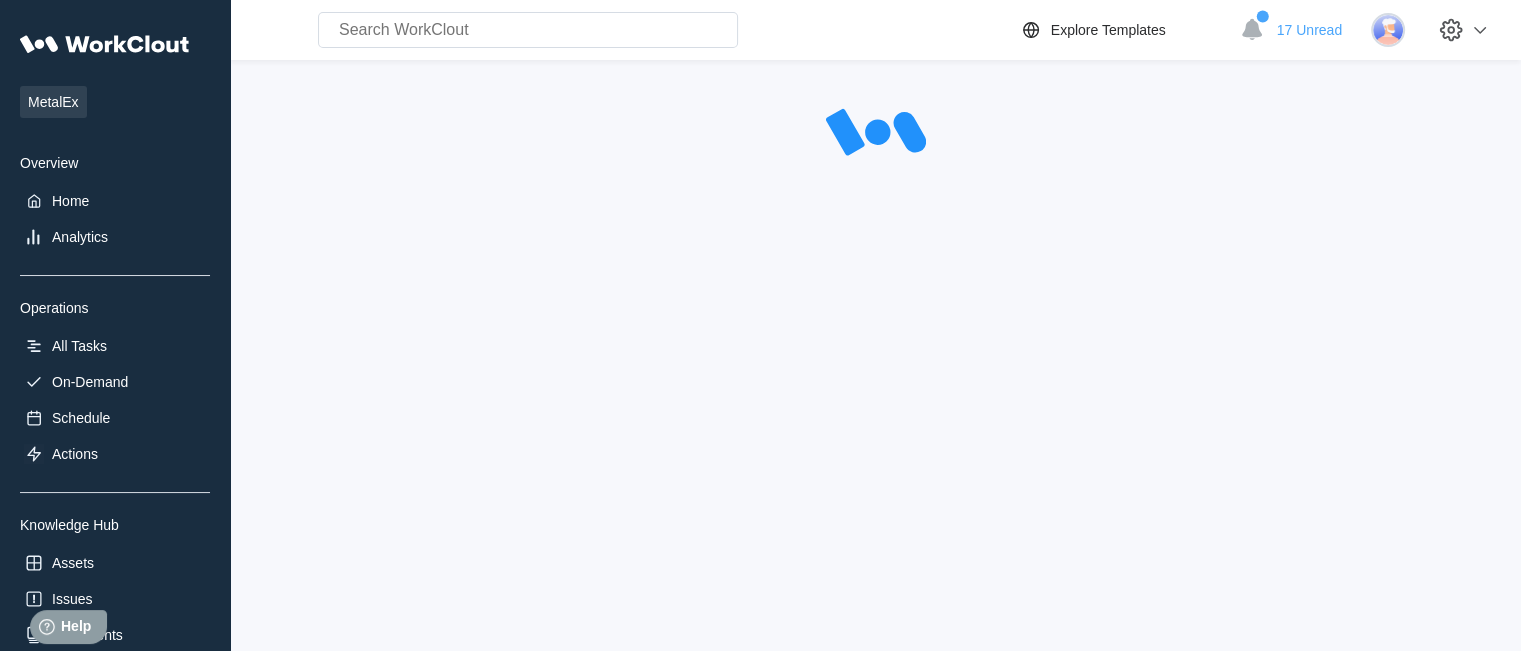 scroll, scrollTop: 0, scrollLeft: 0, axis: both 